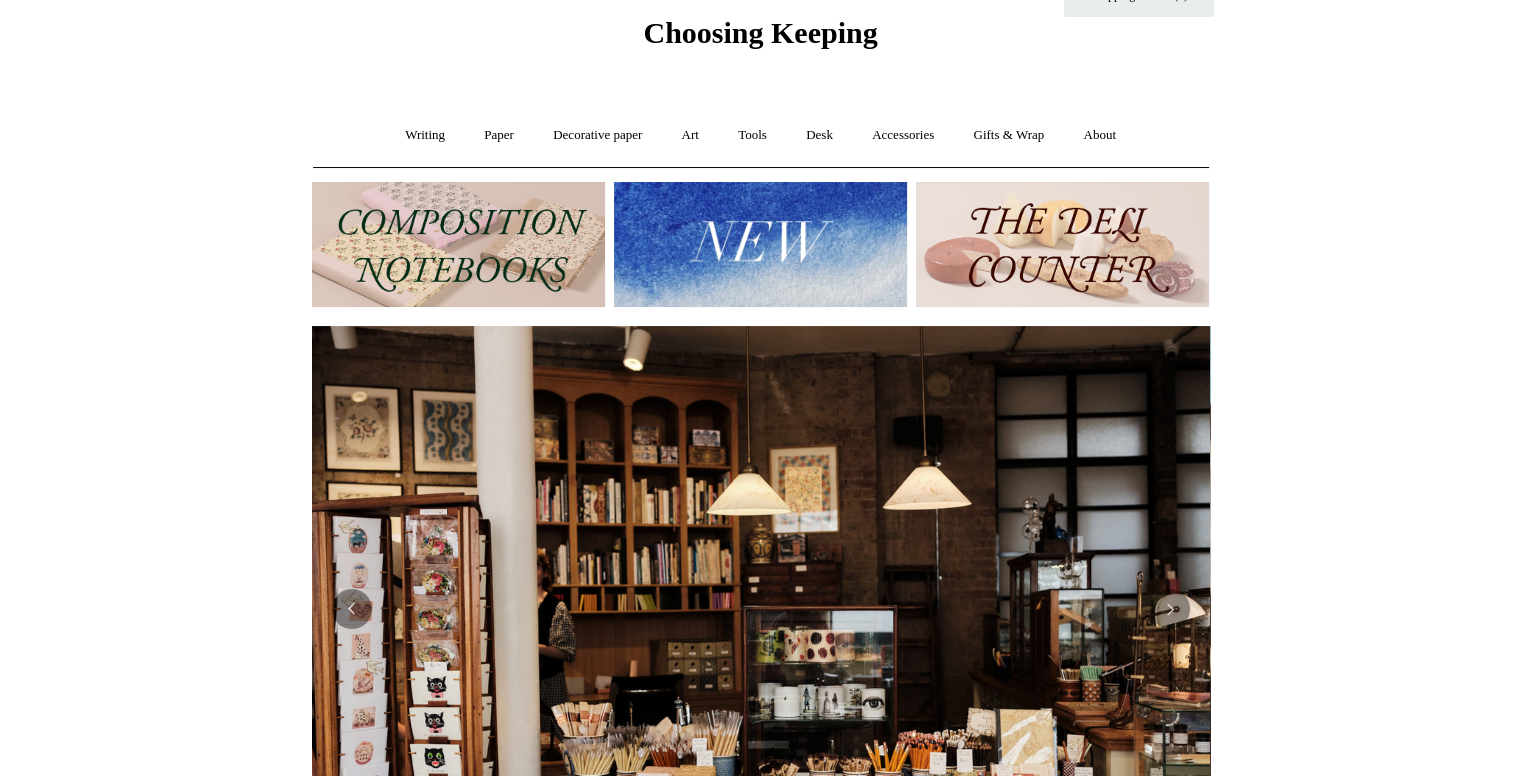 scroll, scrollTop: 0, scrollLeft: 0, axis: both 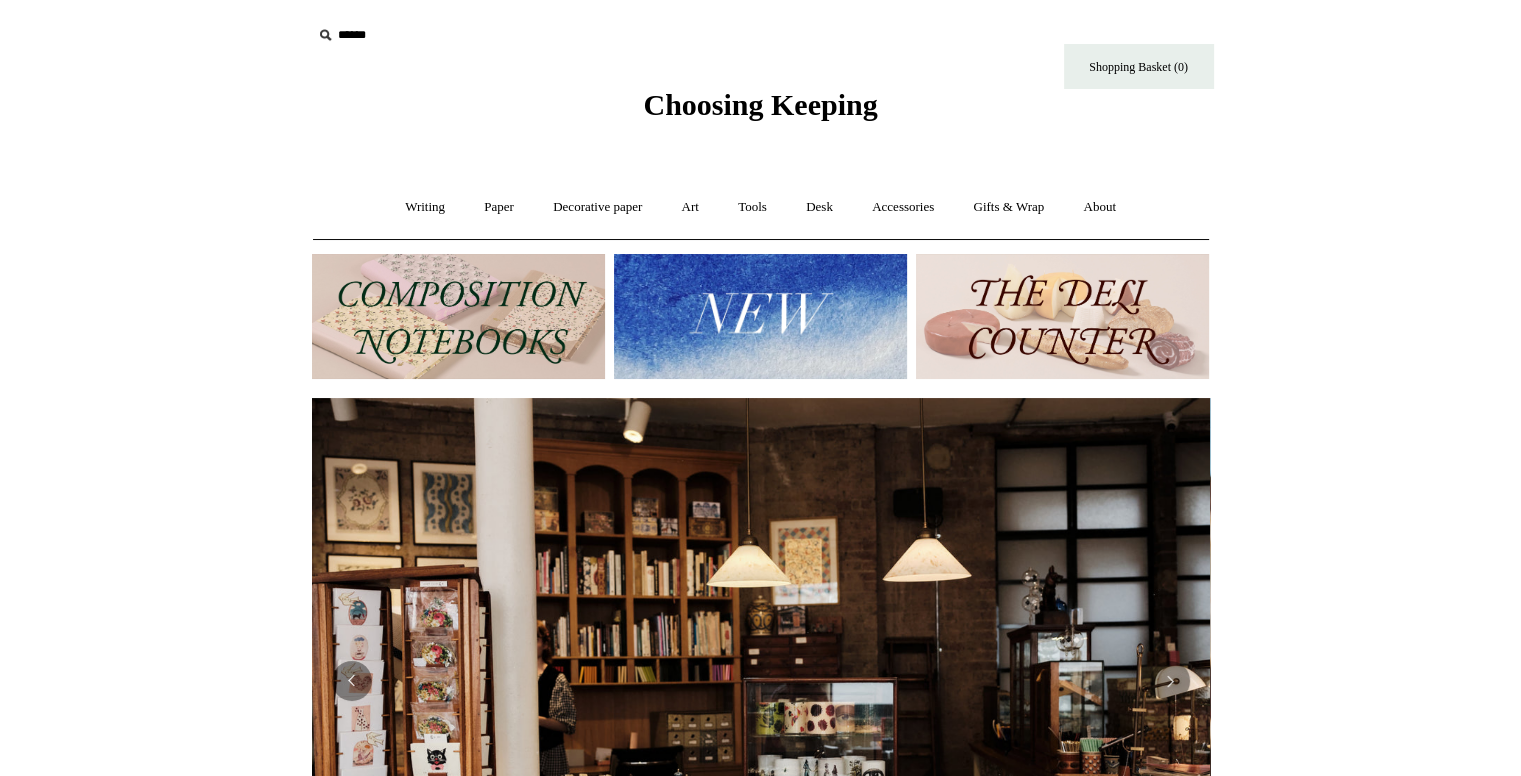 click at bounding box center (1062, 316) 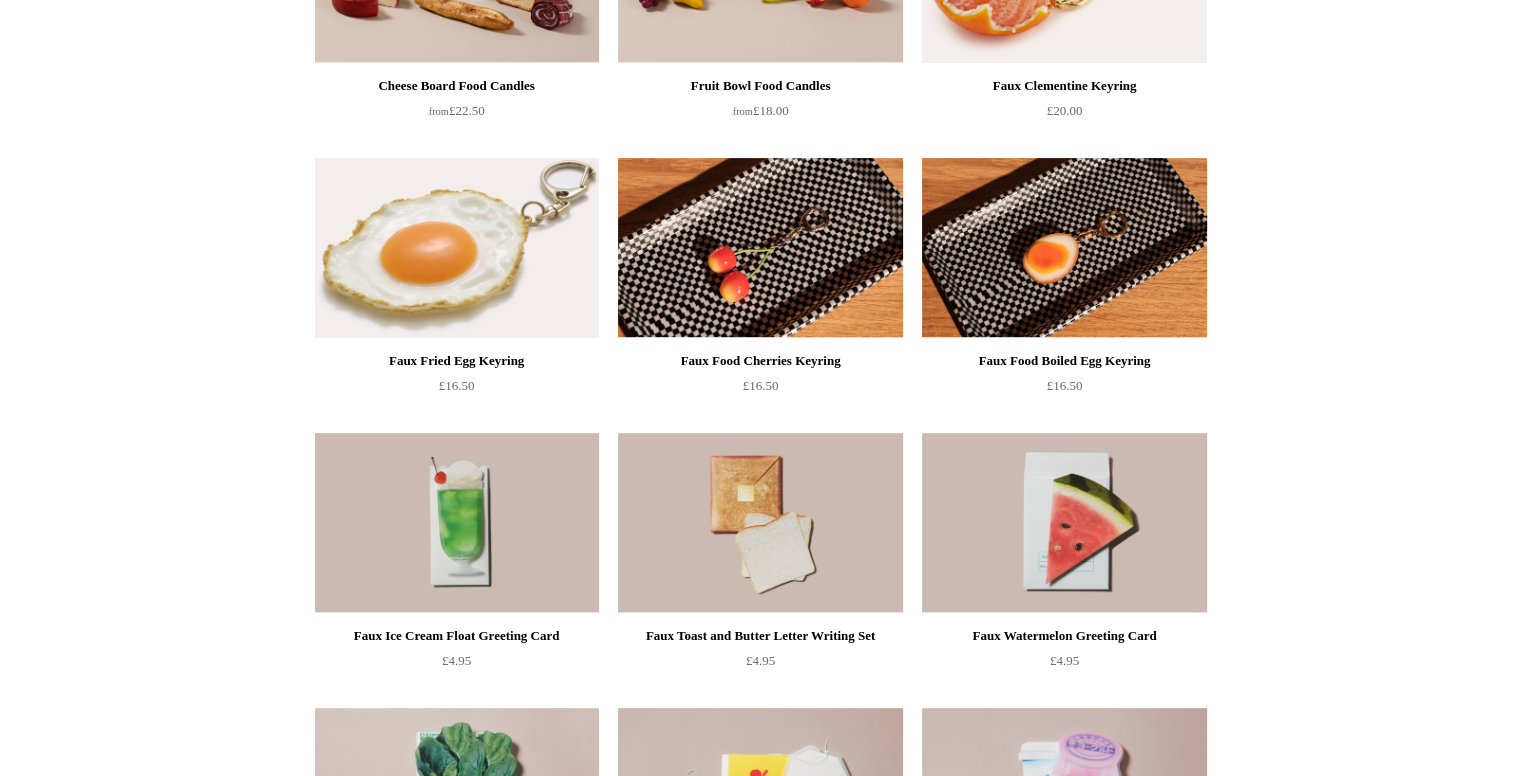 scroll, scrollTop: 0, scrollLeft: 0, axis: both 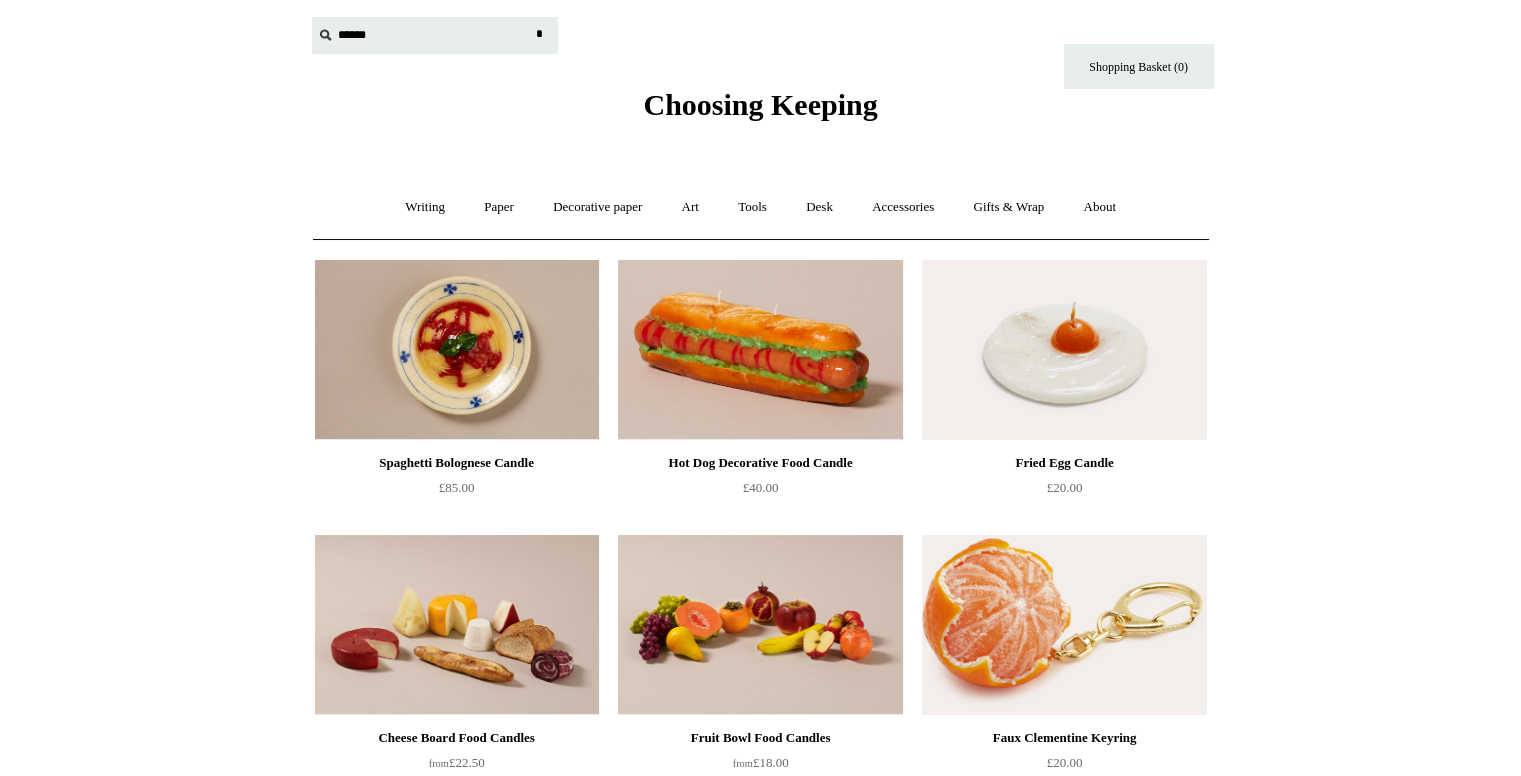 click at bounding box center (435, 35) 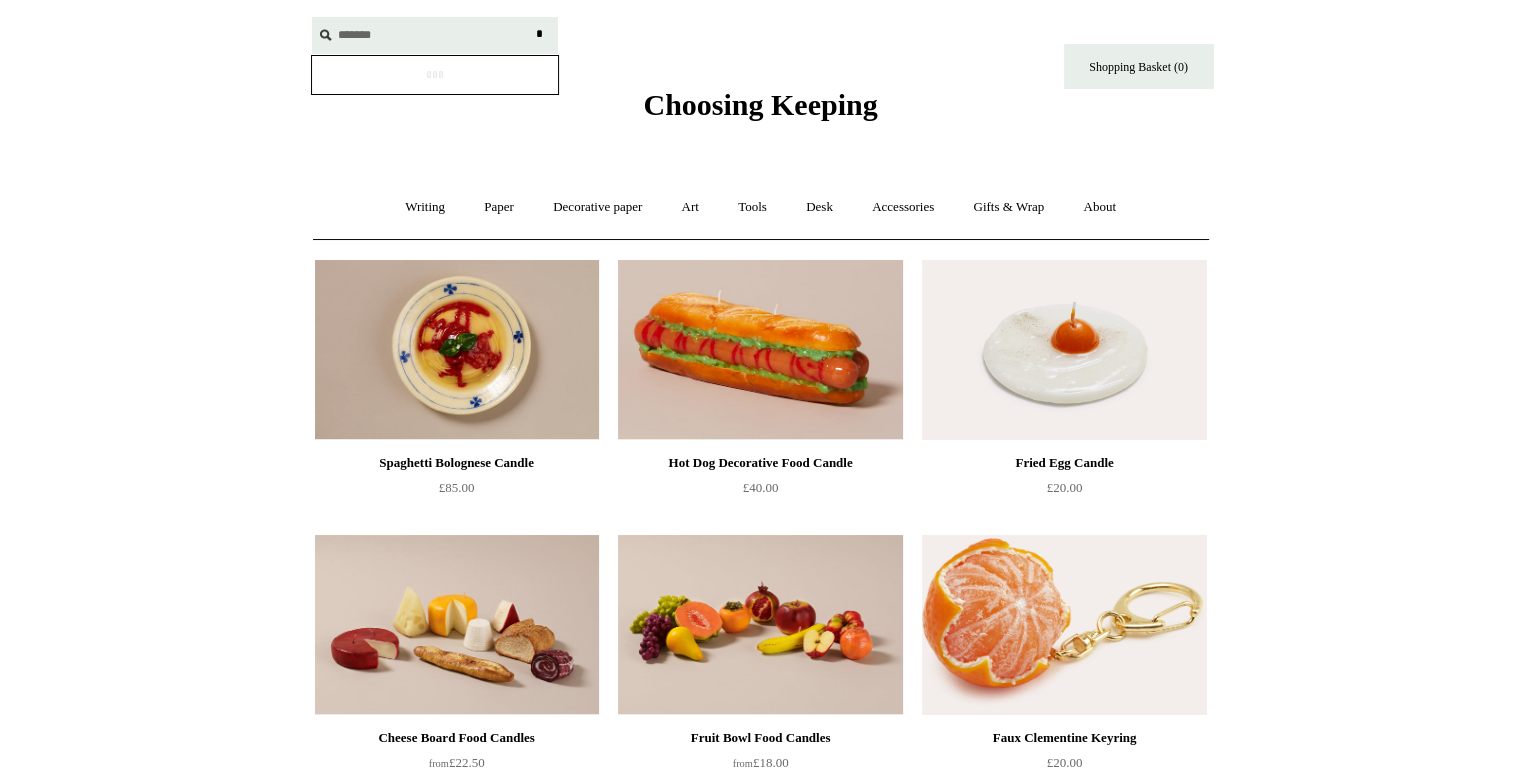 type on "*******" 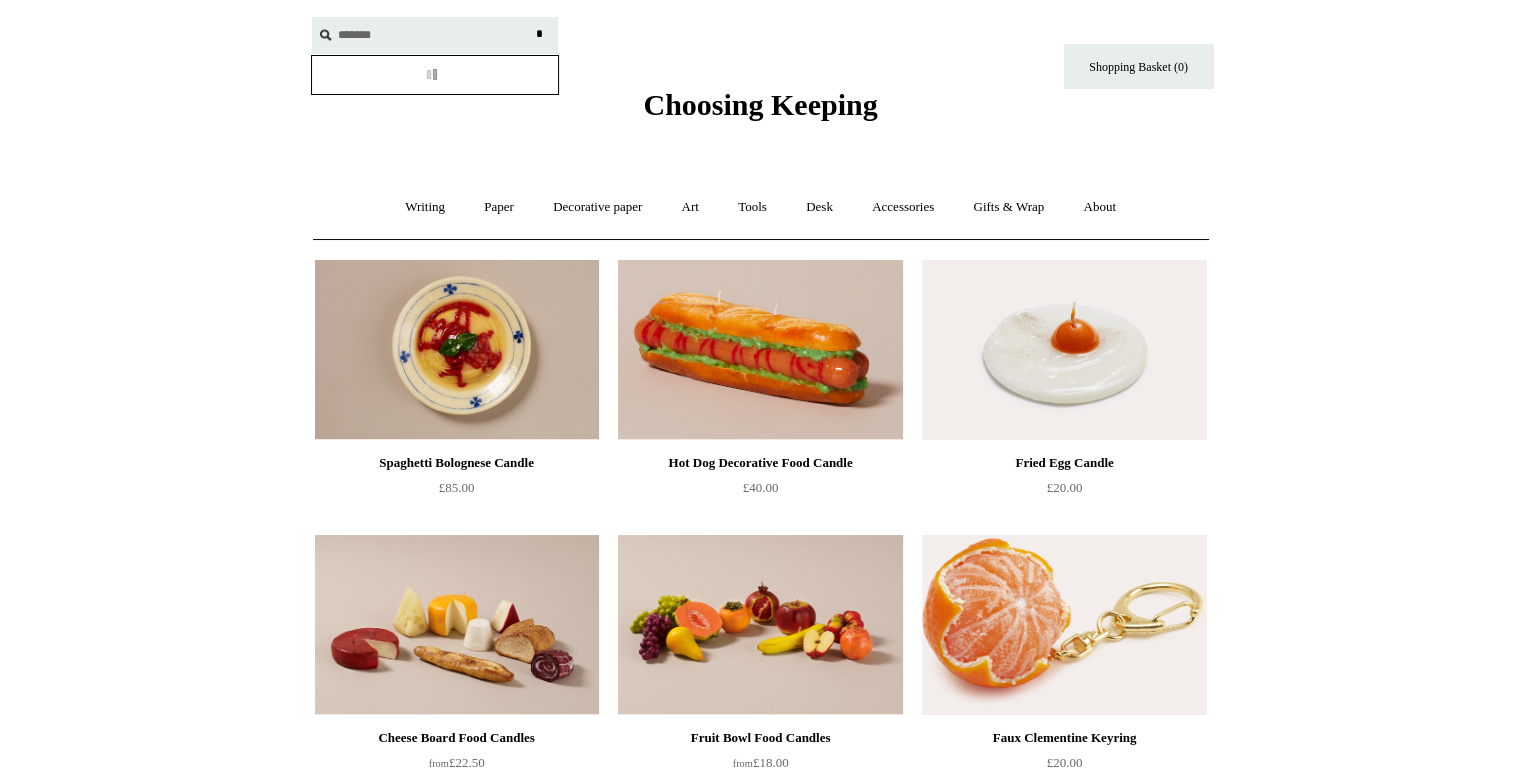 click on "*" at bounding box center [540, 34] 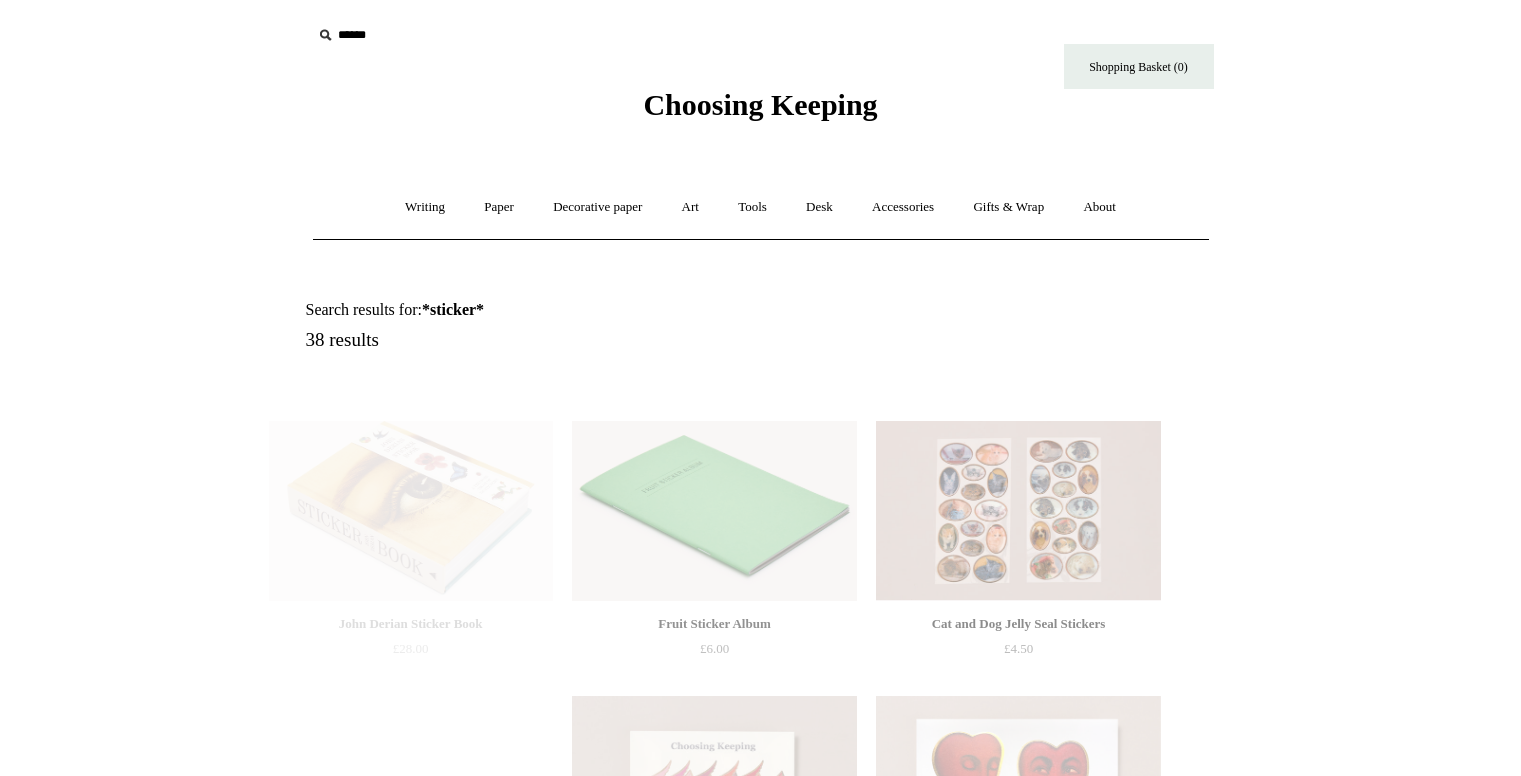 scroll, scrollTop: 0, scrollLeft: 0, axis: both 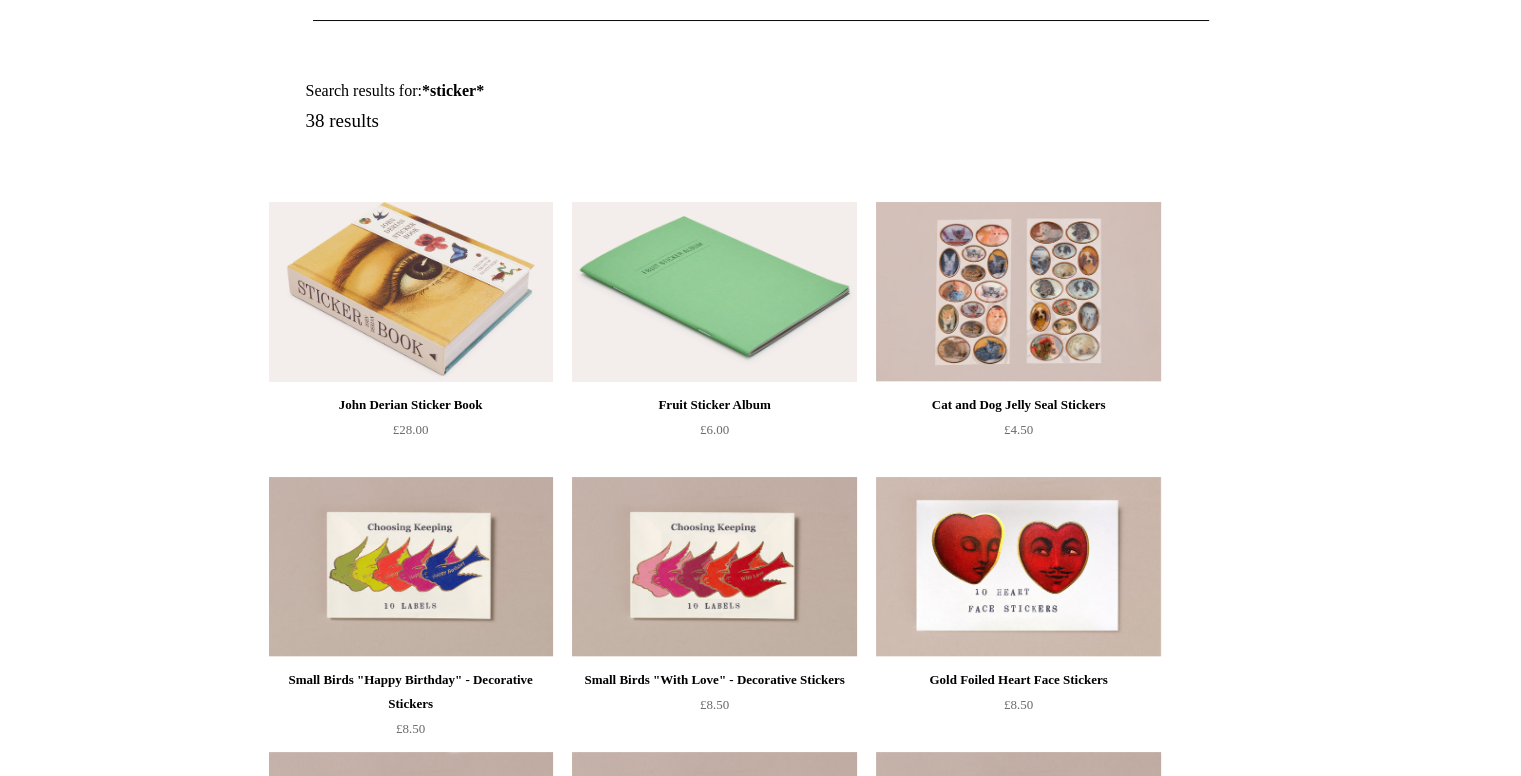 click on "Menu
Choosing Keeping
*
Shipping Information
Shopping Basket (0)
*
⤺
+ +" at bounding box center [760, 1940] 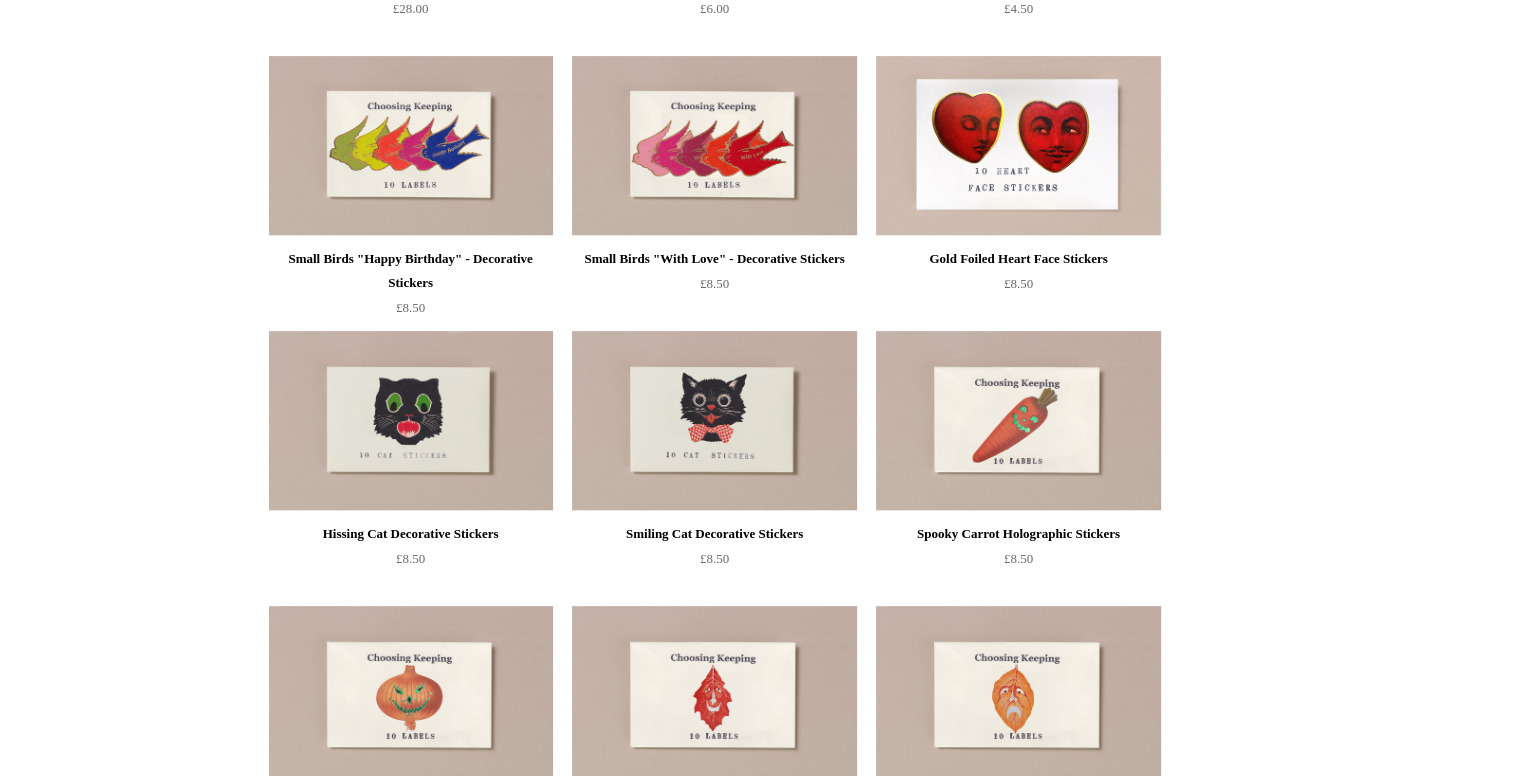 scroll, scrollTop: 0, scrollLeft: 0, axis: both 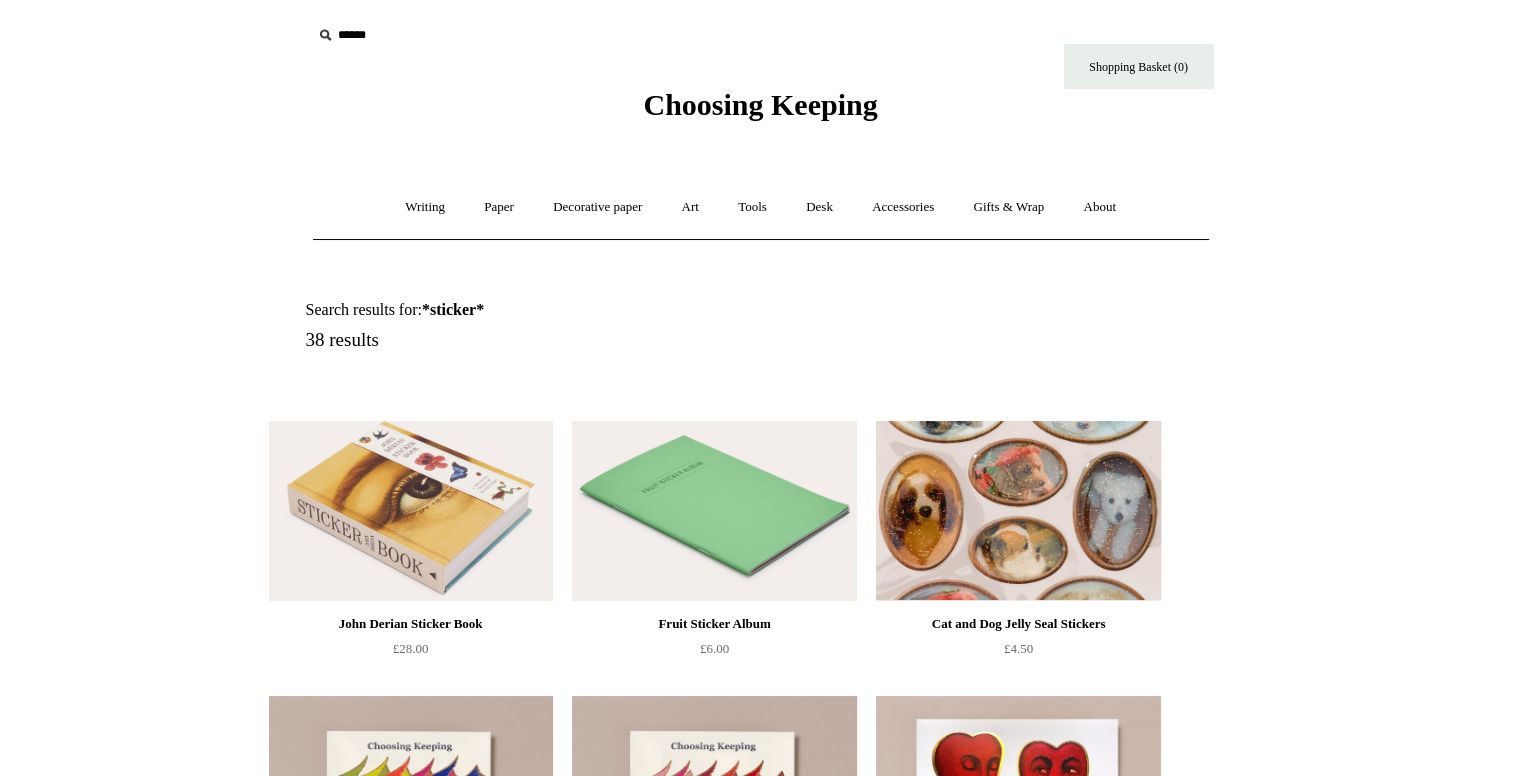 click at bounding box center (1018, 511) 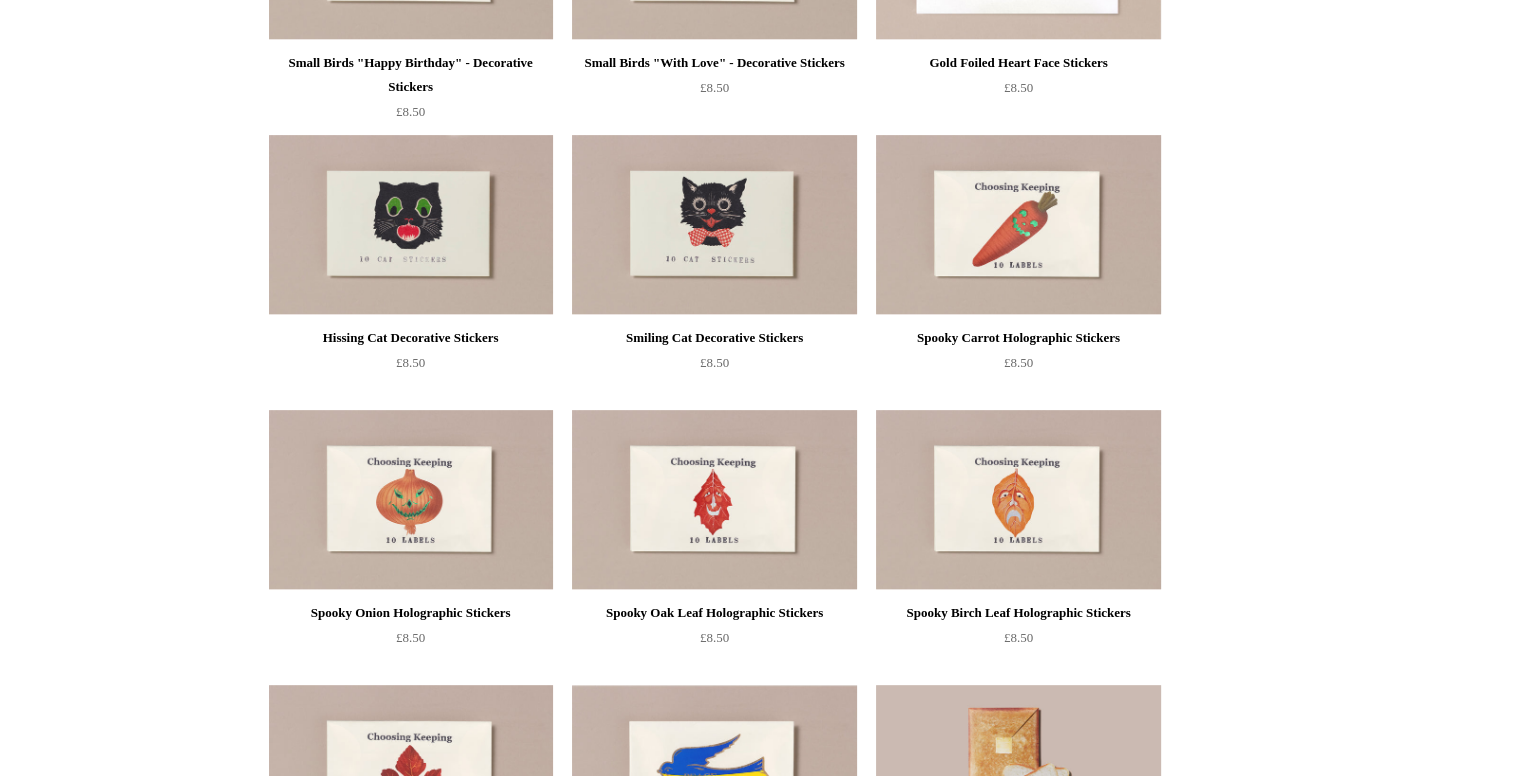 scroll, scrollTop: 846, scrollLeft: 0, axis: vertical 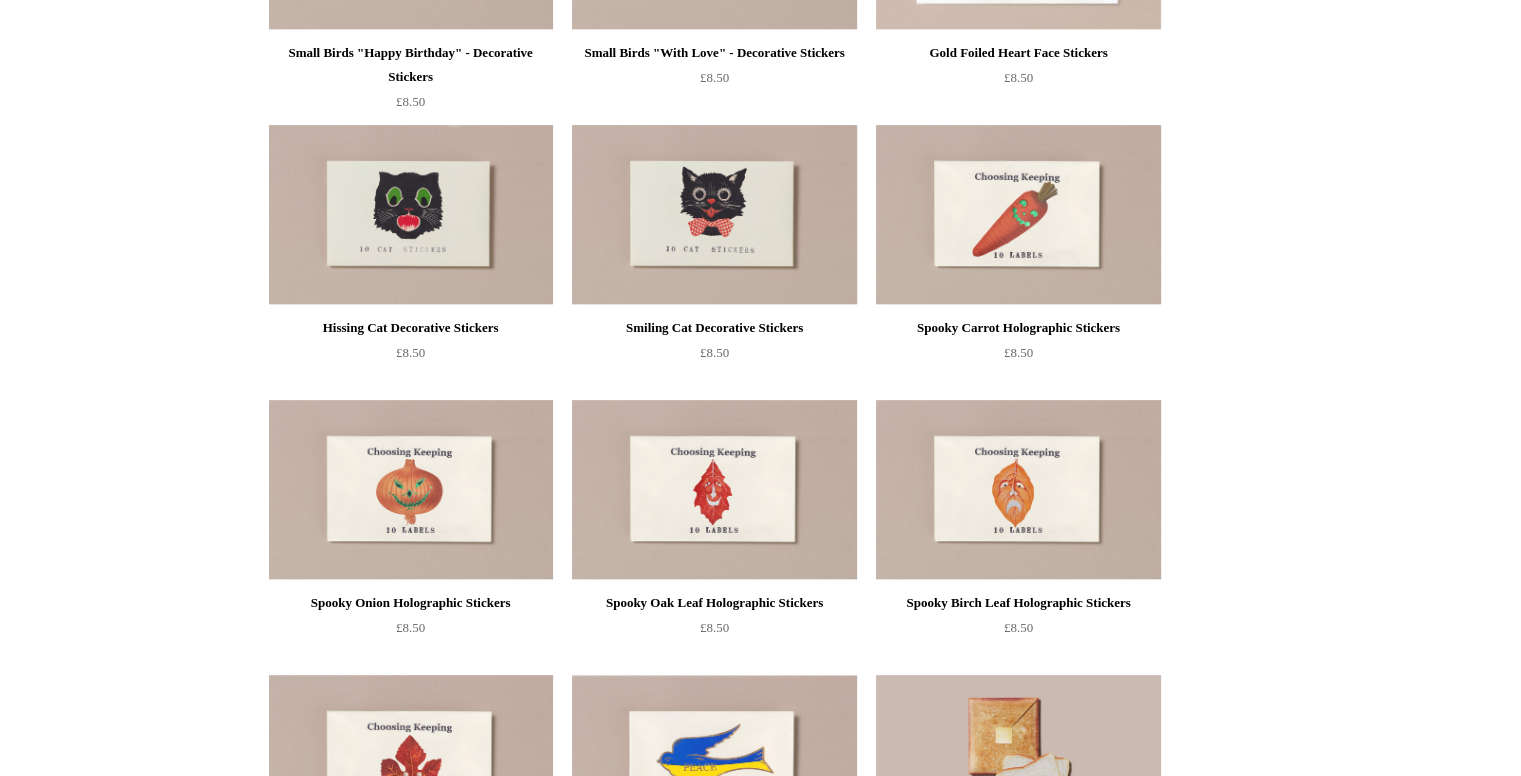click at bounding box center [714, 215] 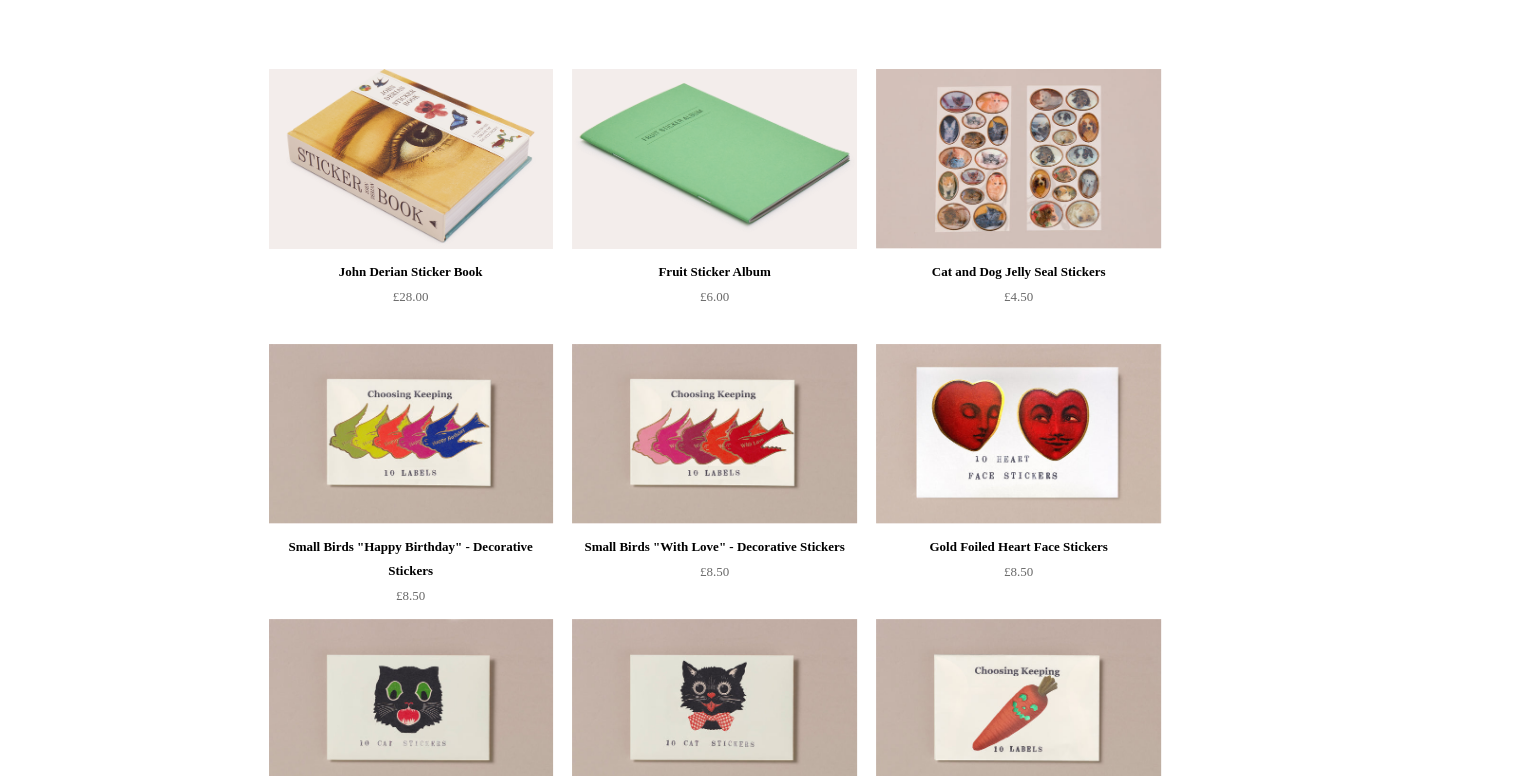 scroll, scrollTop: 0, scrollLeft: 0, axis: both 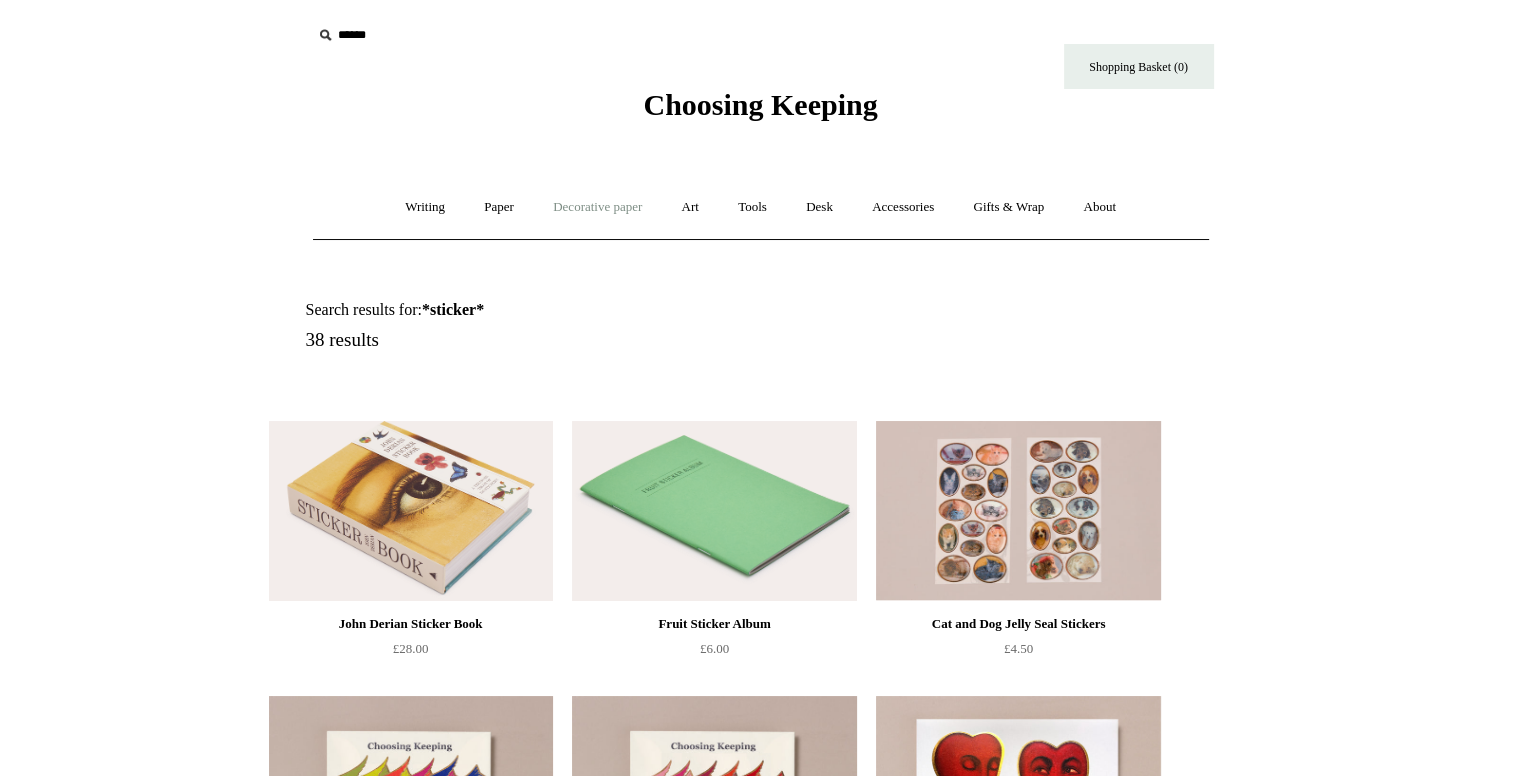 click on "Decorative paper +" at bounding box center (597, 207) 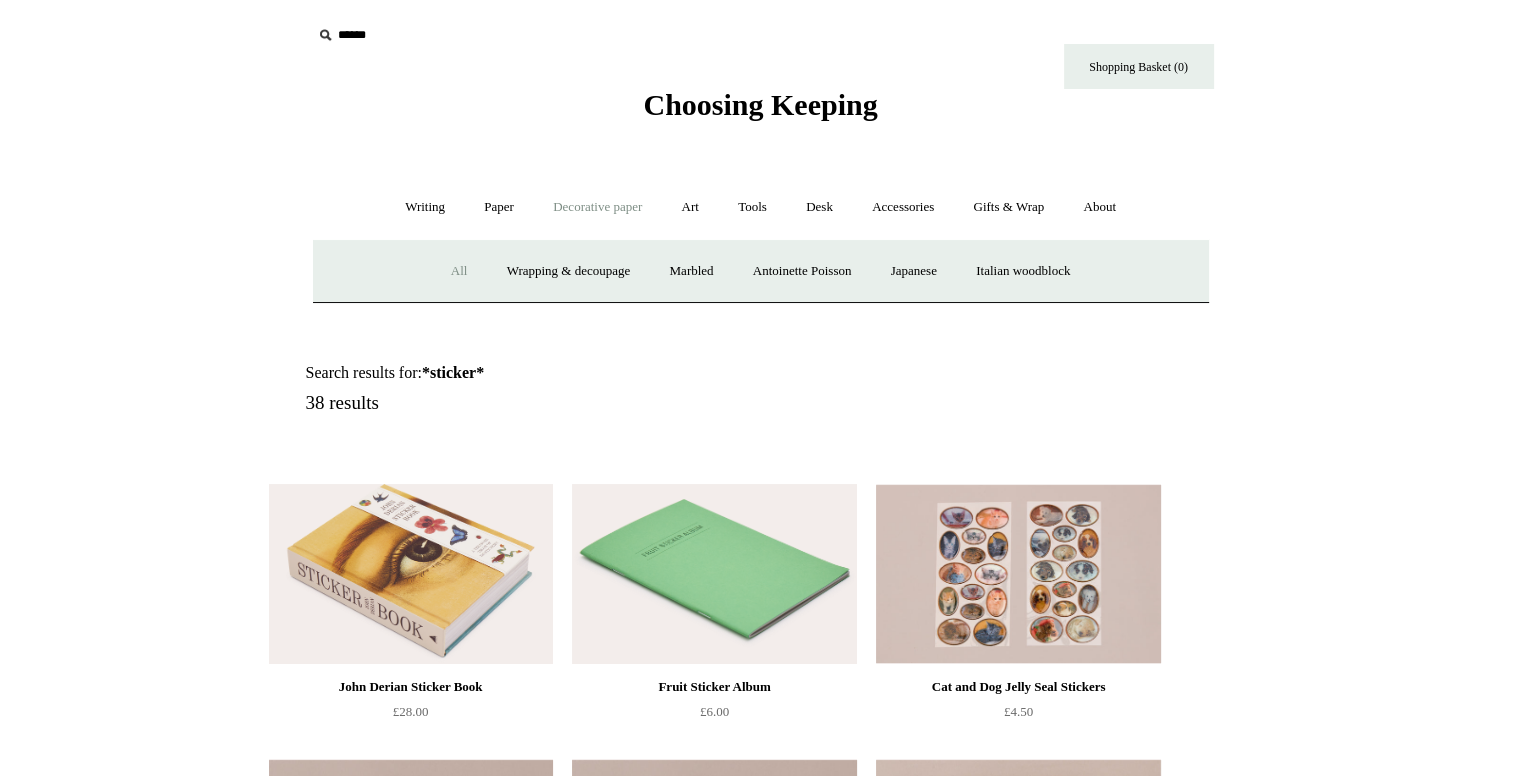 click on "All" at bounding box center (459, 271) 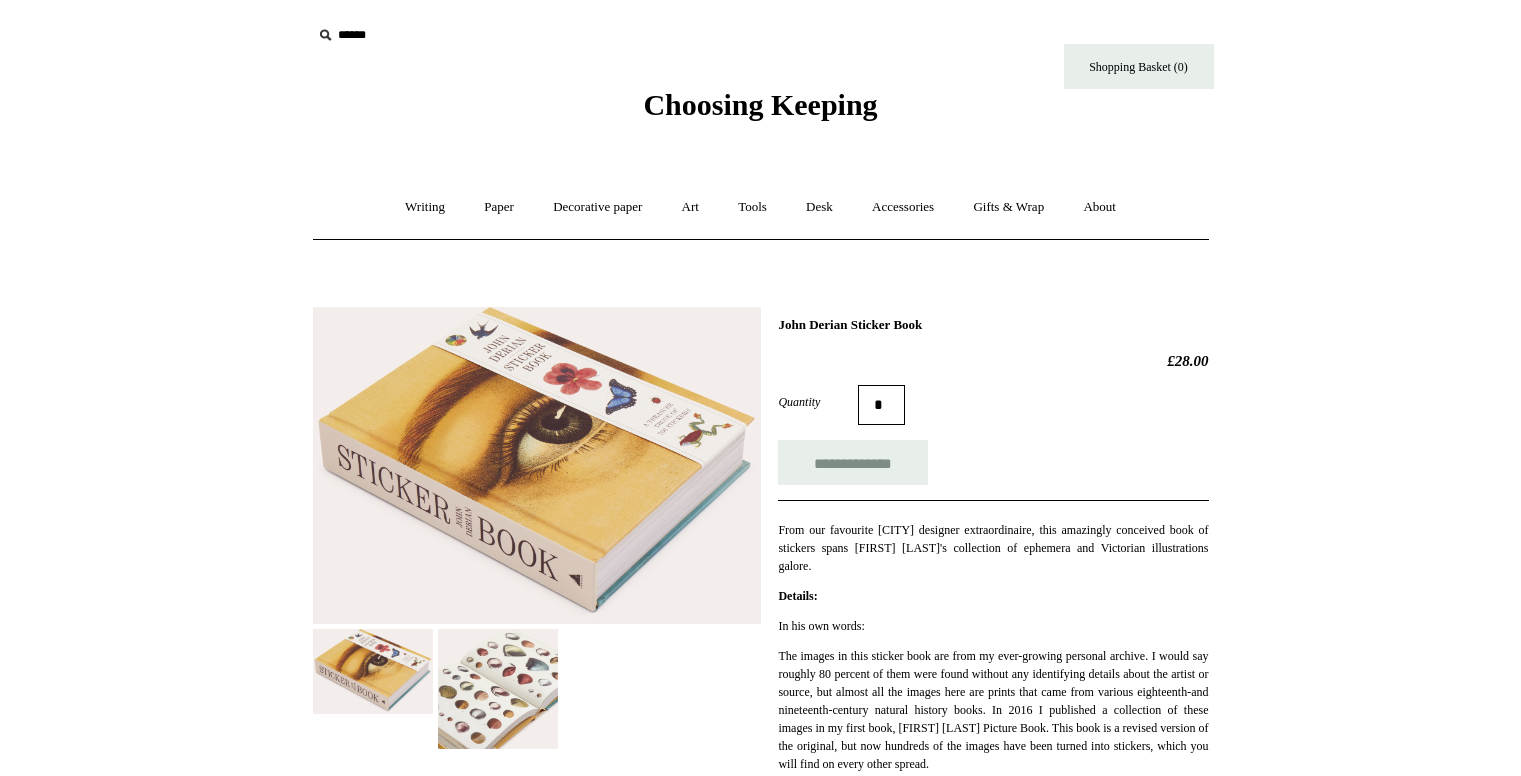 scroll, scrollTop: 0, scrollLeft: 0, axis: both 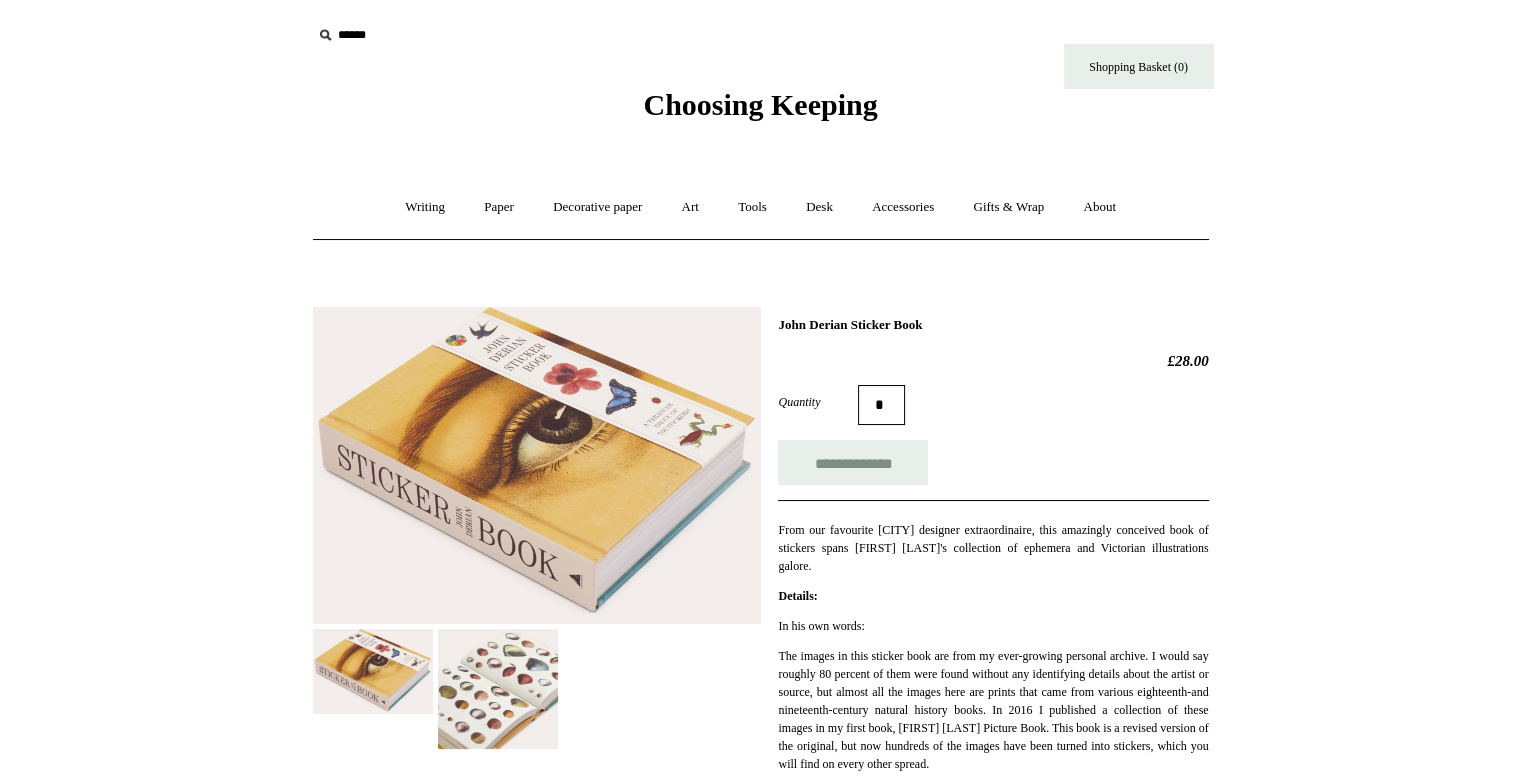 click at bounding box center [498, 689] 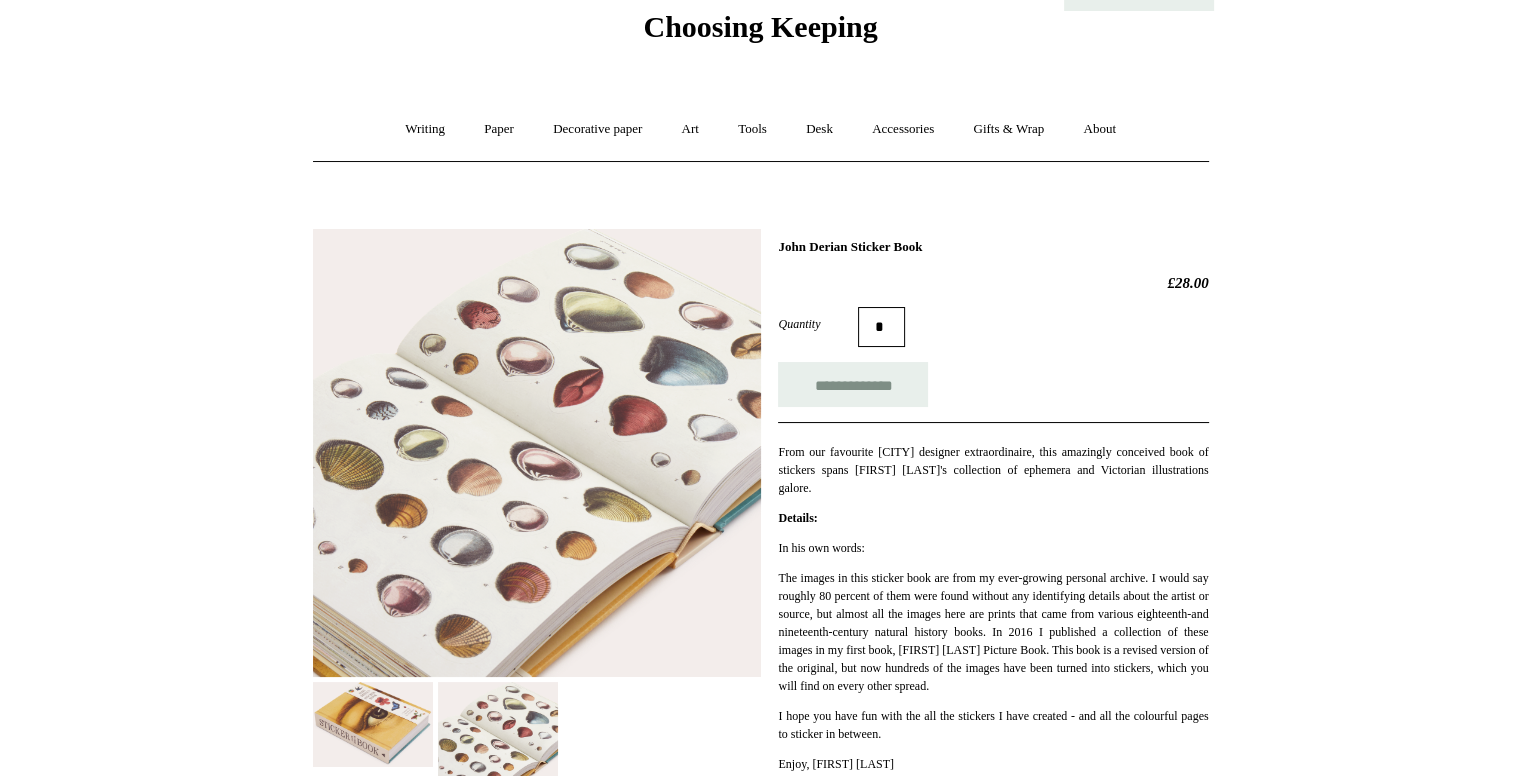 scroll, scrollTop: 0, scrollLeft: 0, axis: both 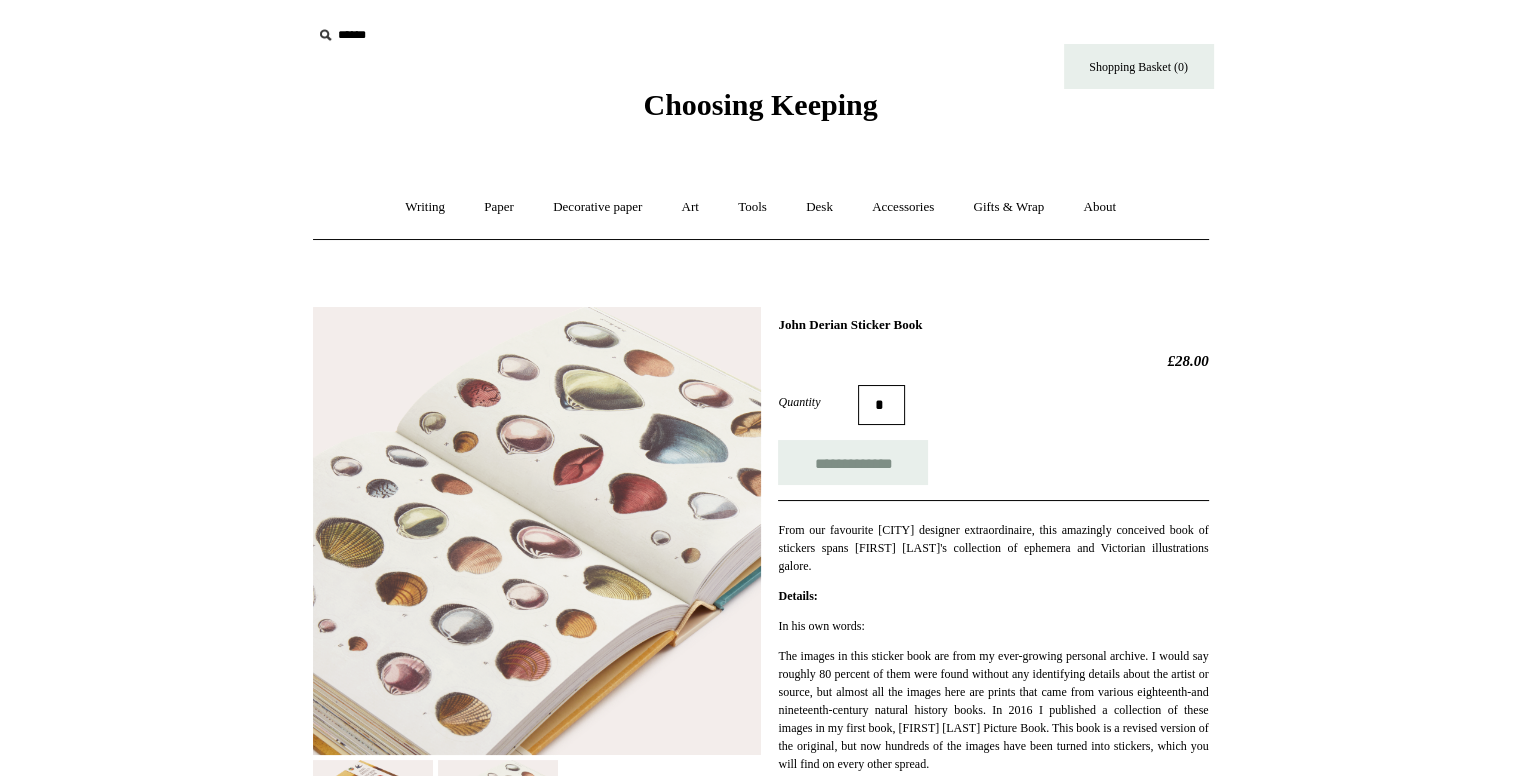 drag, startPoint x: 948, startPoint y: 325, endPoint x: 768, endPoint y: 327, distance: 180.01111 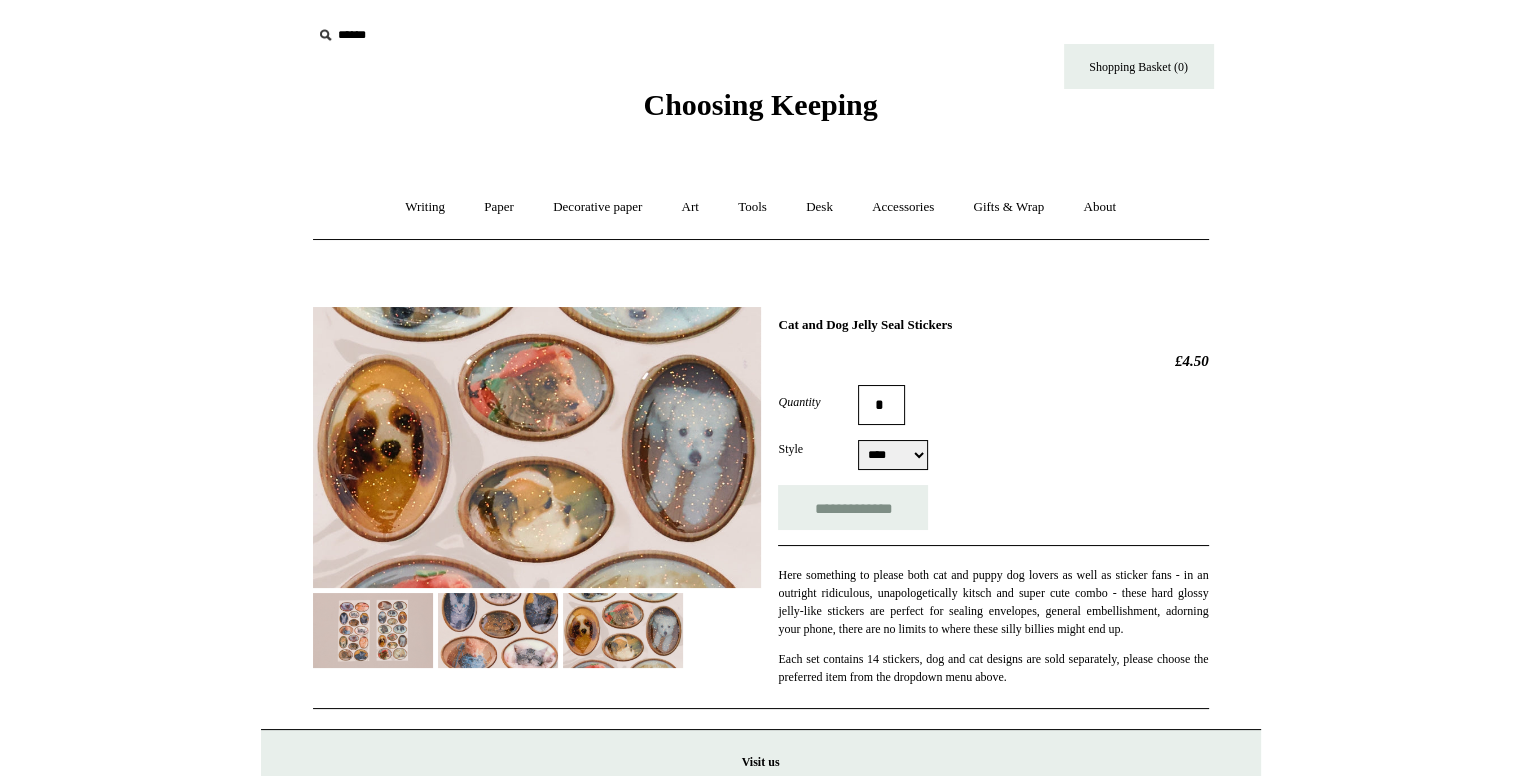 scroll, scrollTop: 74, scrollLeft: 0, axis: vertical 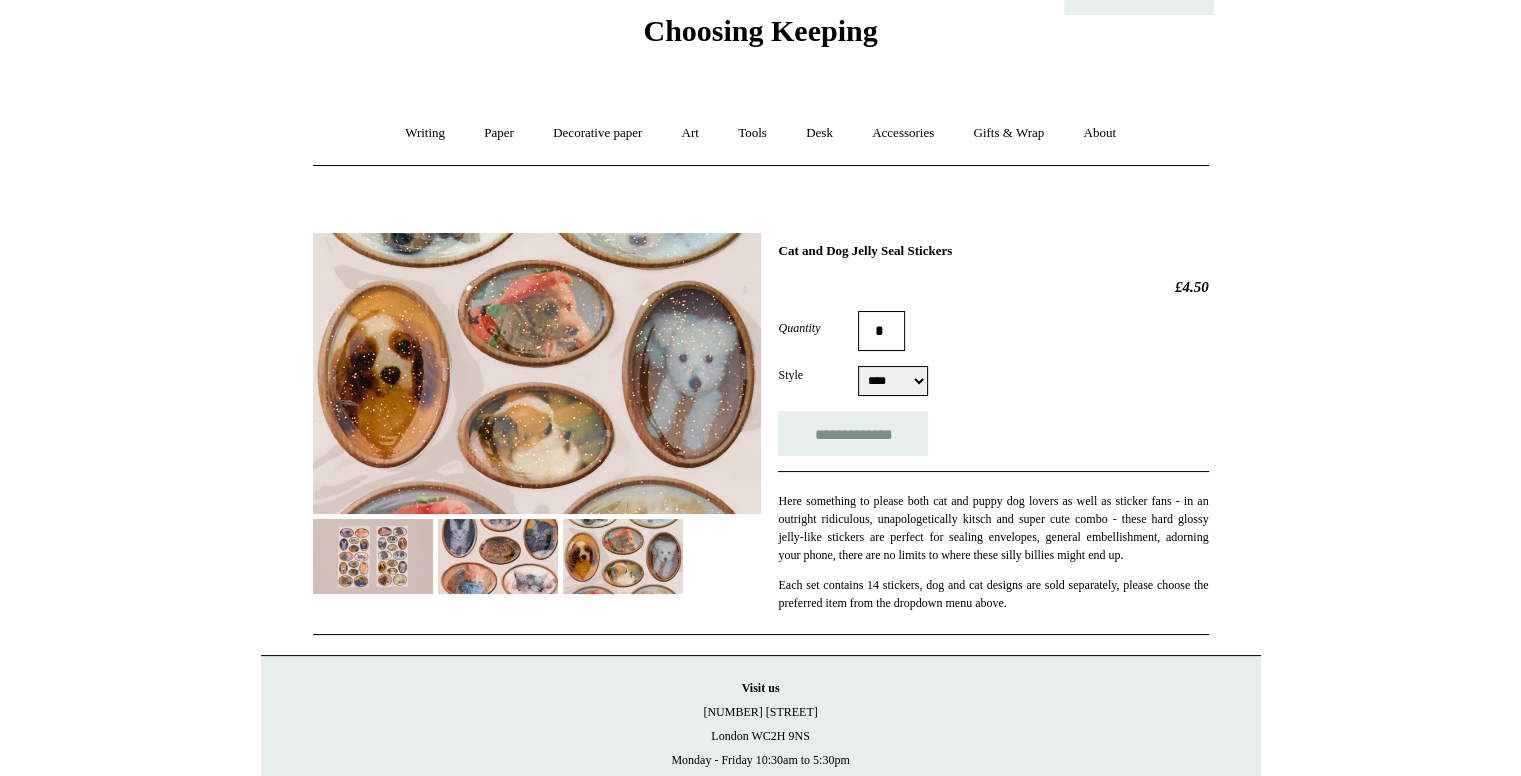 click at bounding box center (498, 556) 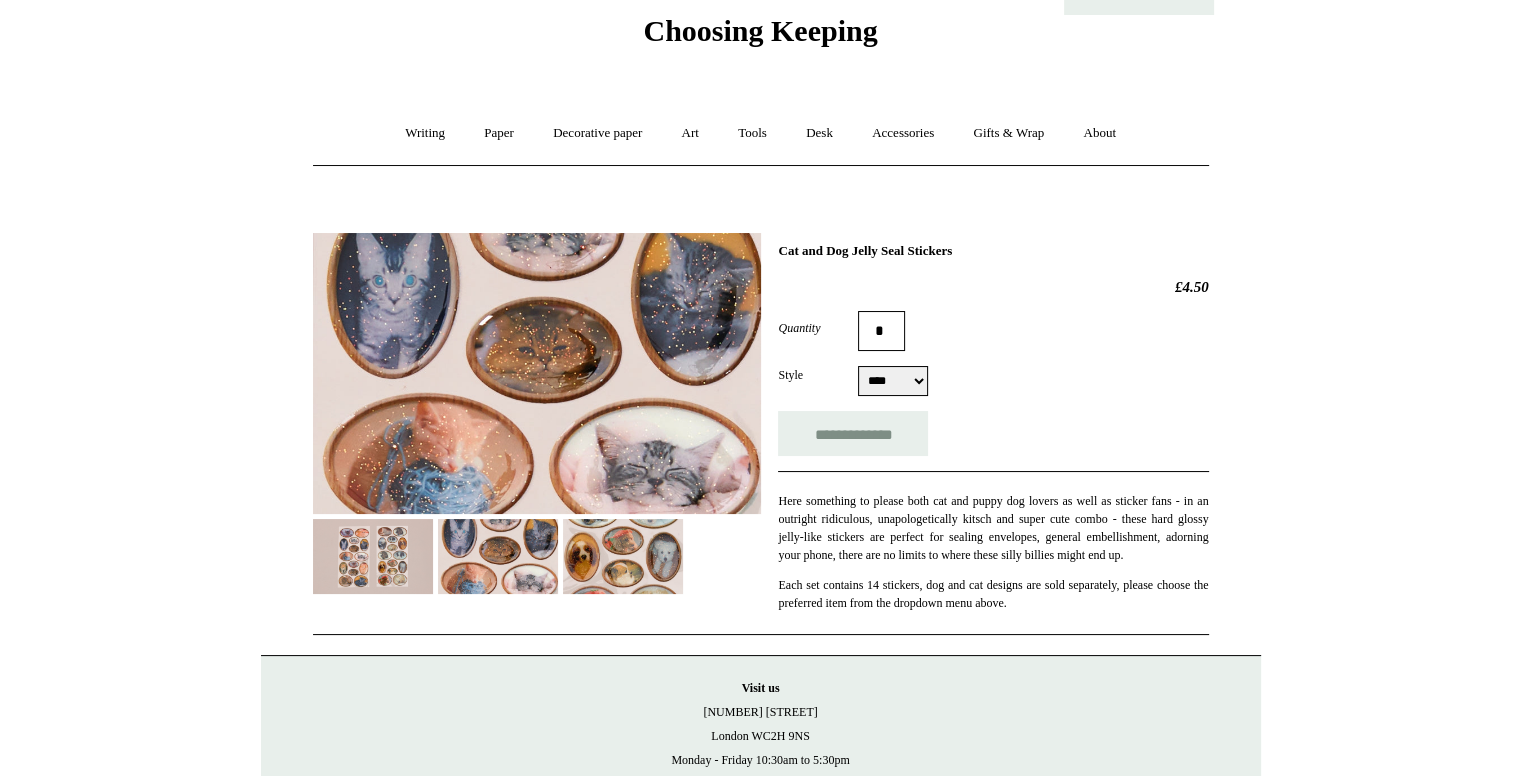 click at bounding box center [623, 556] 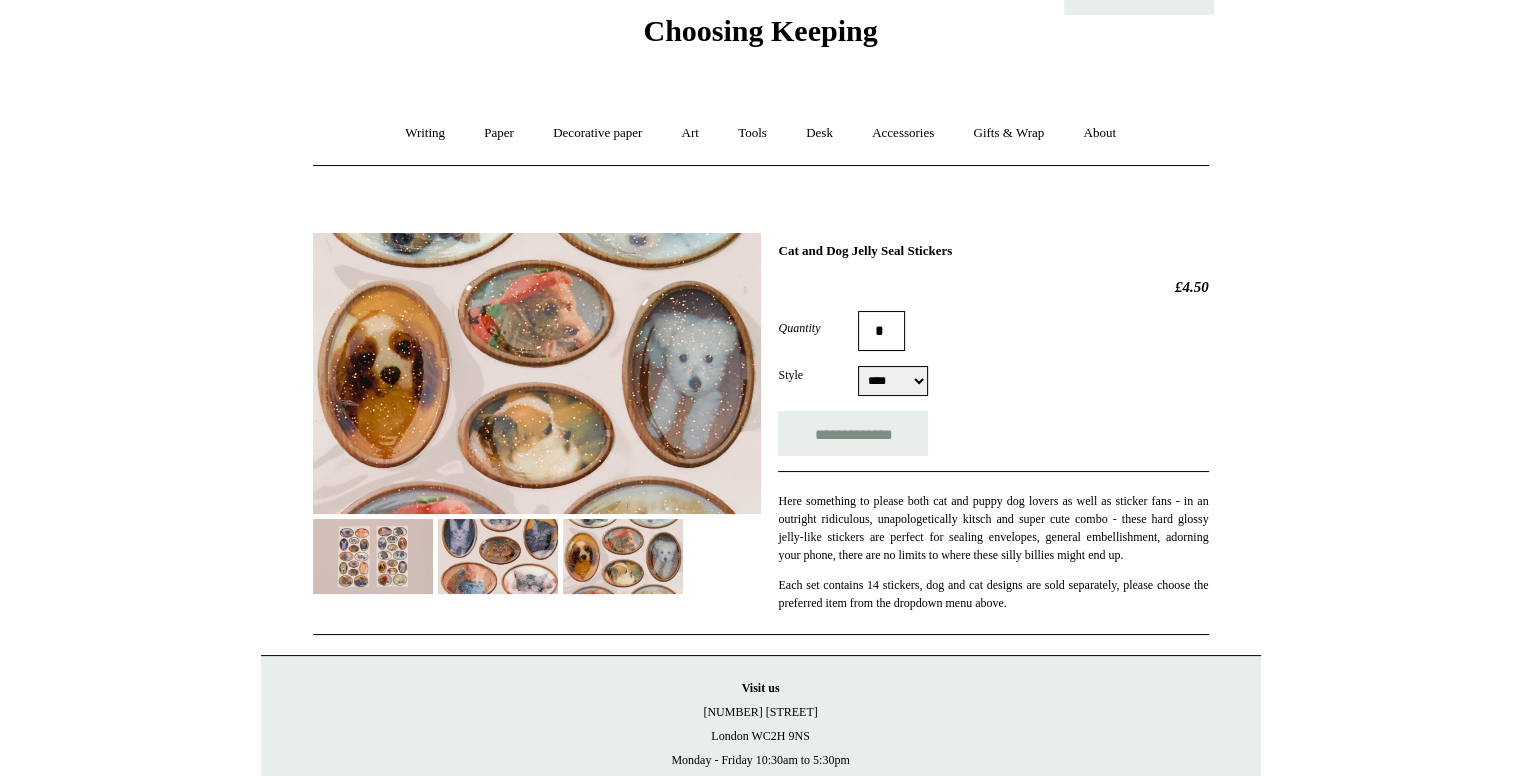 click at bounding box center (373, 556) 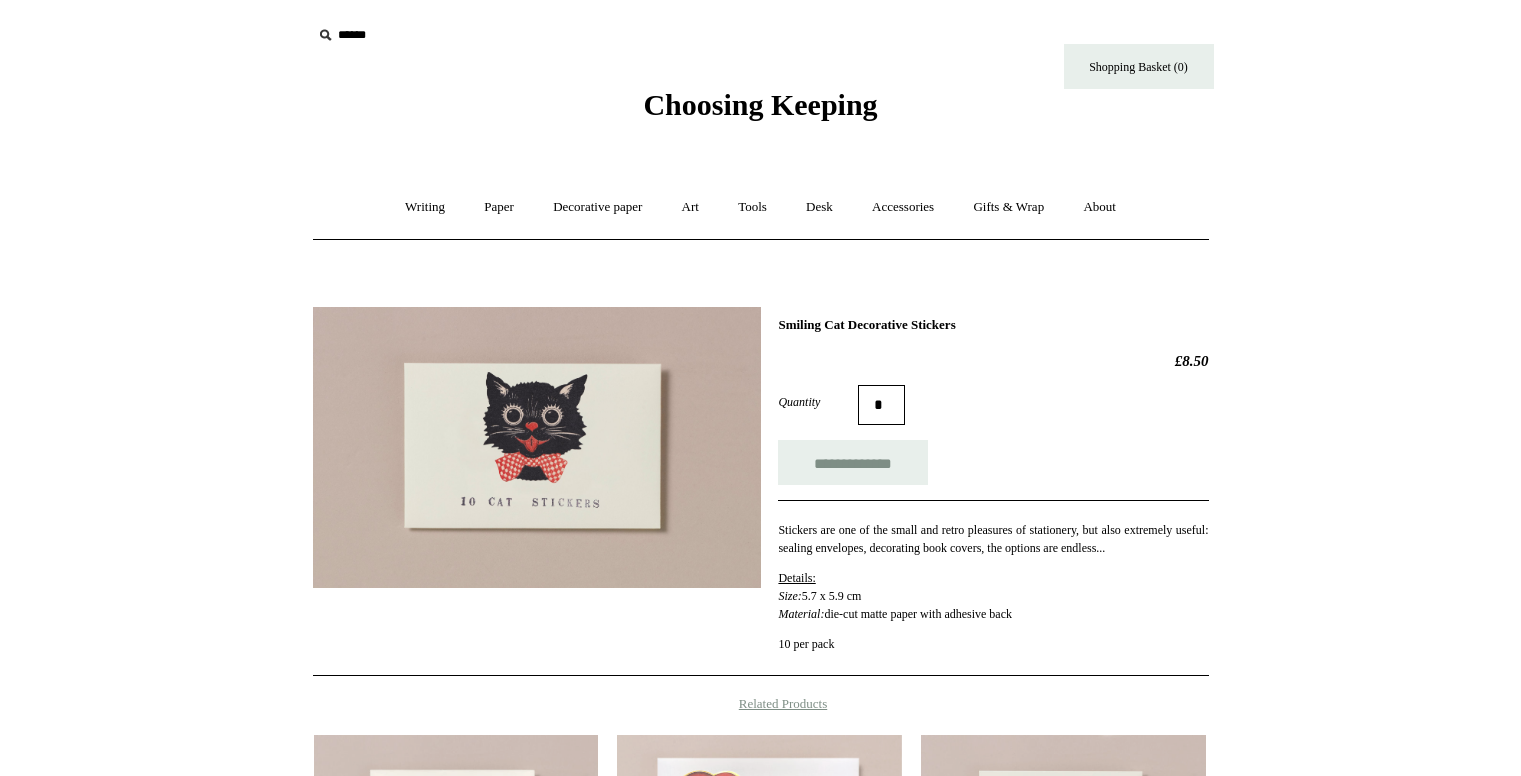 scroll, scrollTop: 0, scrollLeft: 0, axis: both 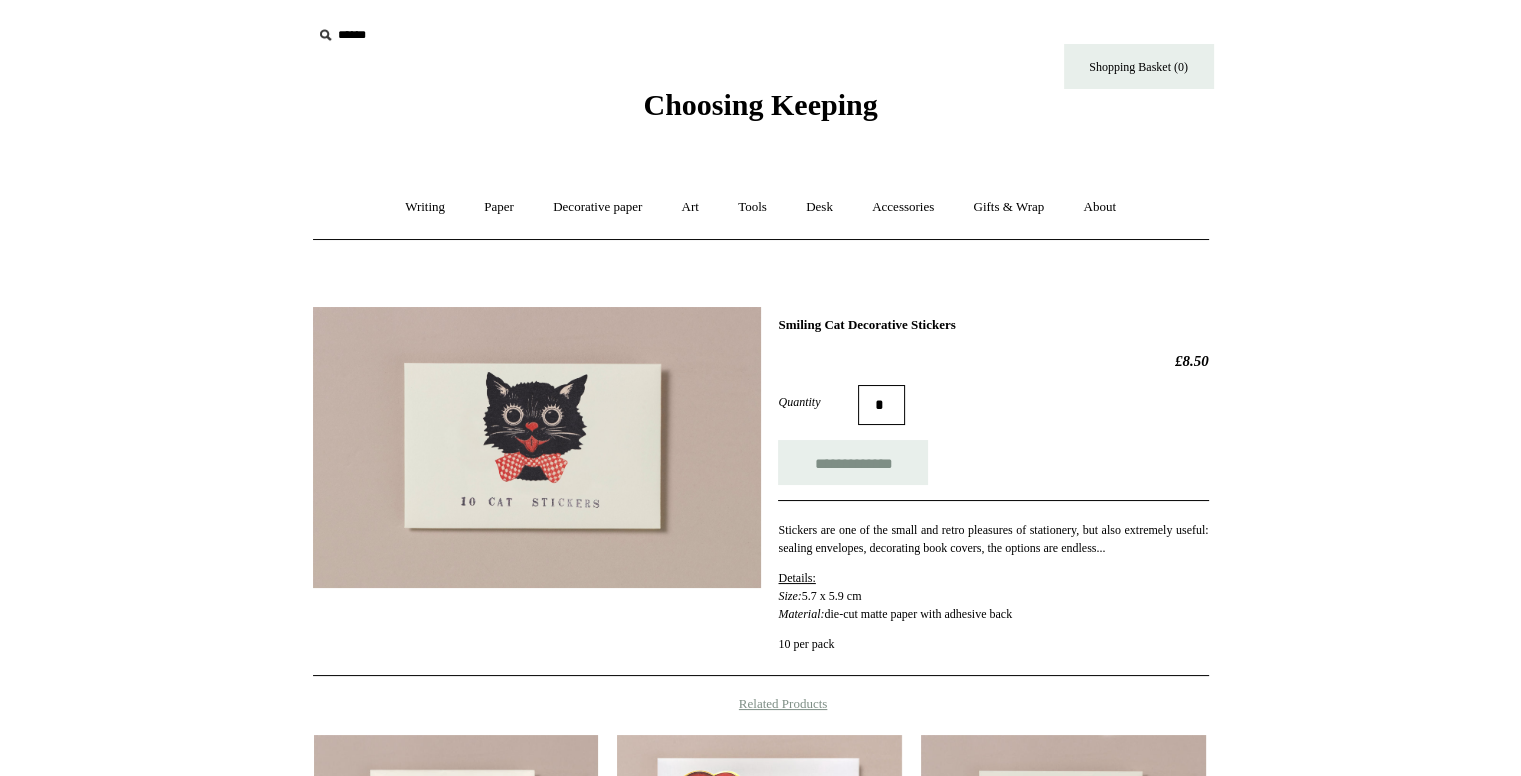click on "**********" at bounding box center [761, 484] 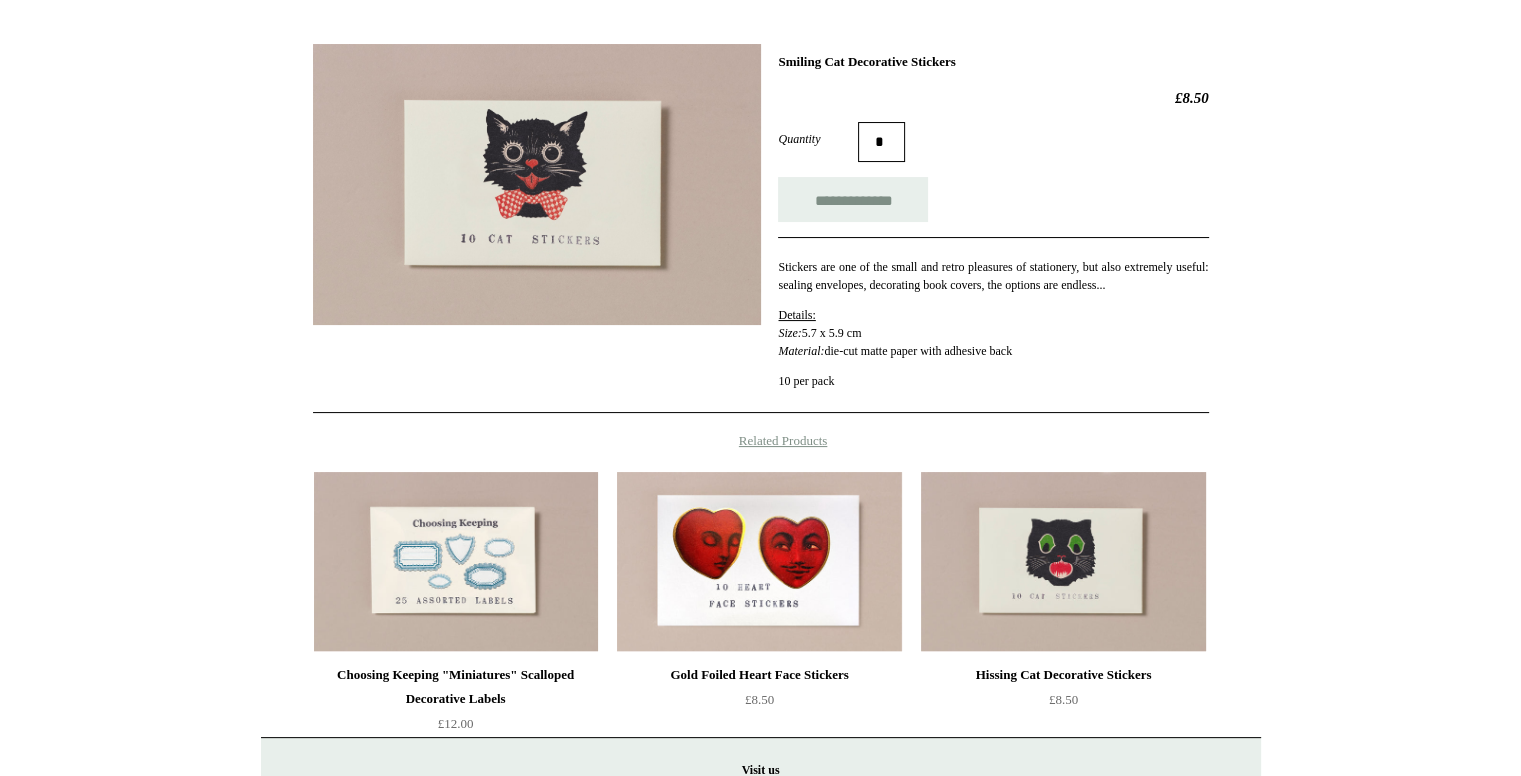scroll, scrollTop: 268, scrollLeft: 0, axis: vertical 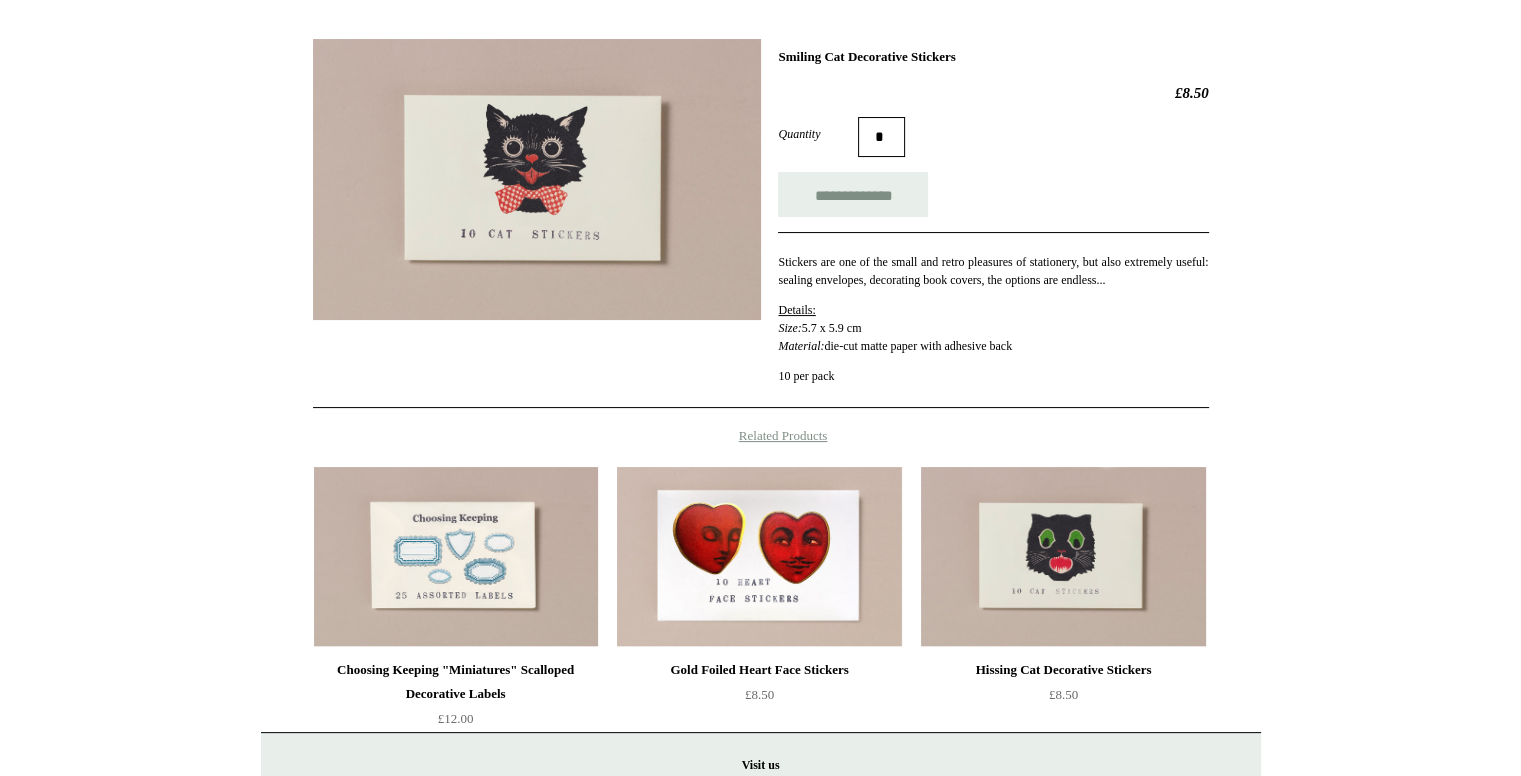 click at bounding box center (537, 179) 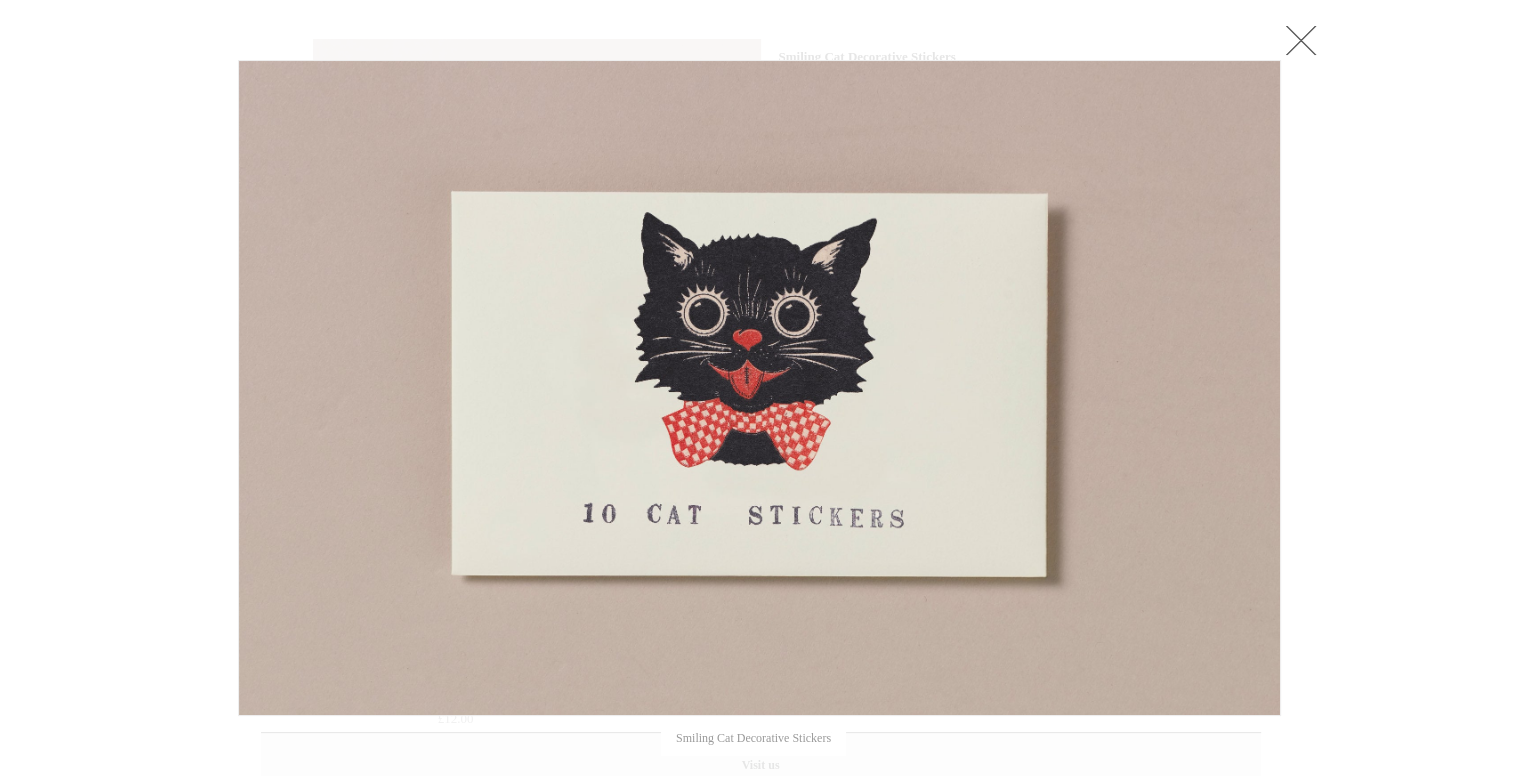 click at bounding box center [759, 388] 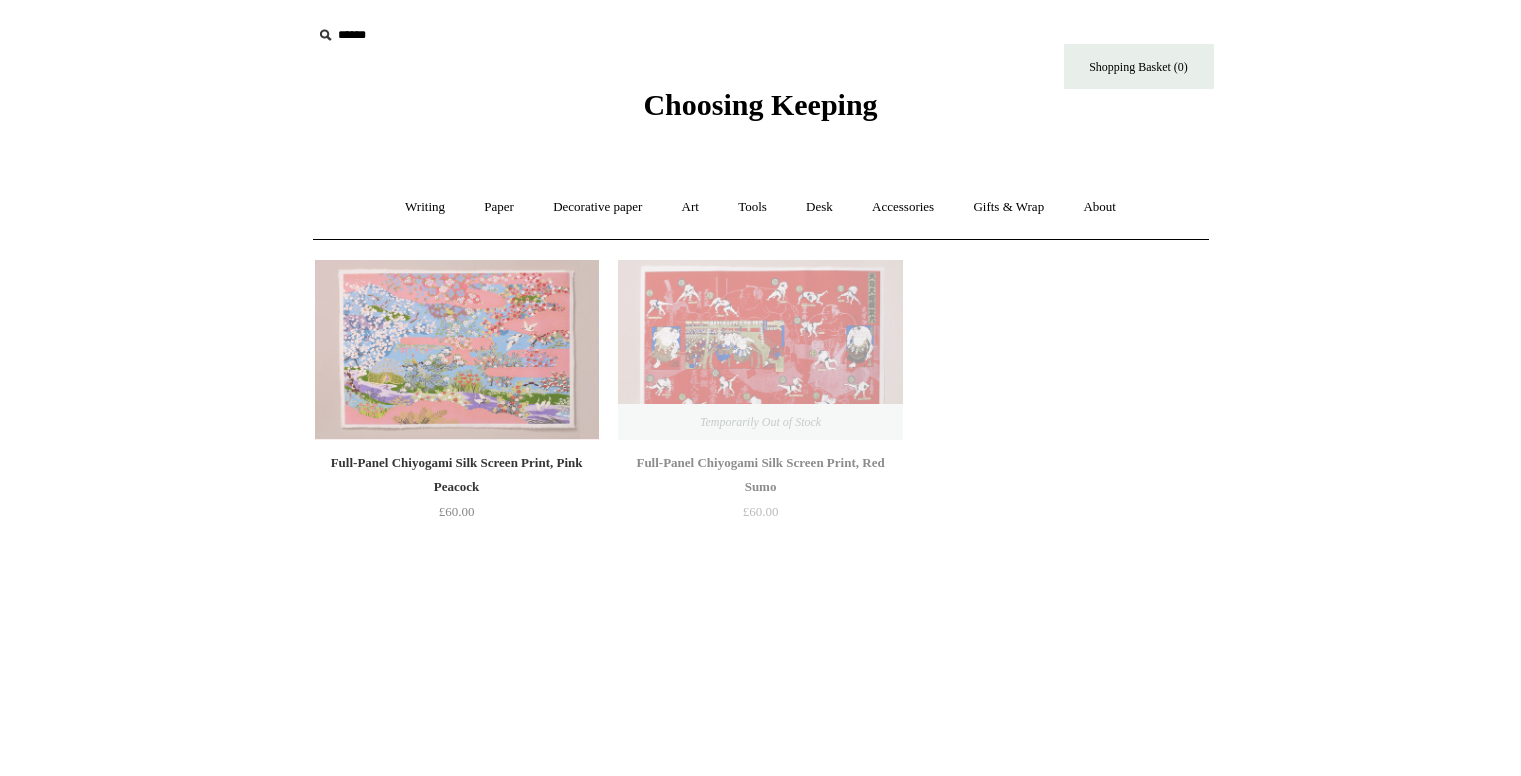 scroll, scrollTop: 0, scrollLeft: 0, axis: both 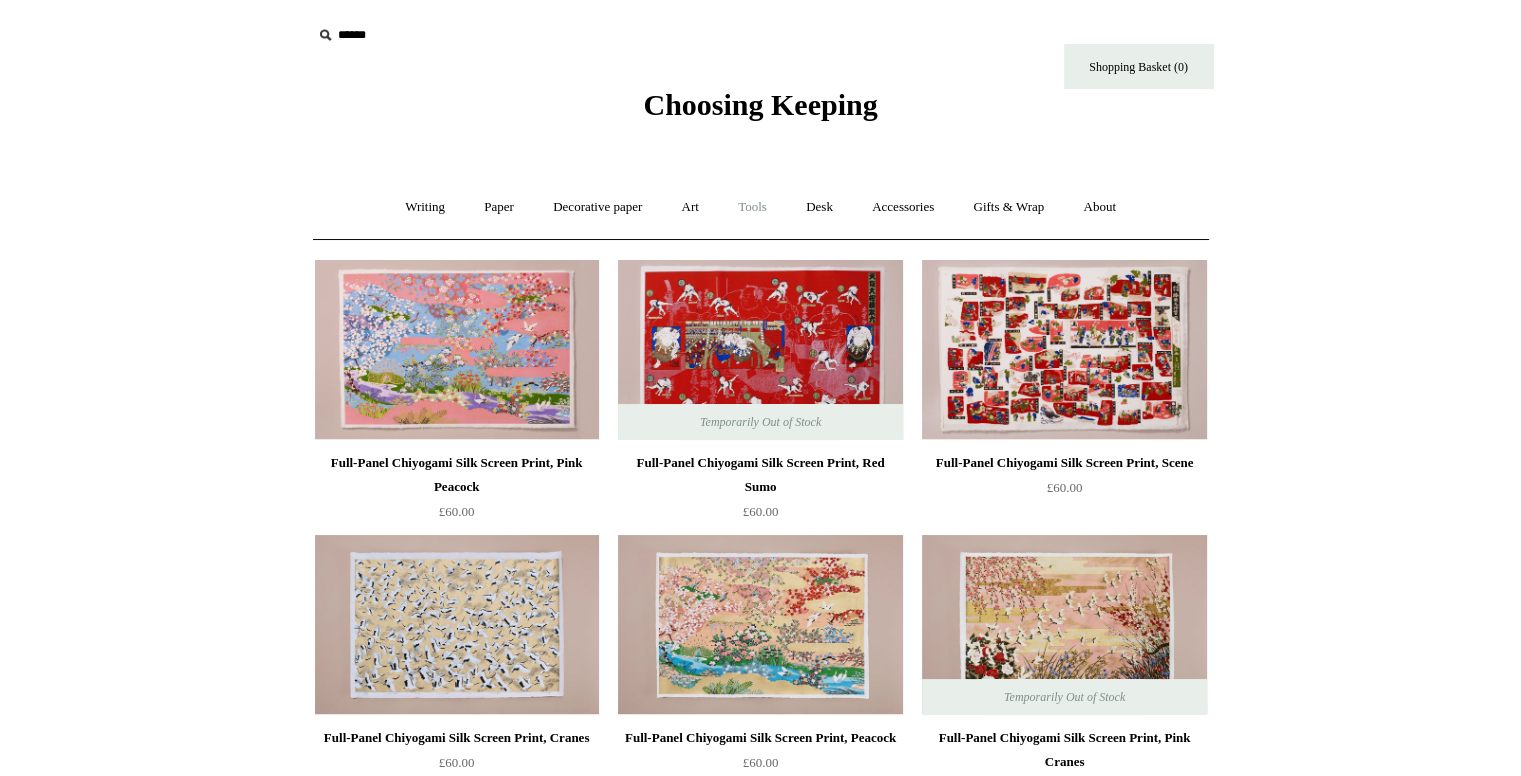 click on "Tools +" at bounding box center [752, 207] 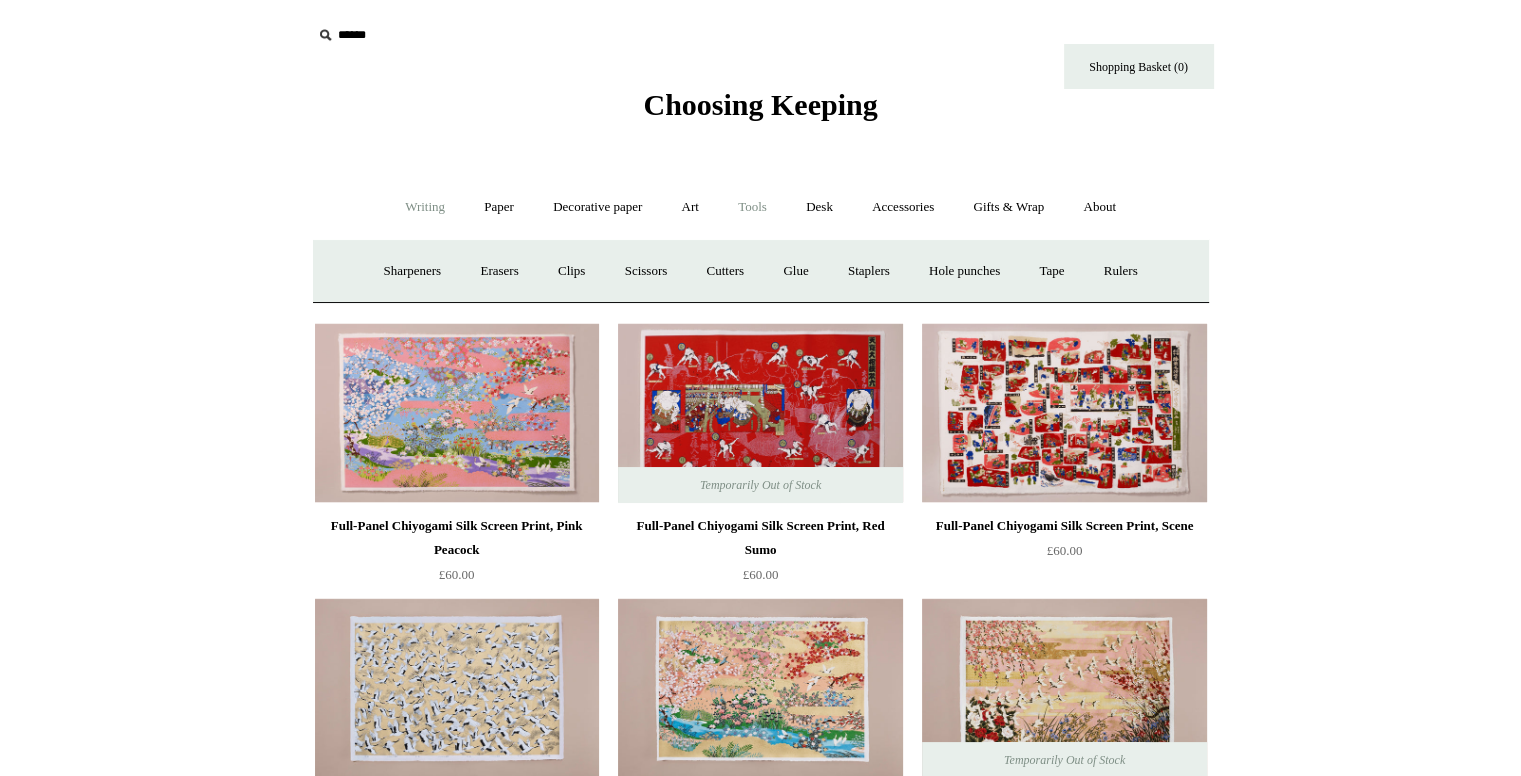 click on "Writing +" at bounding box center [425, 207] 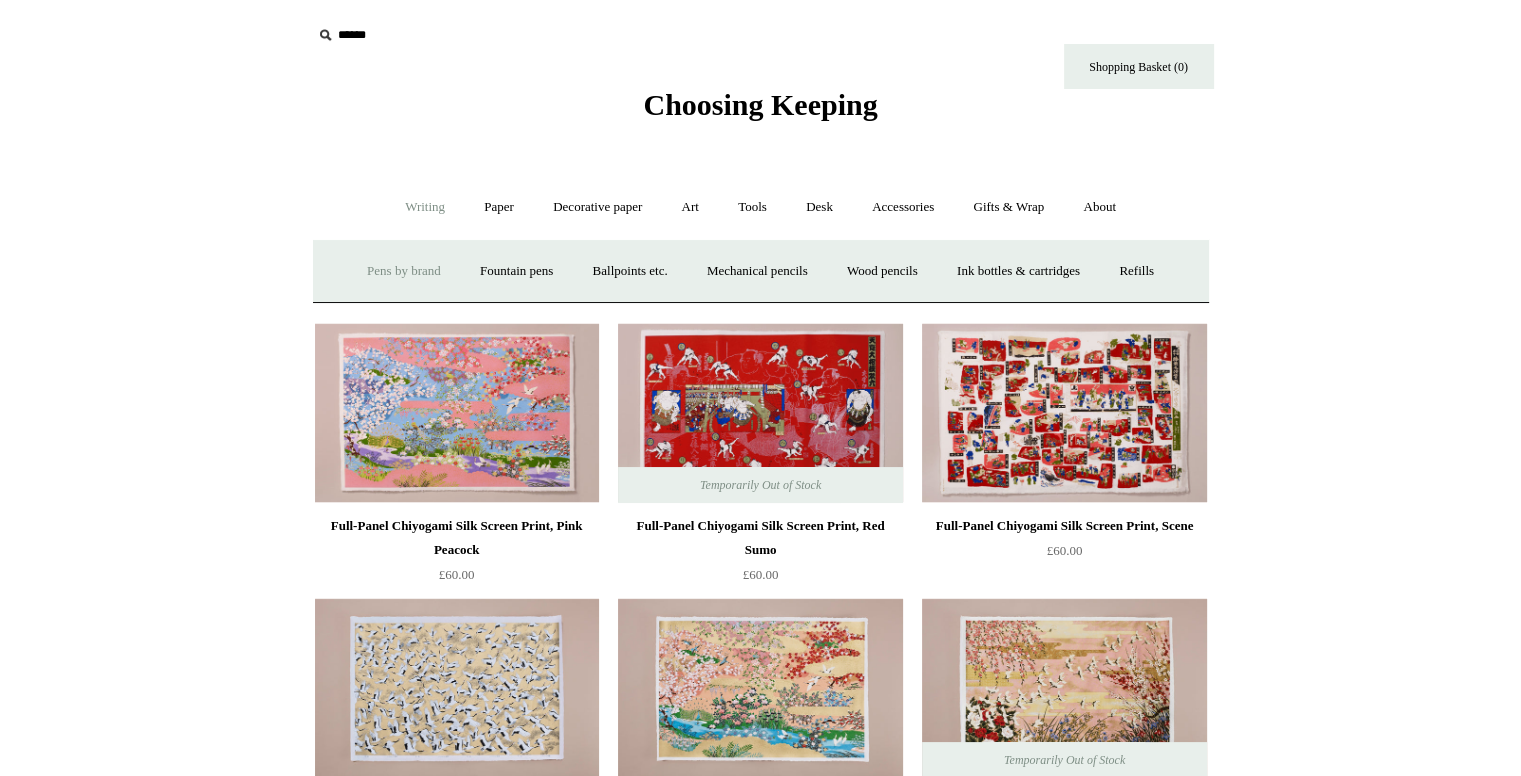 click on "Pens by brand +" at bounding box center (404, 271) 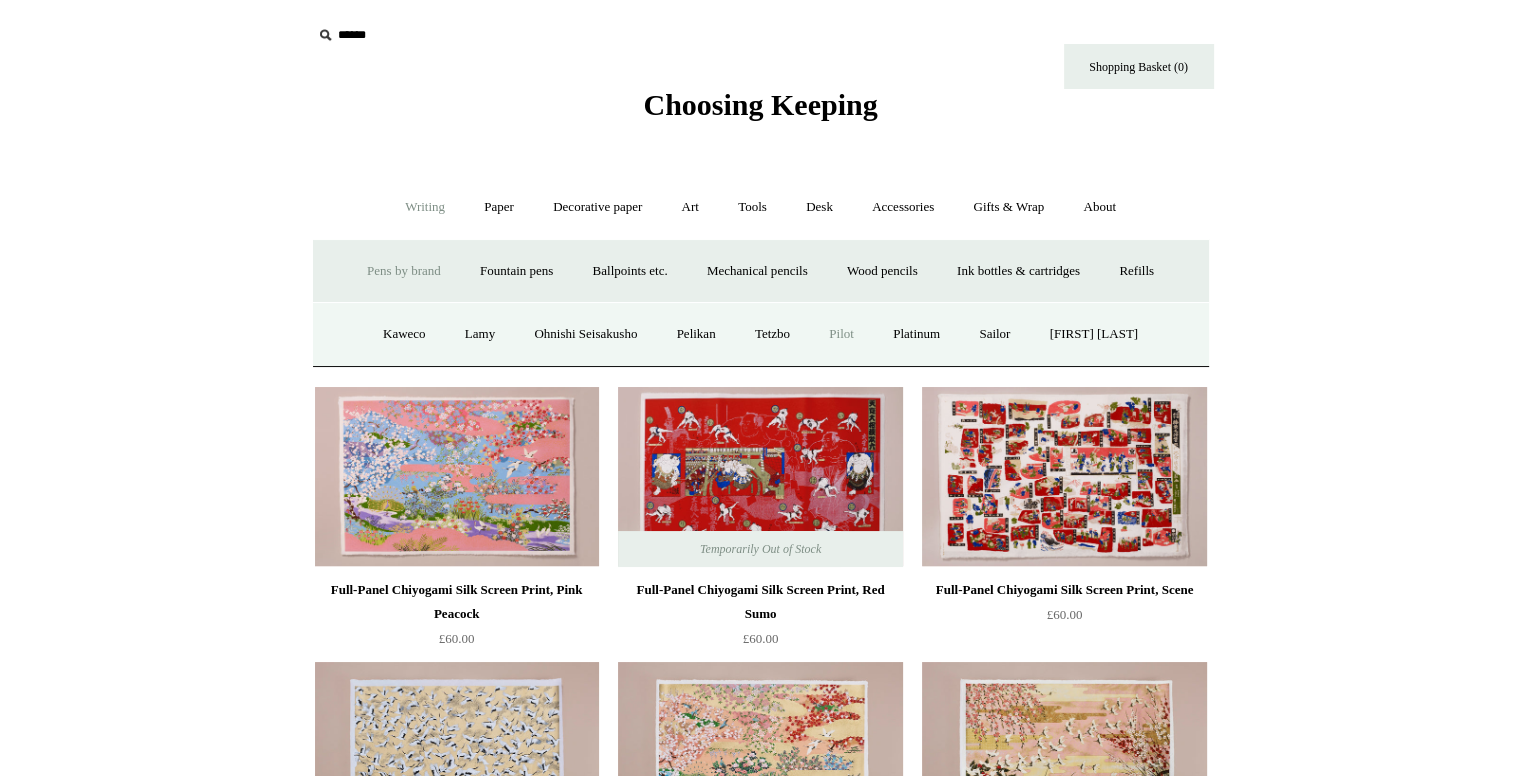 click on "Pilot" at bounding box center (841, 334) 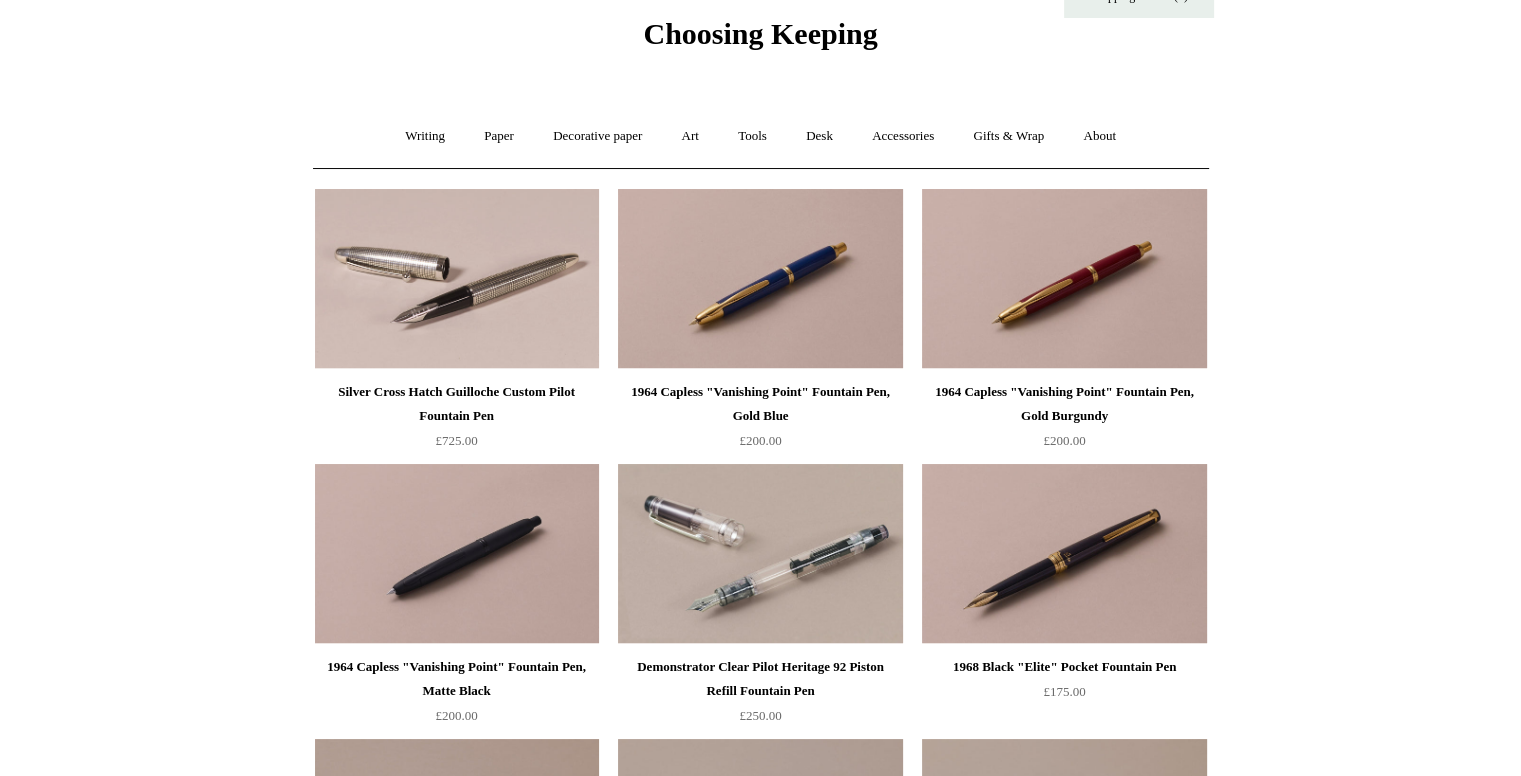 scroll, scrollTop: 0, scrollLeft: 0, axis: both 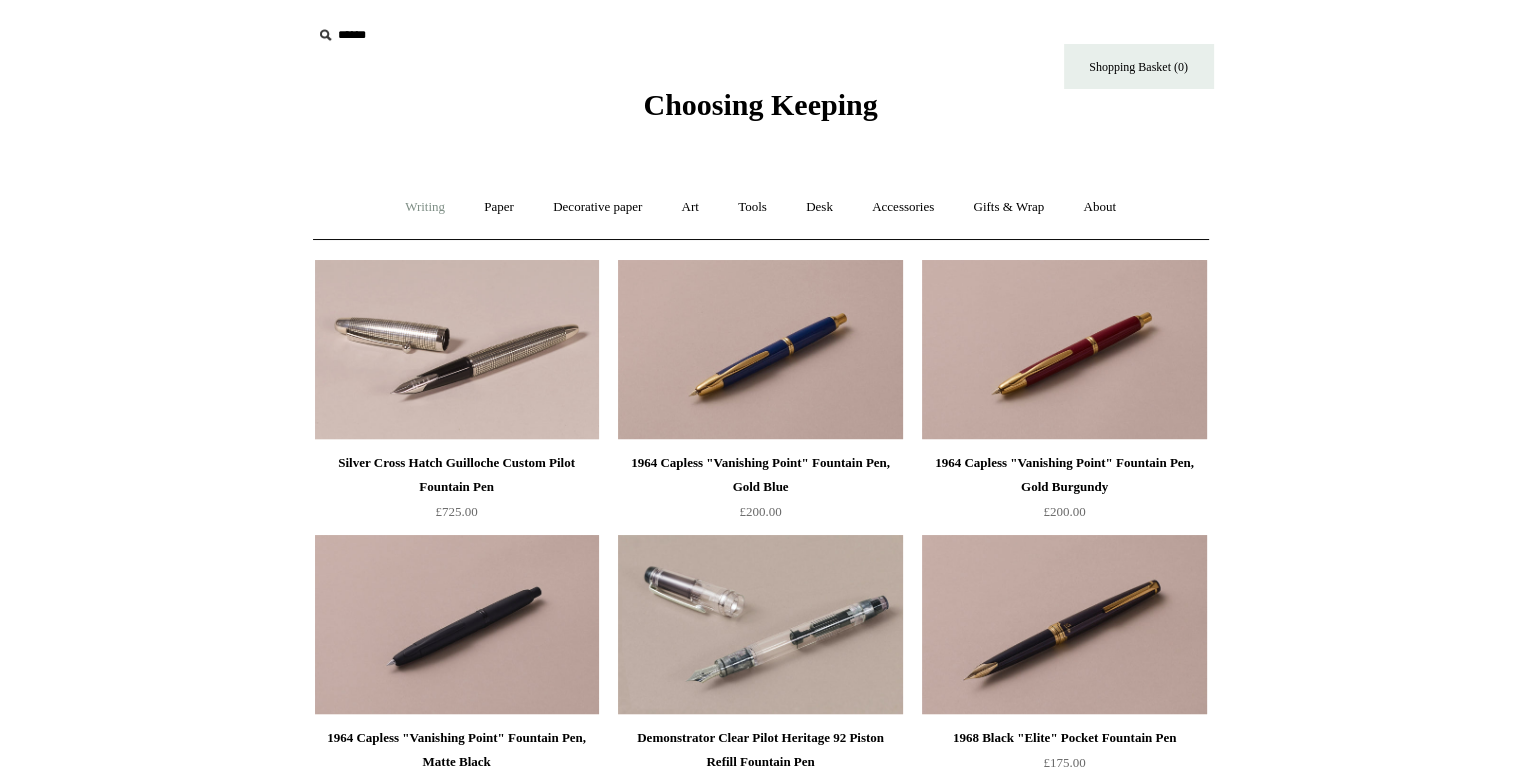 click on "Writing +" at bounding box center [425, 207] 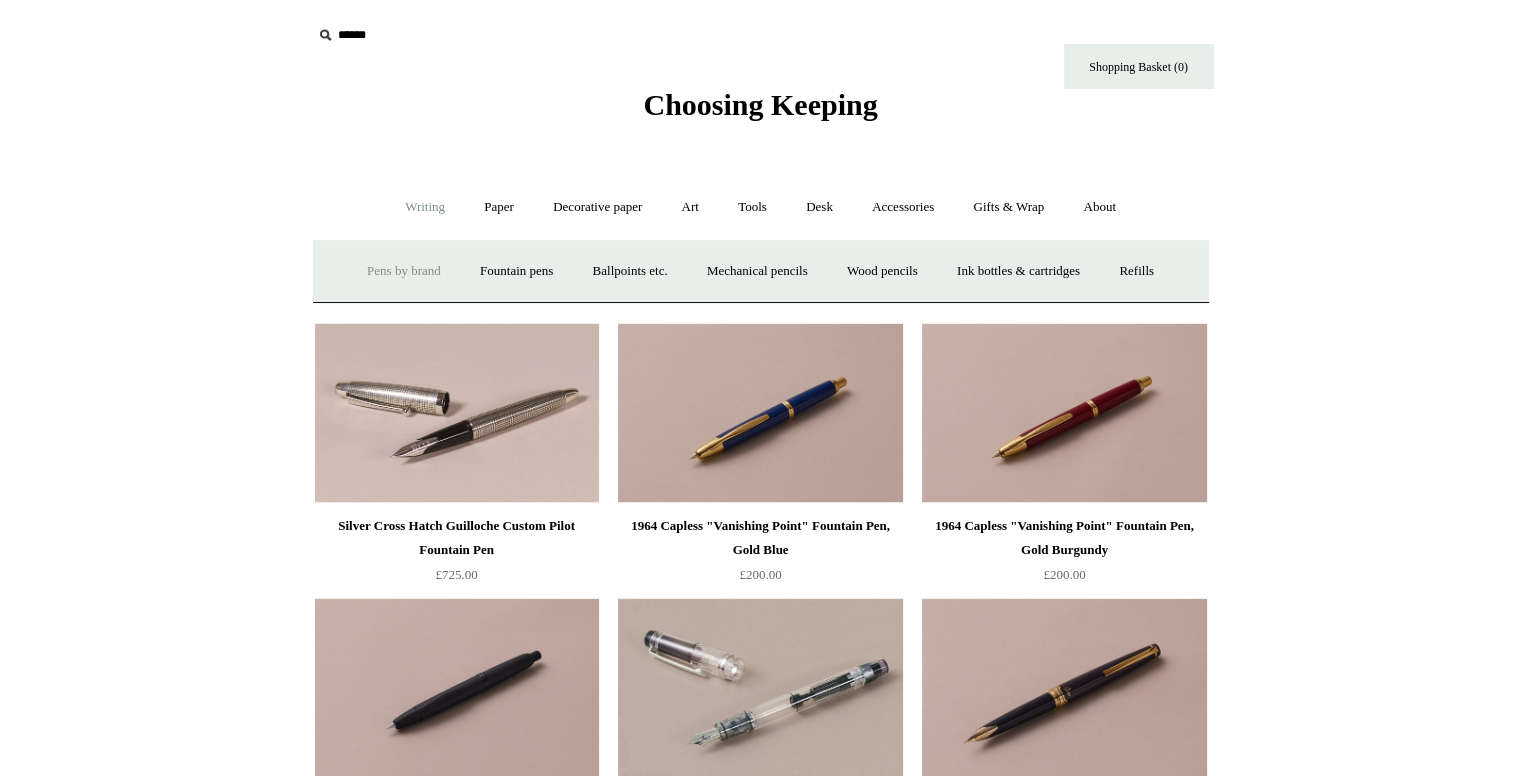 click on "Pens by brand +" at bounding box center (404, 271) 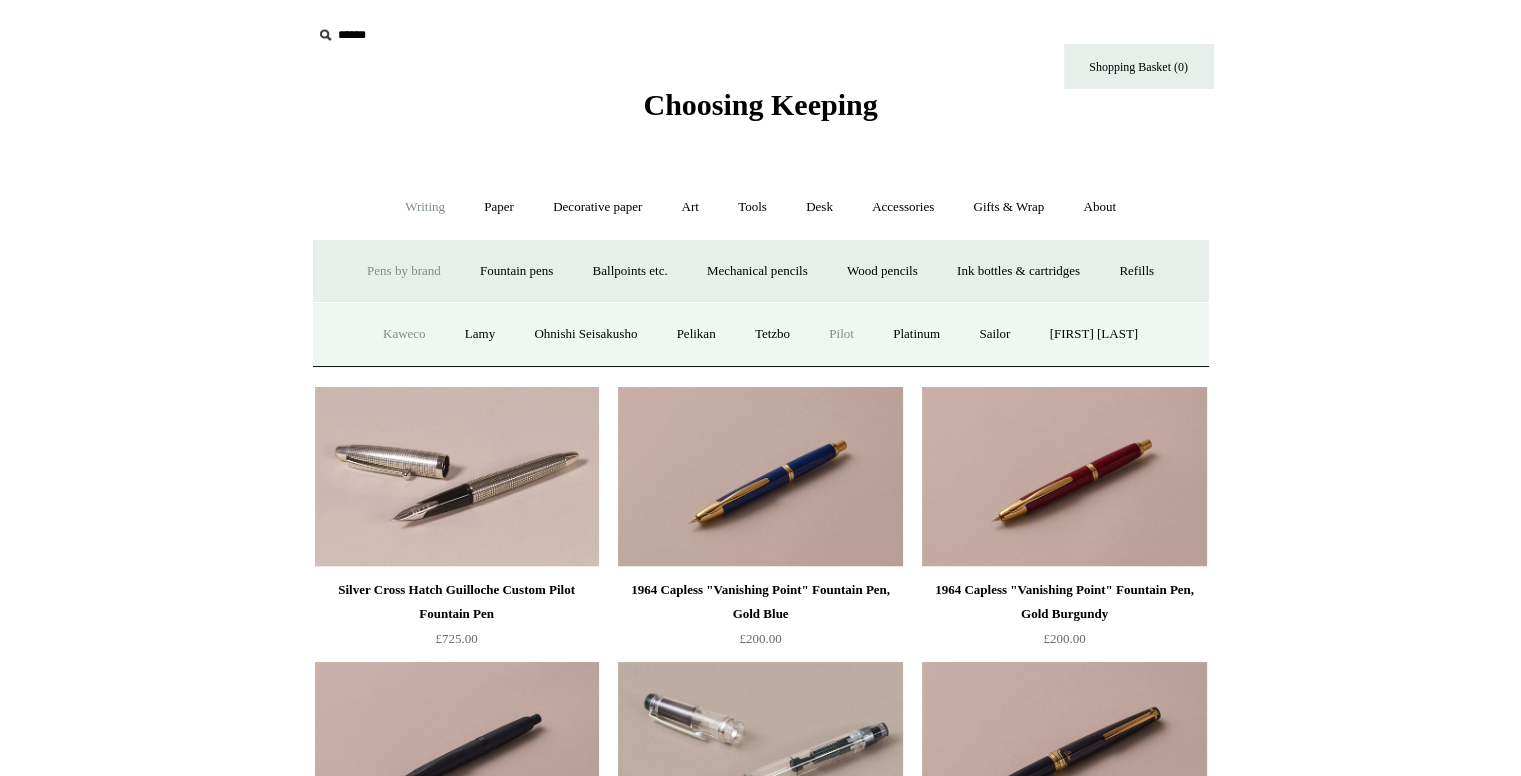 click on "Kaweco" at bounding box center (404, 334) 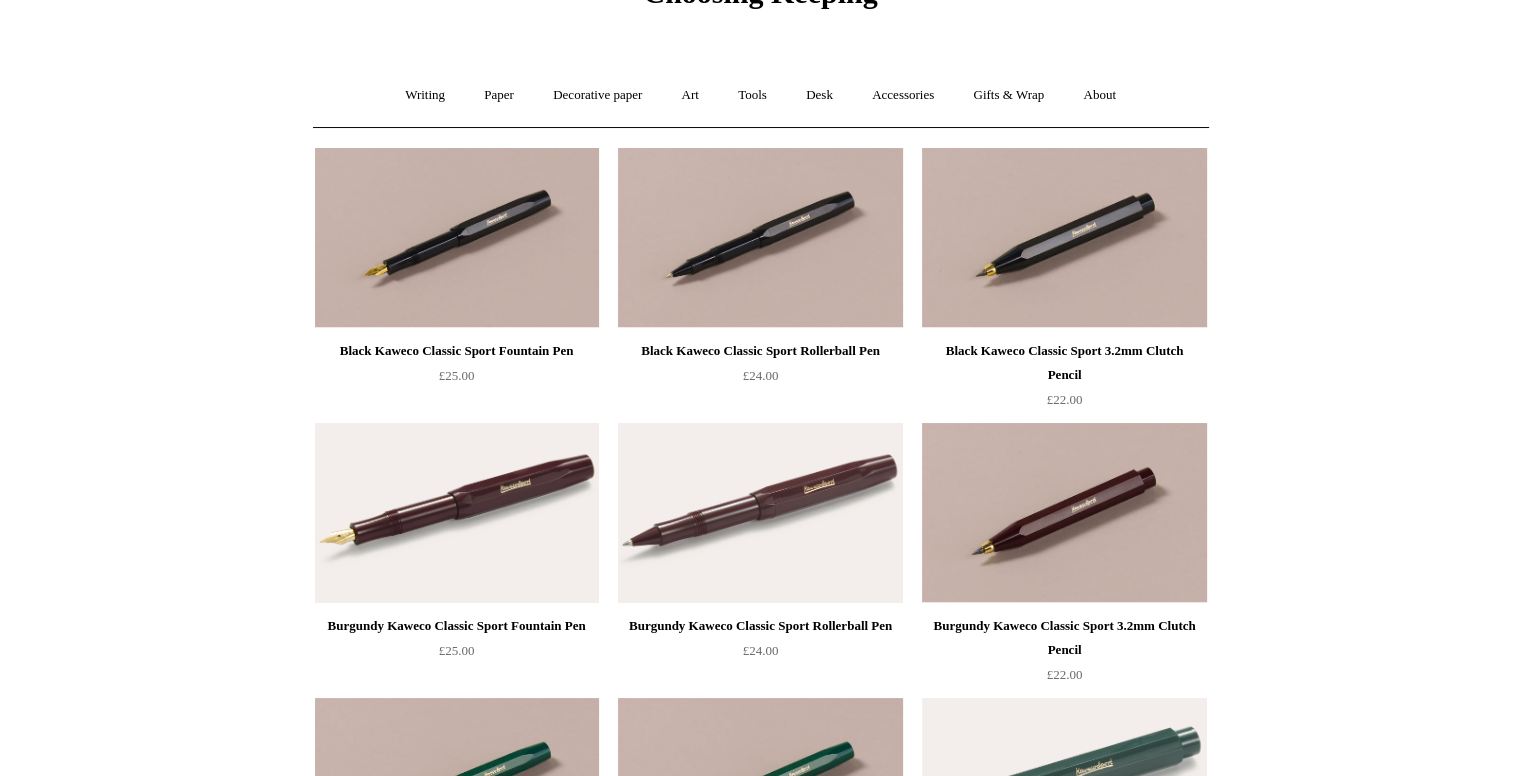scroll, scrollTop: 0, scrollLeft: 0, axis: both 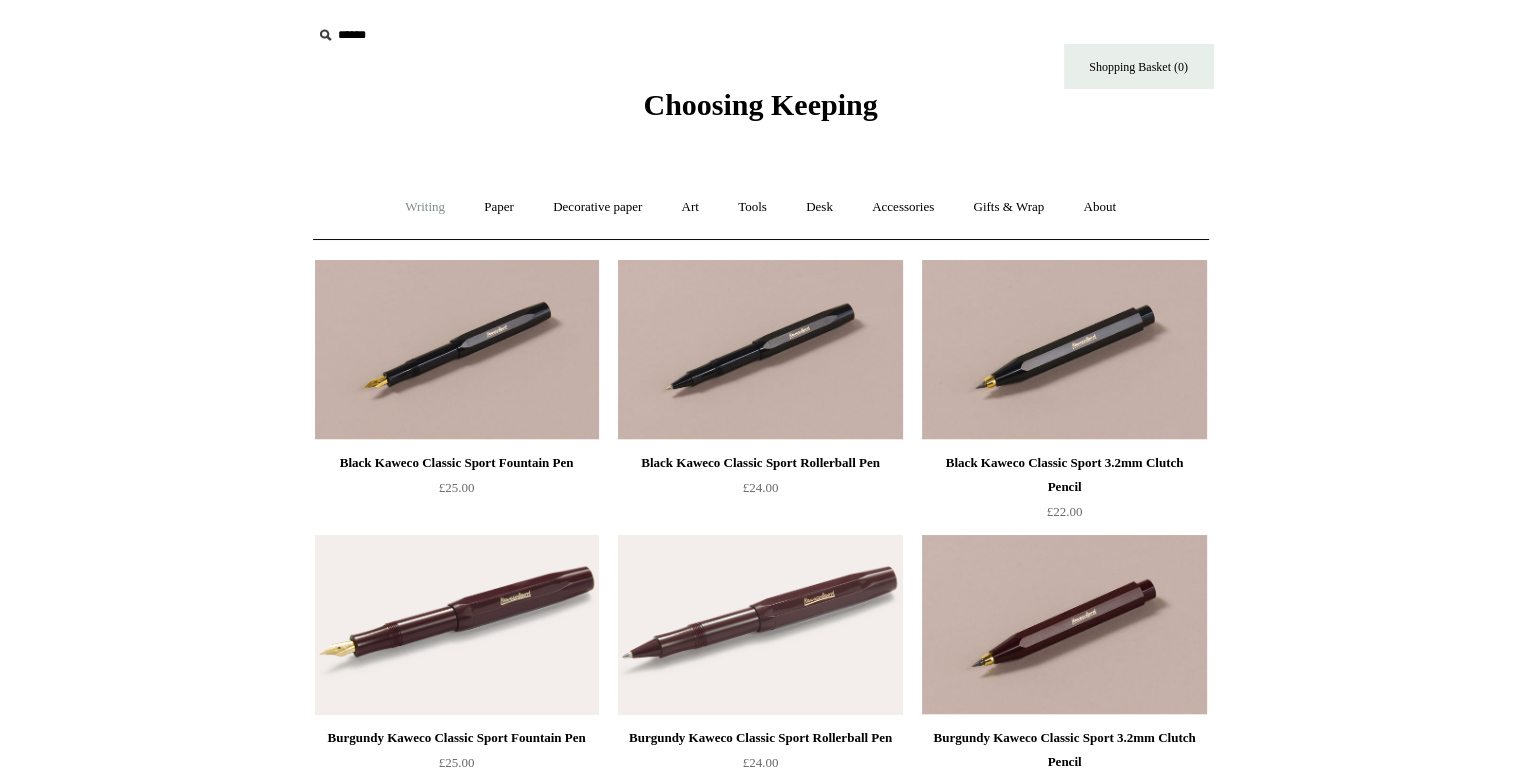 click on "Writing +" at bounding box center [425, 207] 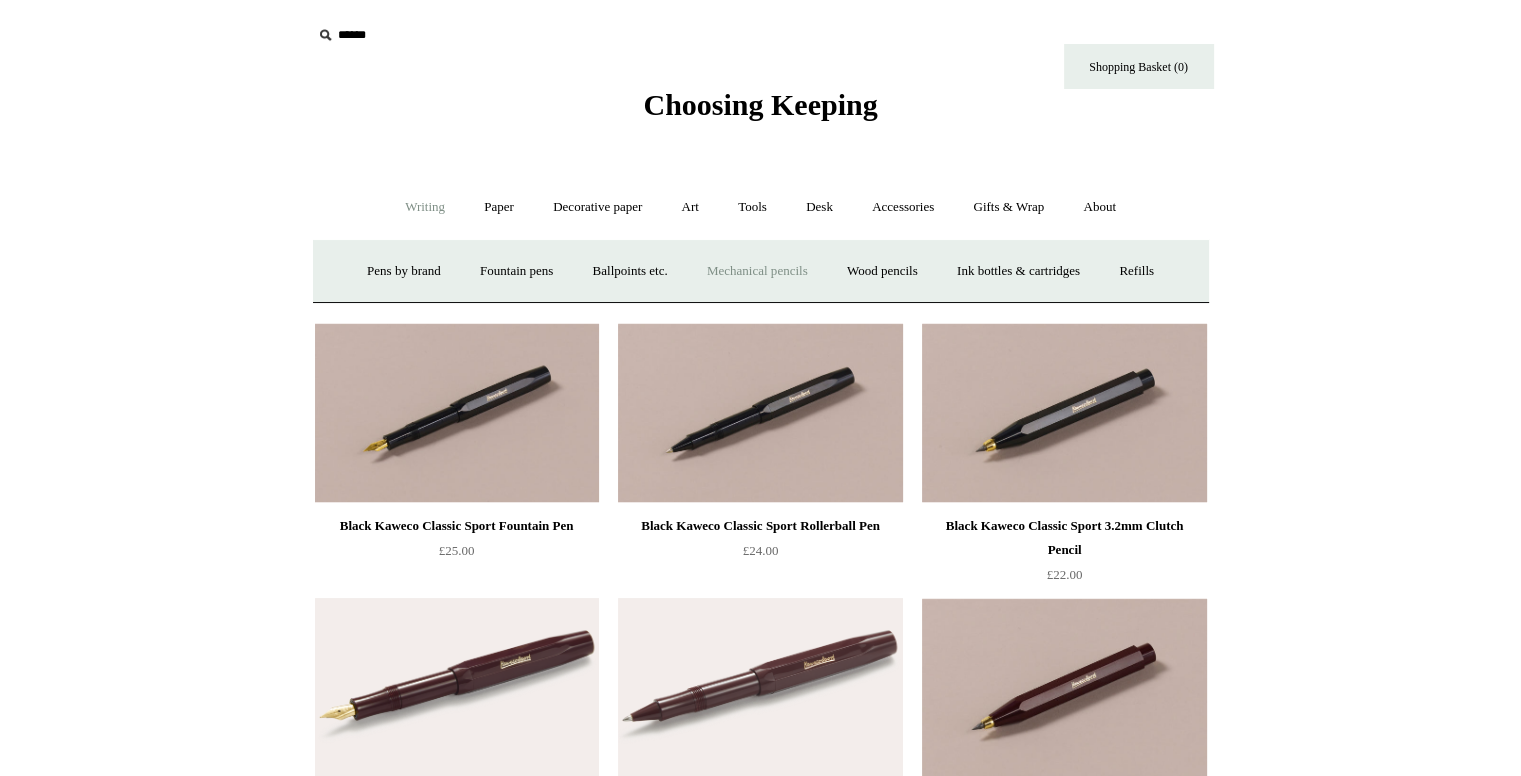 click on "Mechanical pencils +" at bounding box center (757, 271) 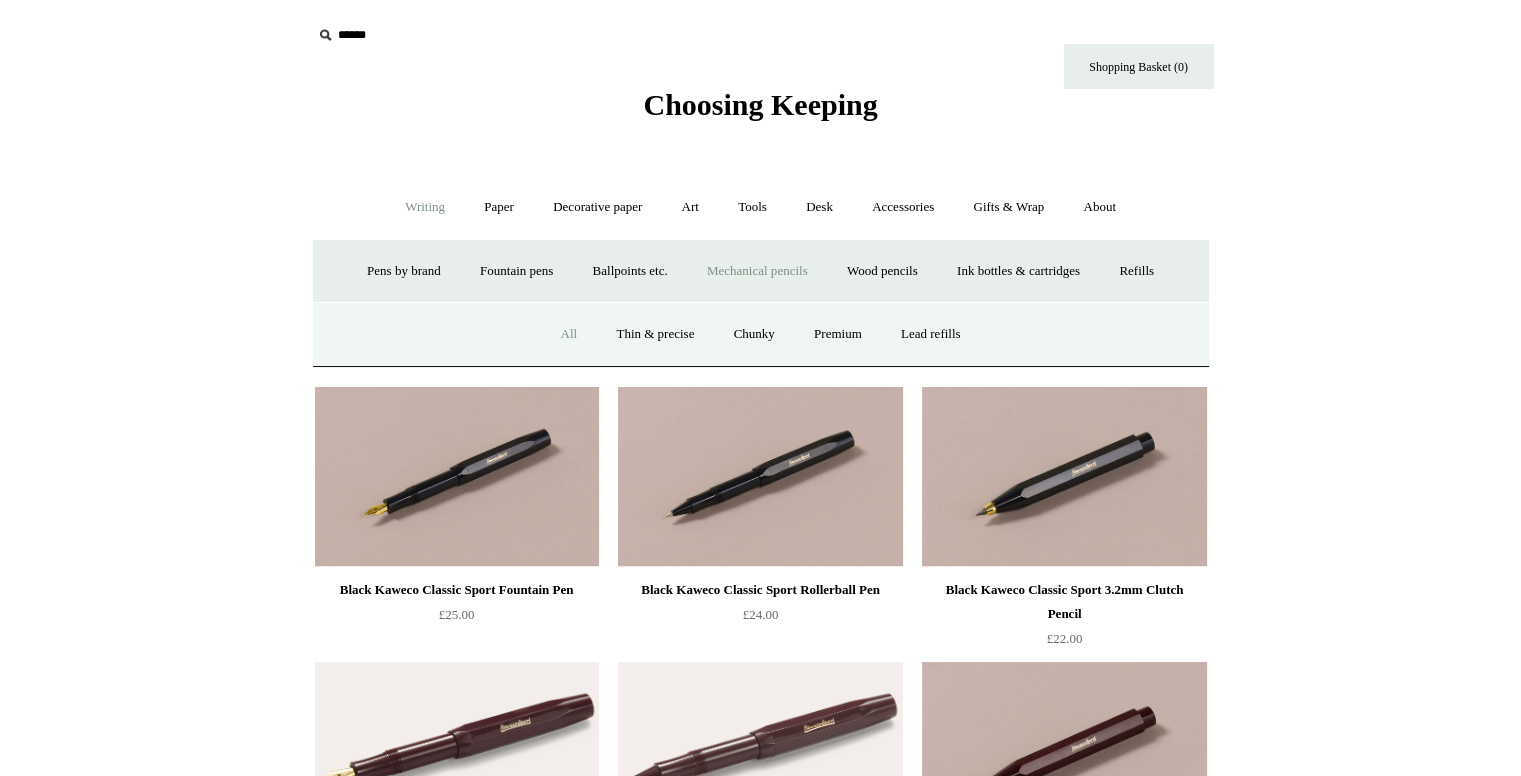 click on "All" at bounding box center [568, 334] 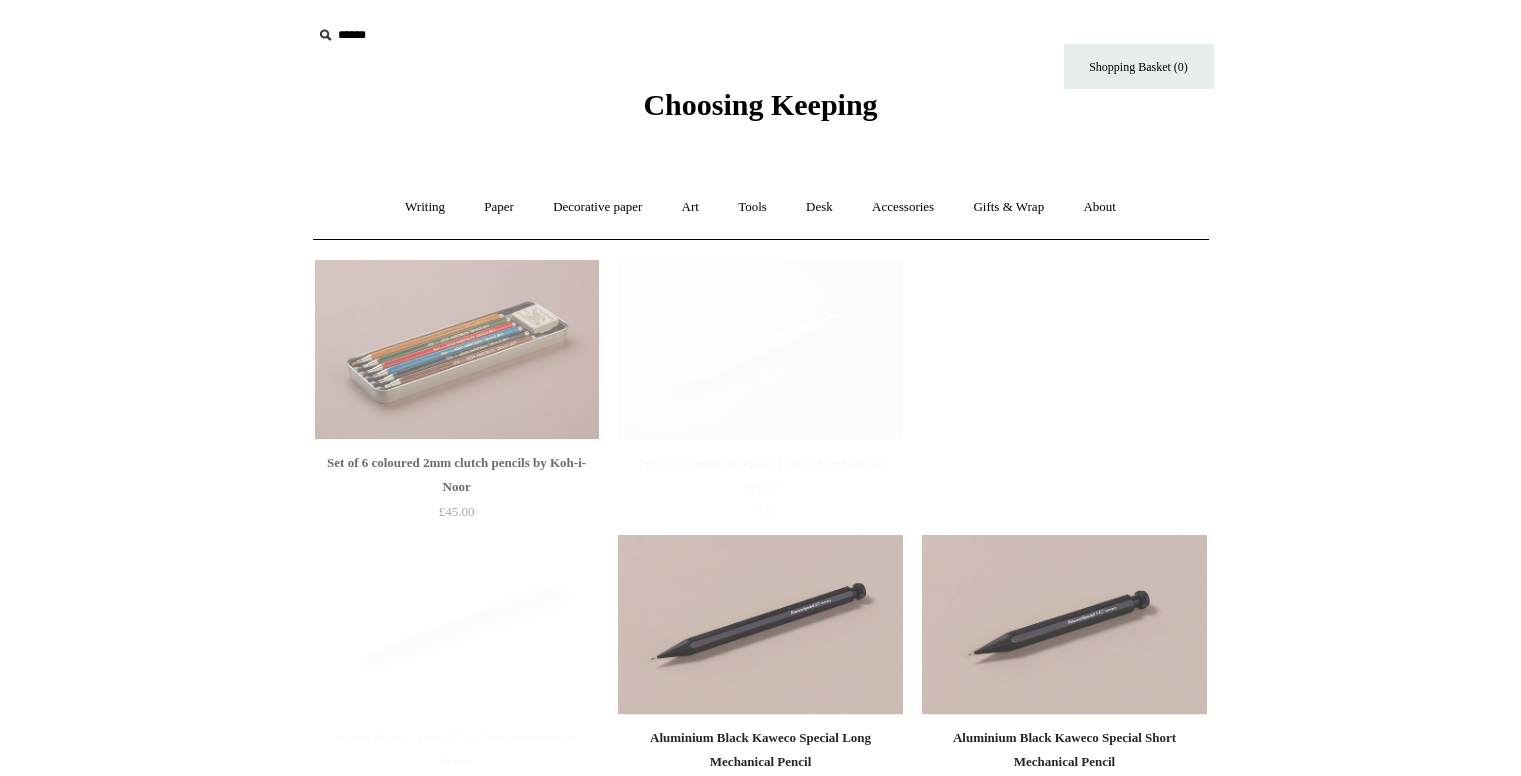 scroll, scrollTop: 0, scrollLeft: 0, axis: both 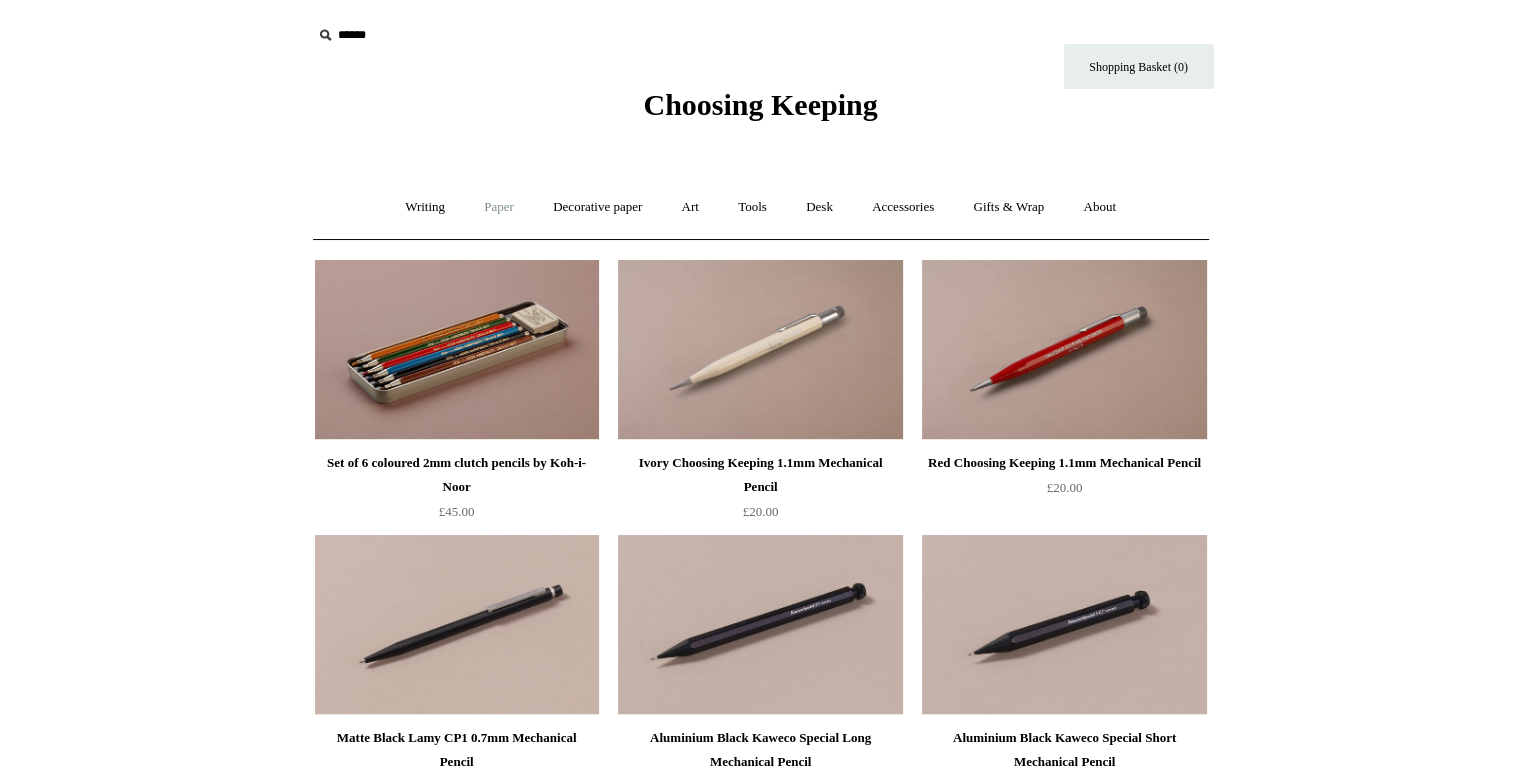 click on "Paper +" at bounding box center (499, 207) 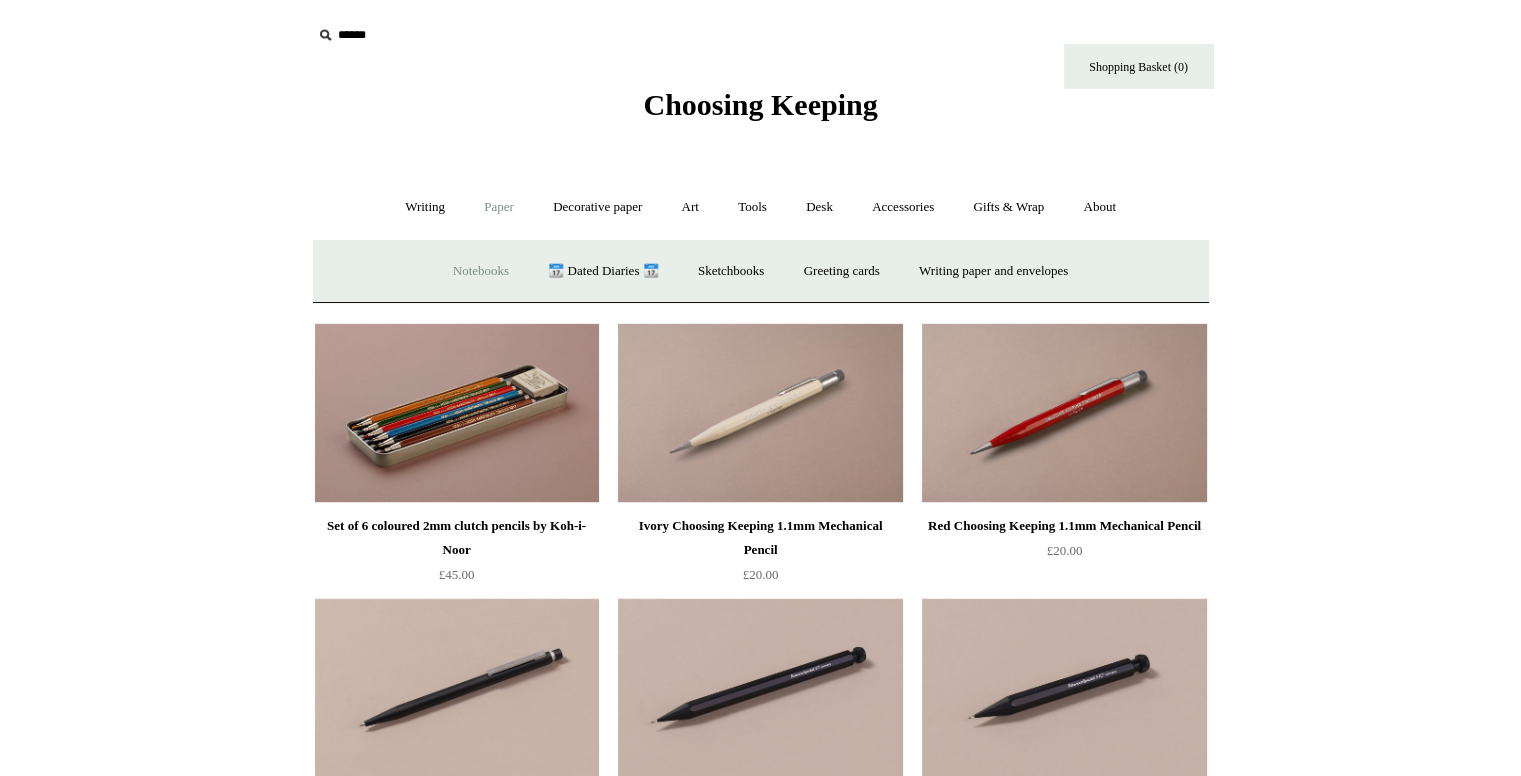 click on "Notebooks +" at bounding box center [481, 271] 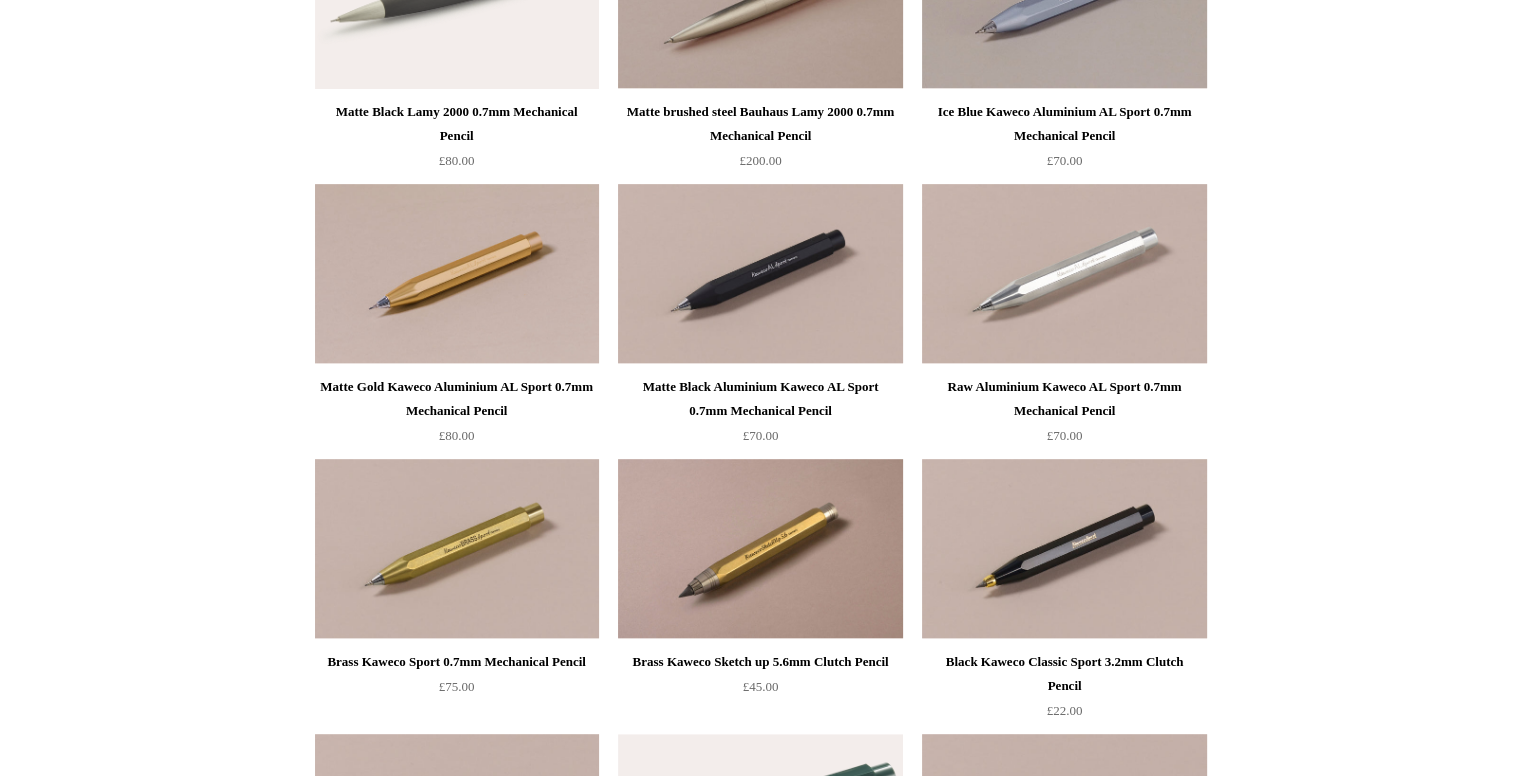 scroll, scrollTop: 0, scrollLeft: 0, axis: both 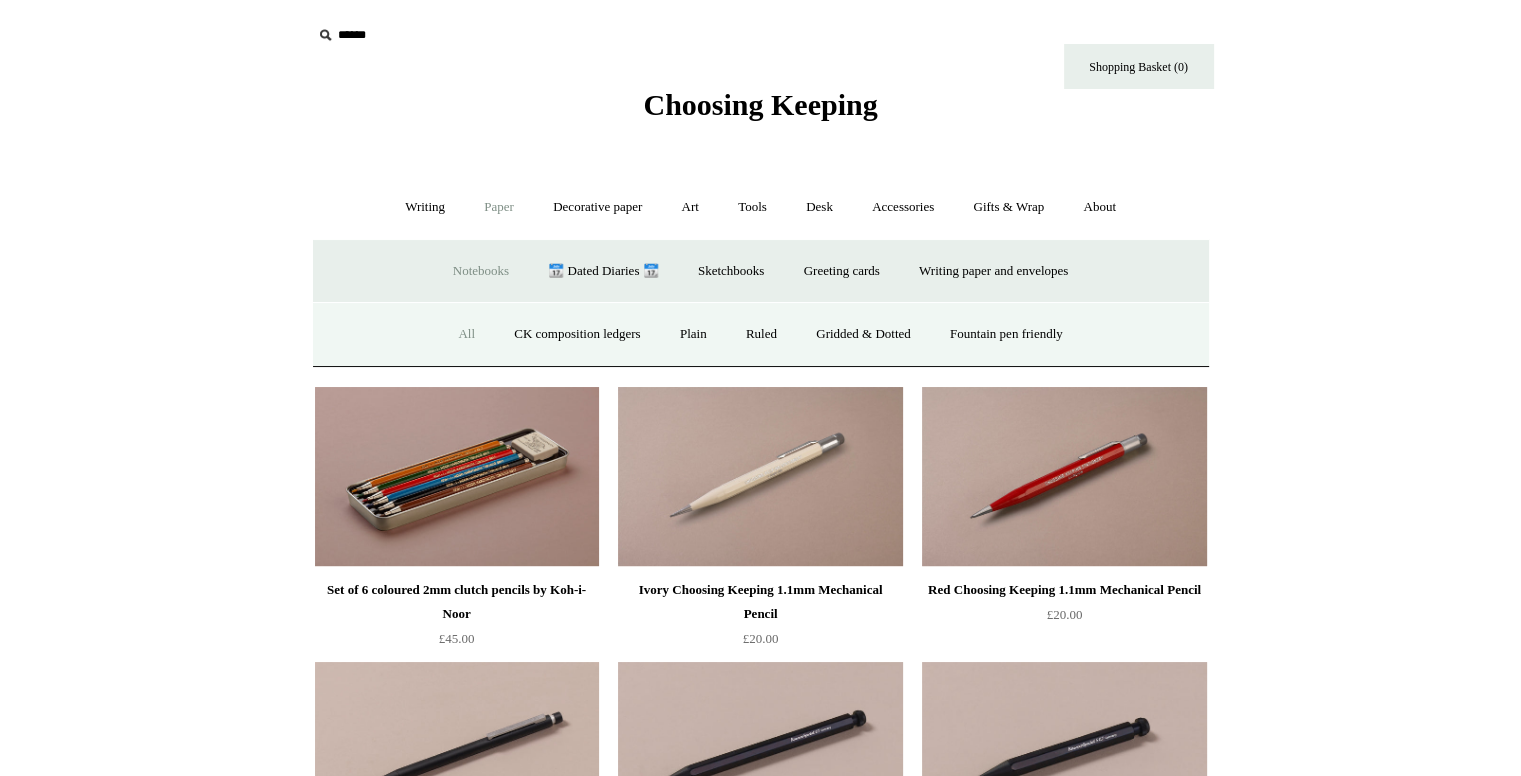 click on "All" at bounding box center (466, 334) 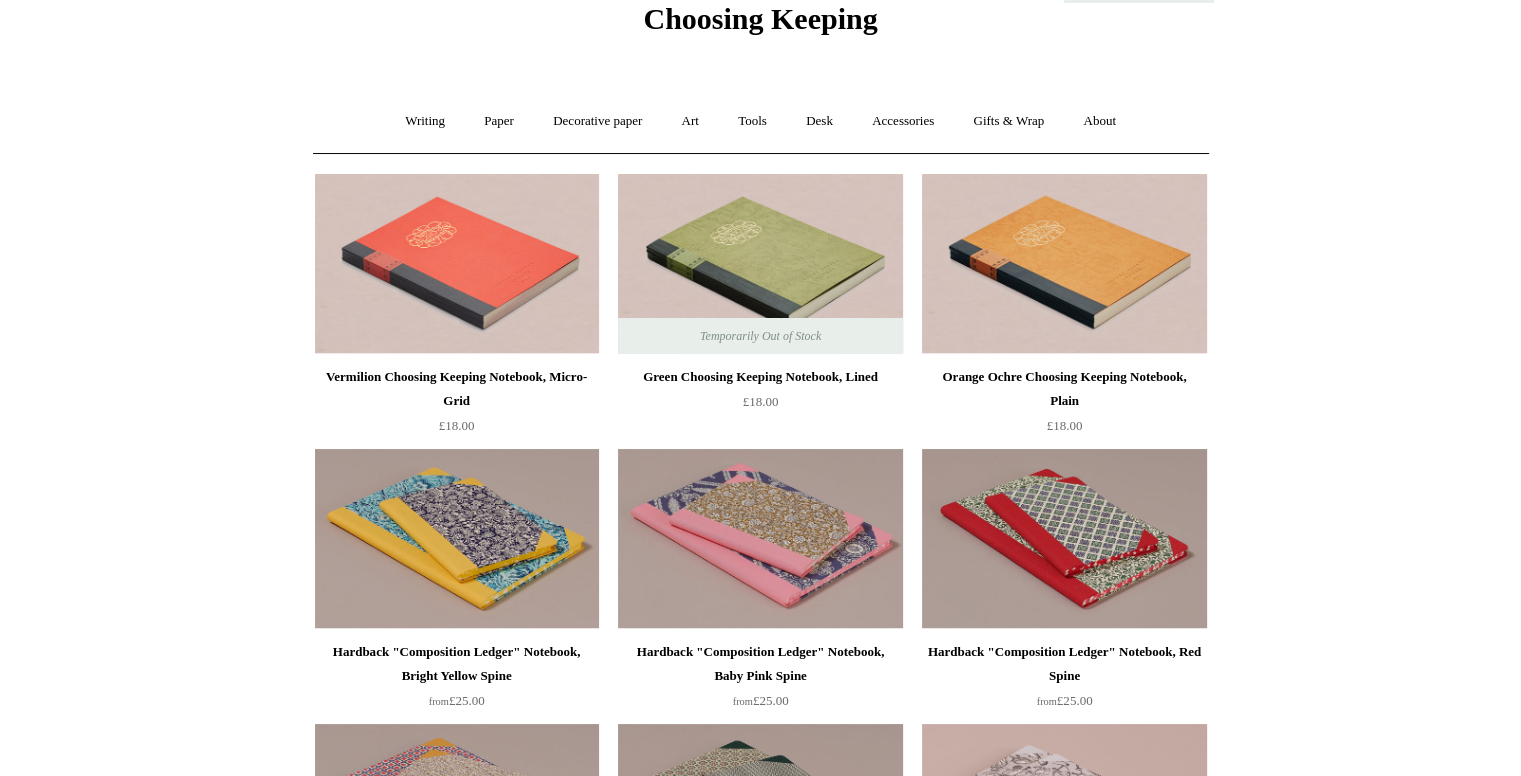 scroll, scrollTop: 0, scrollLeft: 0, axis: both 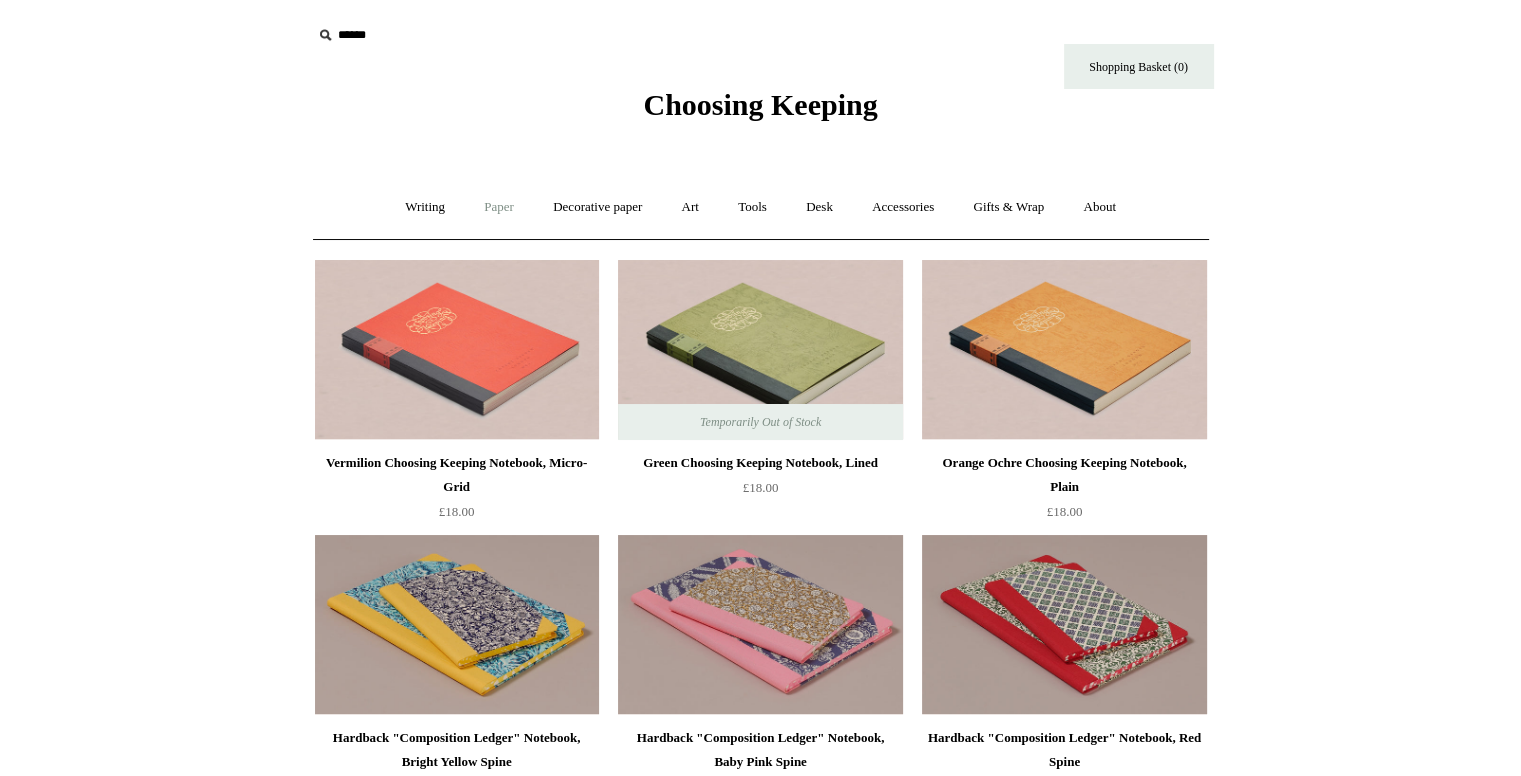 click on "Paper +" at bounding box center (499, 207) 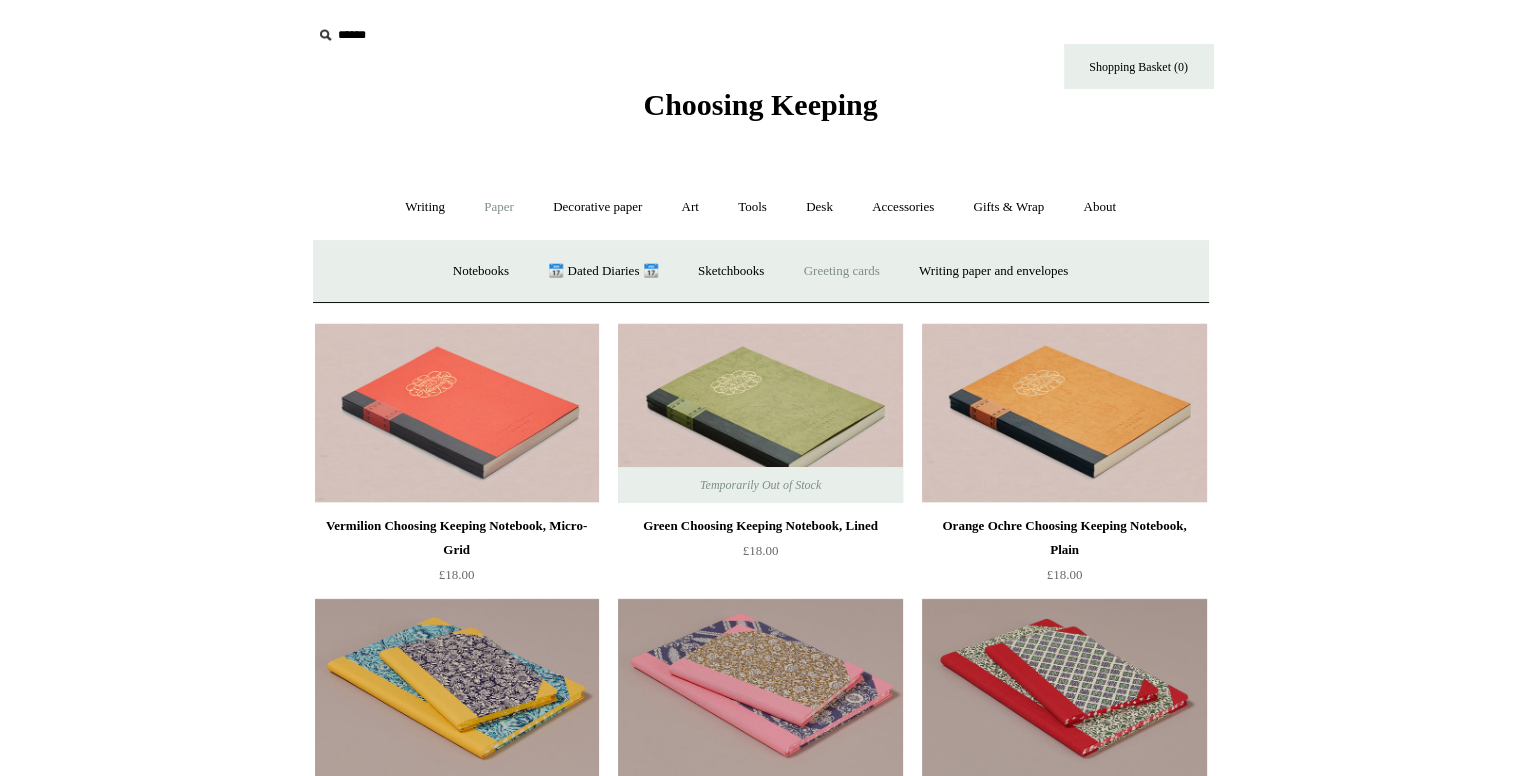 click on "Greeting cards +" at bounding box center [842, 271] 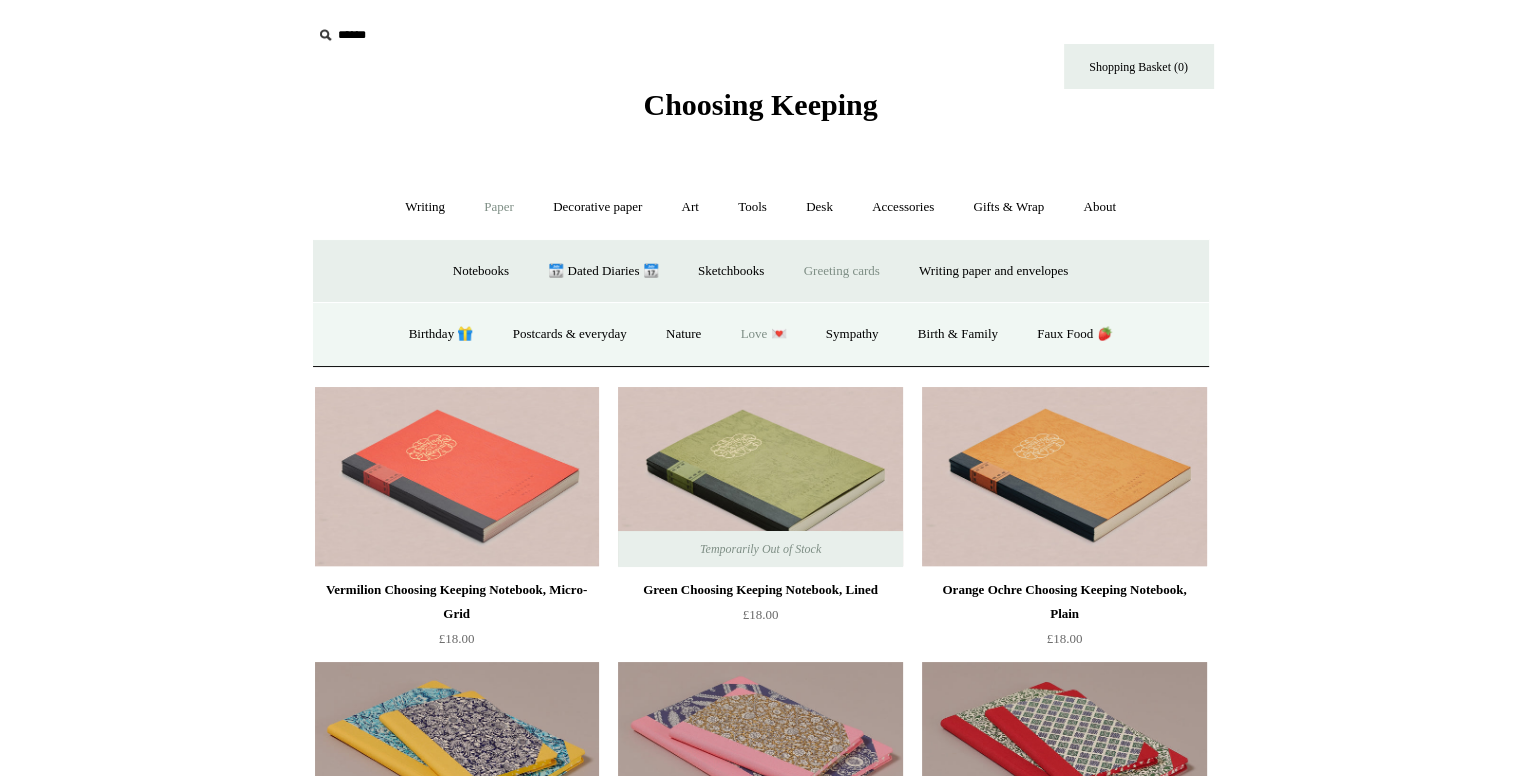 click on "Love 💌" at bounding box center [764, 334] 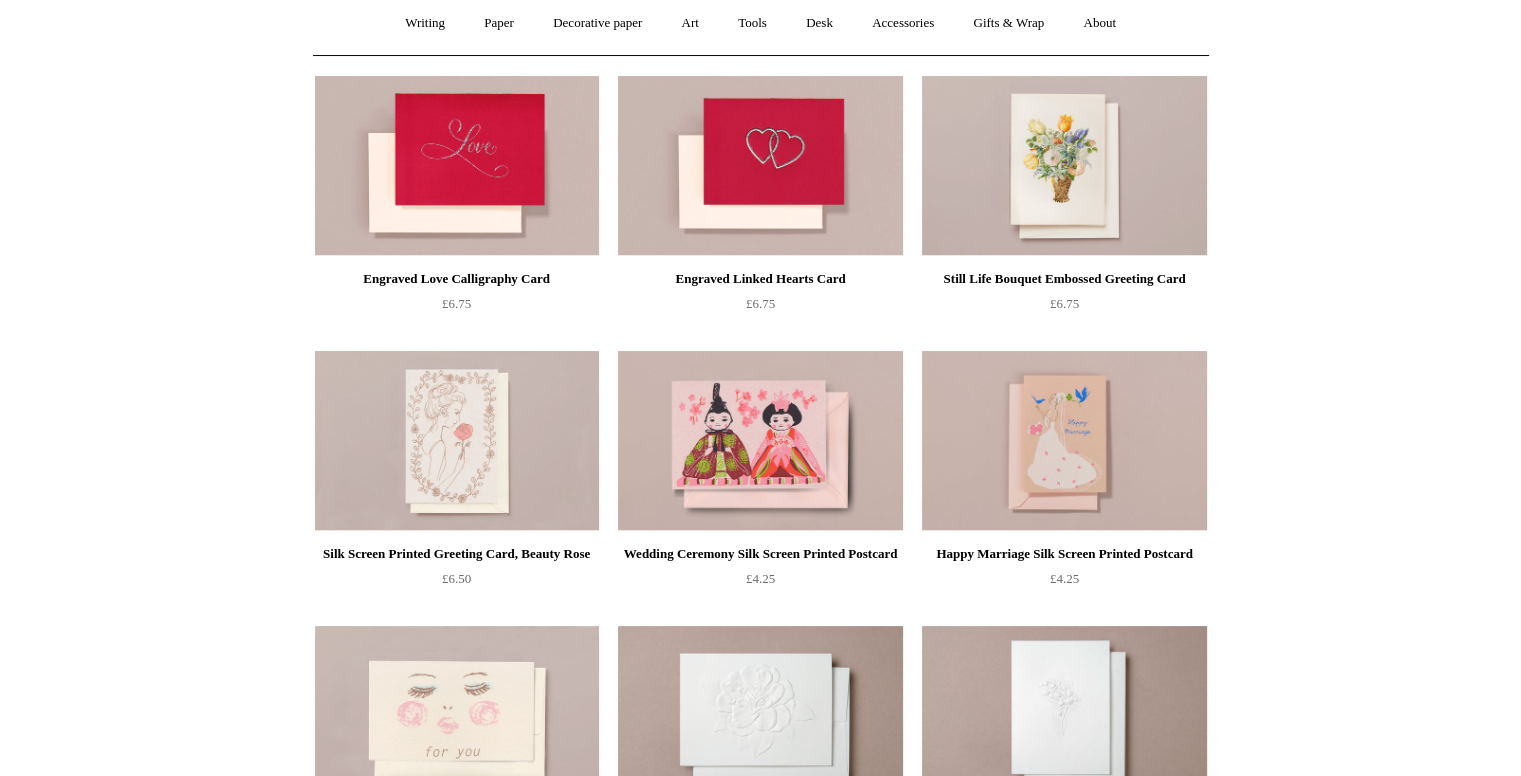 scroll, scrollTop: 0, scrollLeft: 0, axis: both 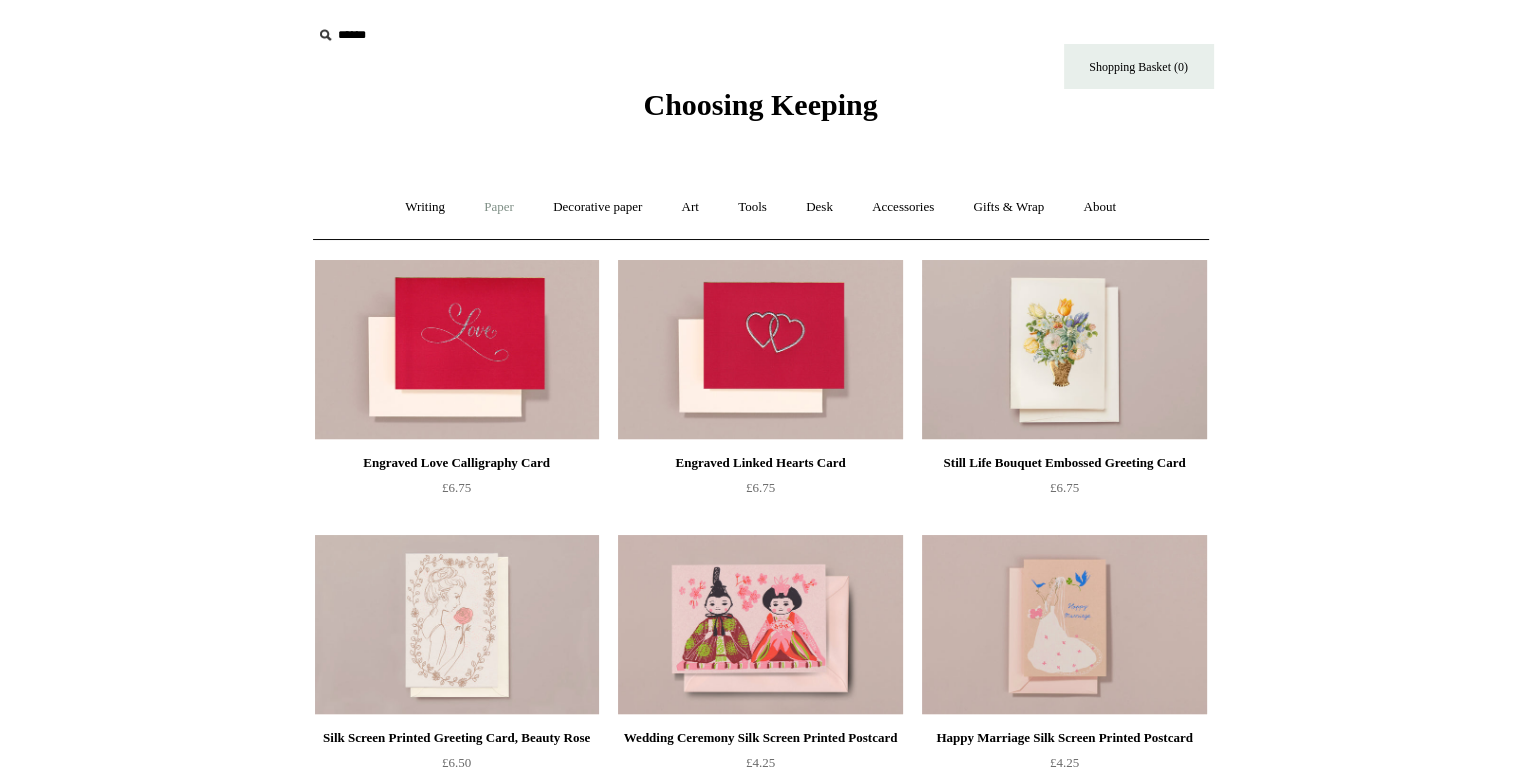 click on "Paper +" at bounding box center [499, 207] 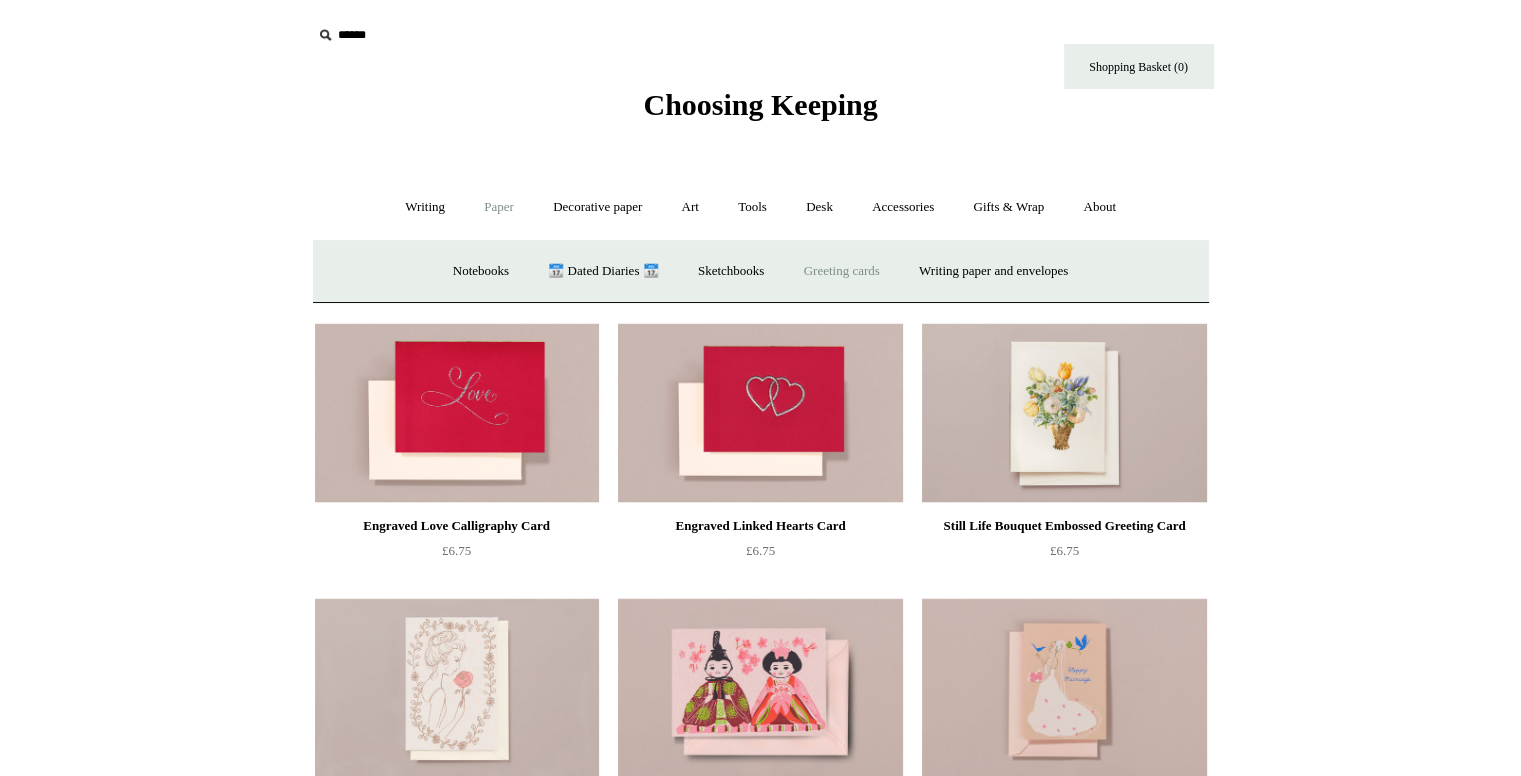 click on "Greeting cards +" at bounding box center (842, 271) 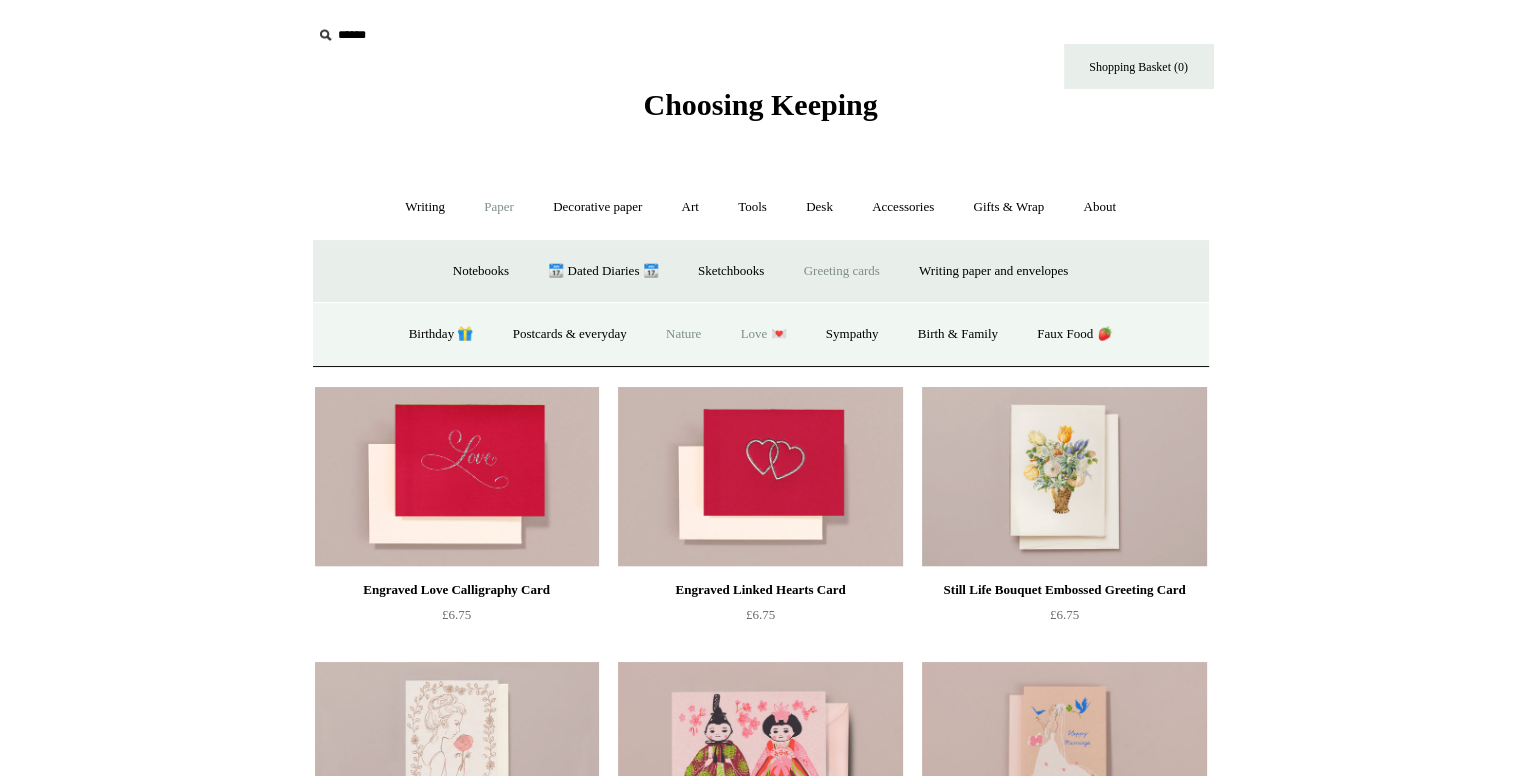 click on "Nature" at bounding box center [683, 334] 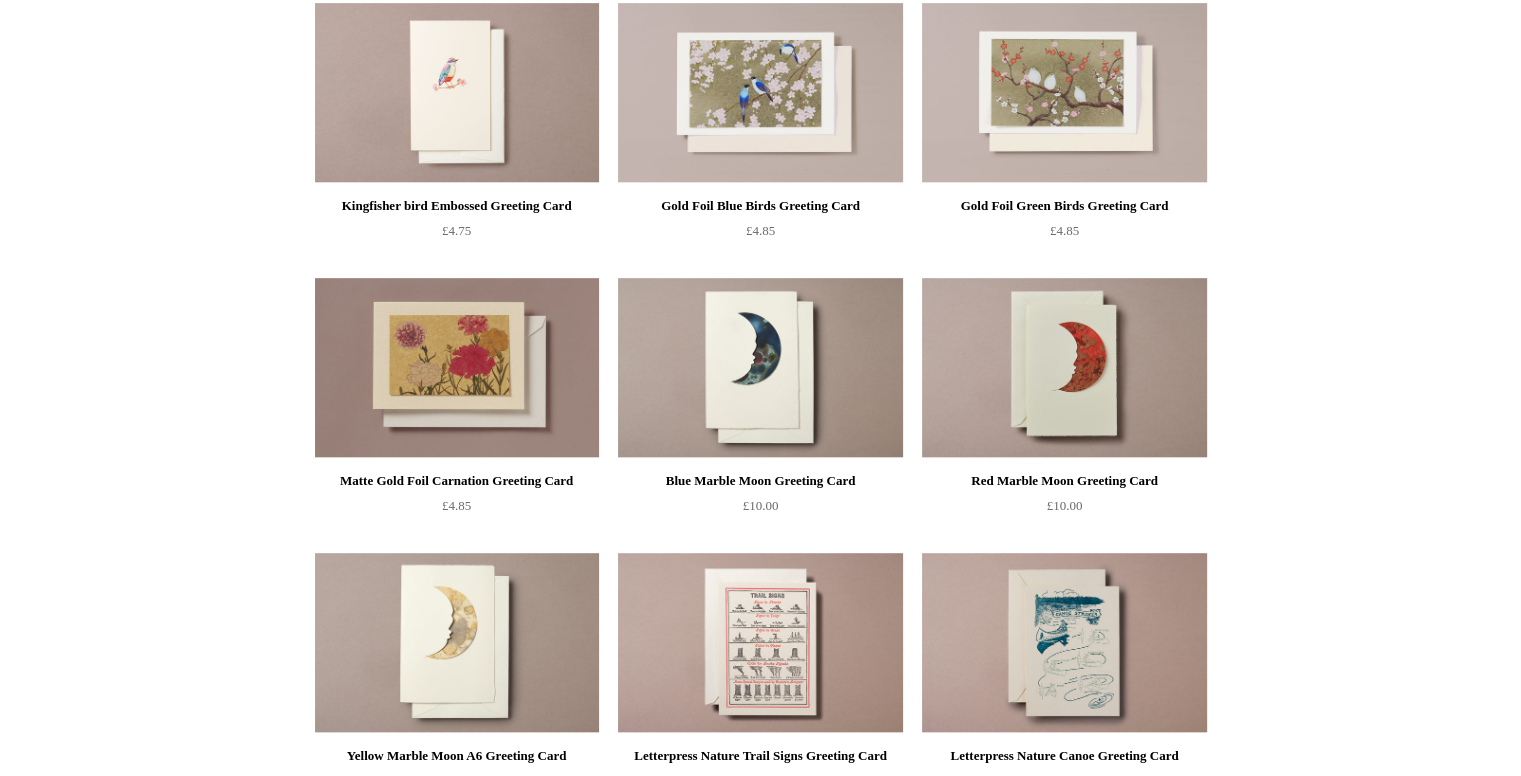 scroll, scrollTop: 0, scrollLeft: 0, axis: both 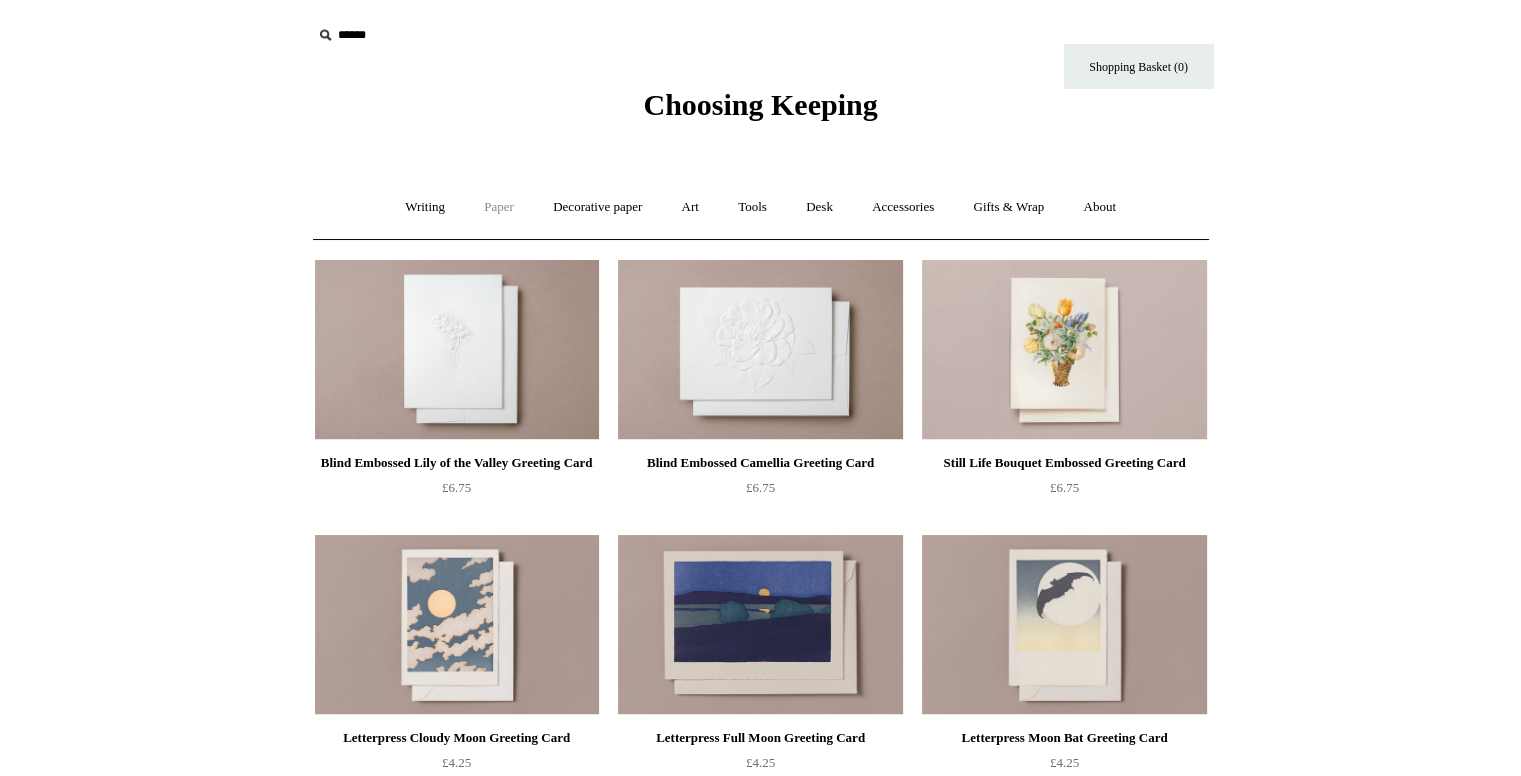 click on "Paper +" at bounding box center (499, 207) 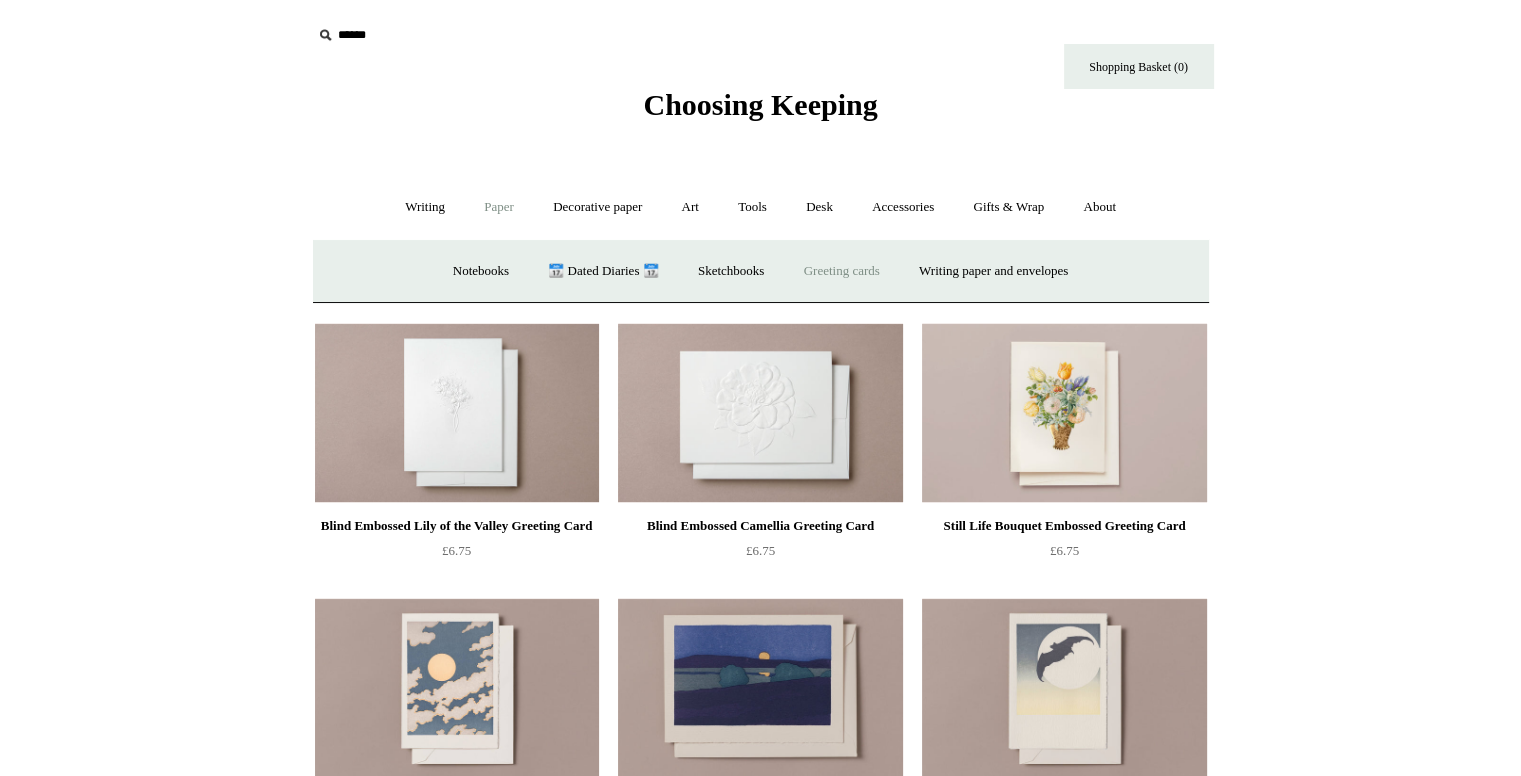 click on "Greeting cards +" at bounding box center (842, 271) 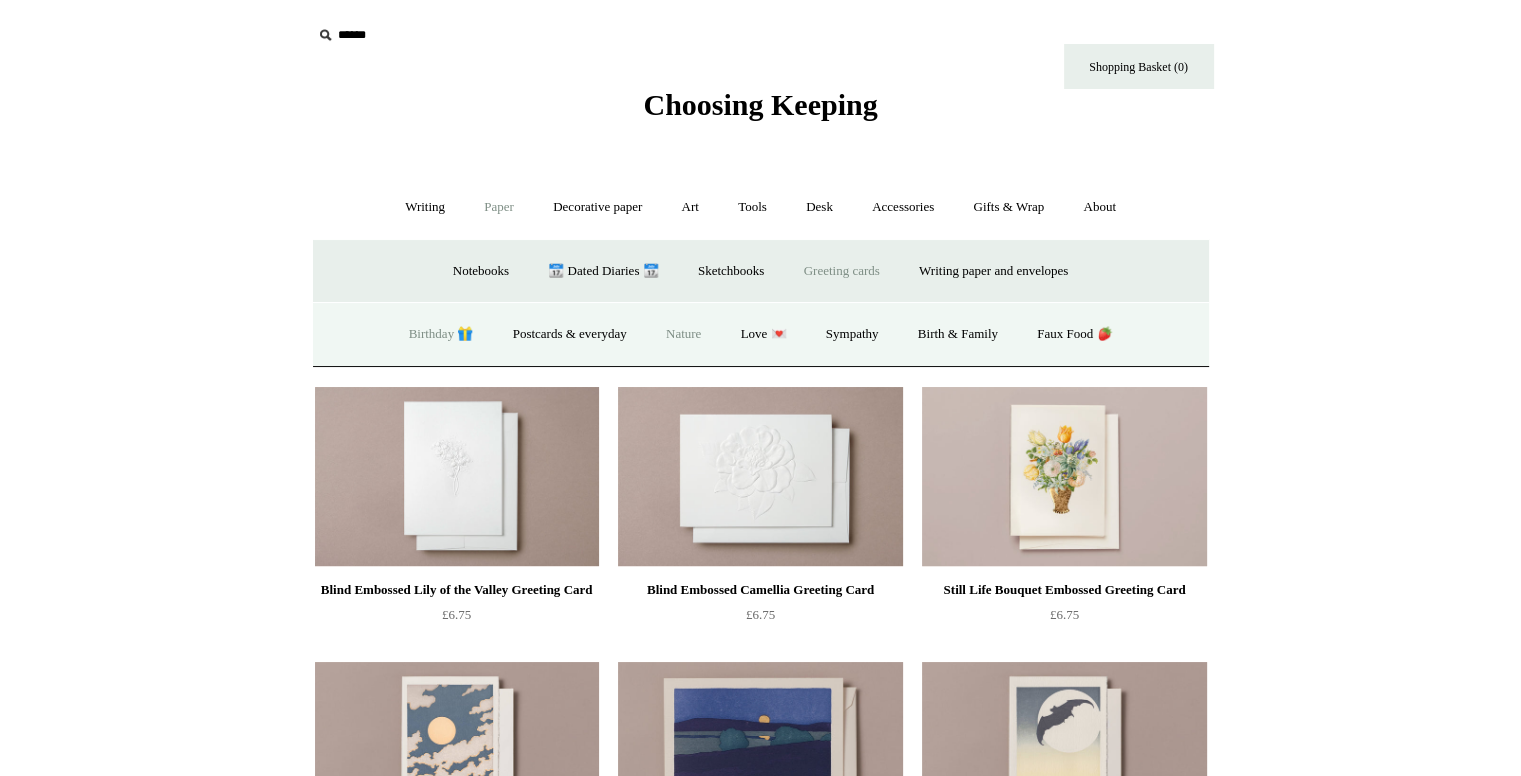 click on "Birthday 🎁" at bounding box center (441, 334) 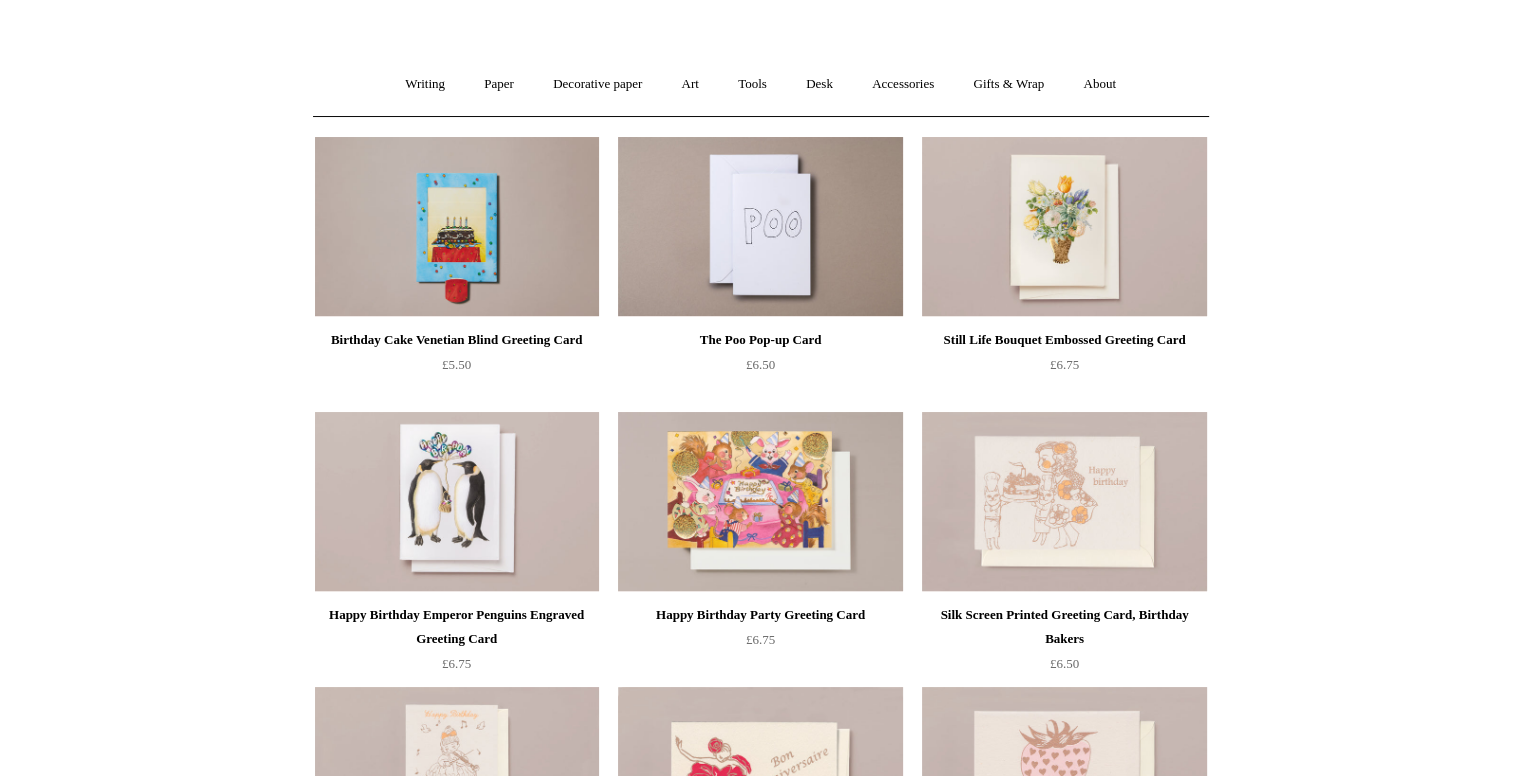 scroll, scrollTop: 0, scrollLeft: 0, axis: both 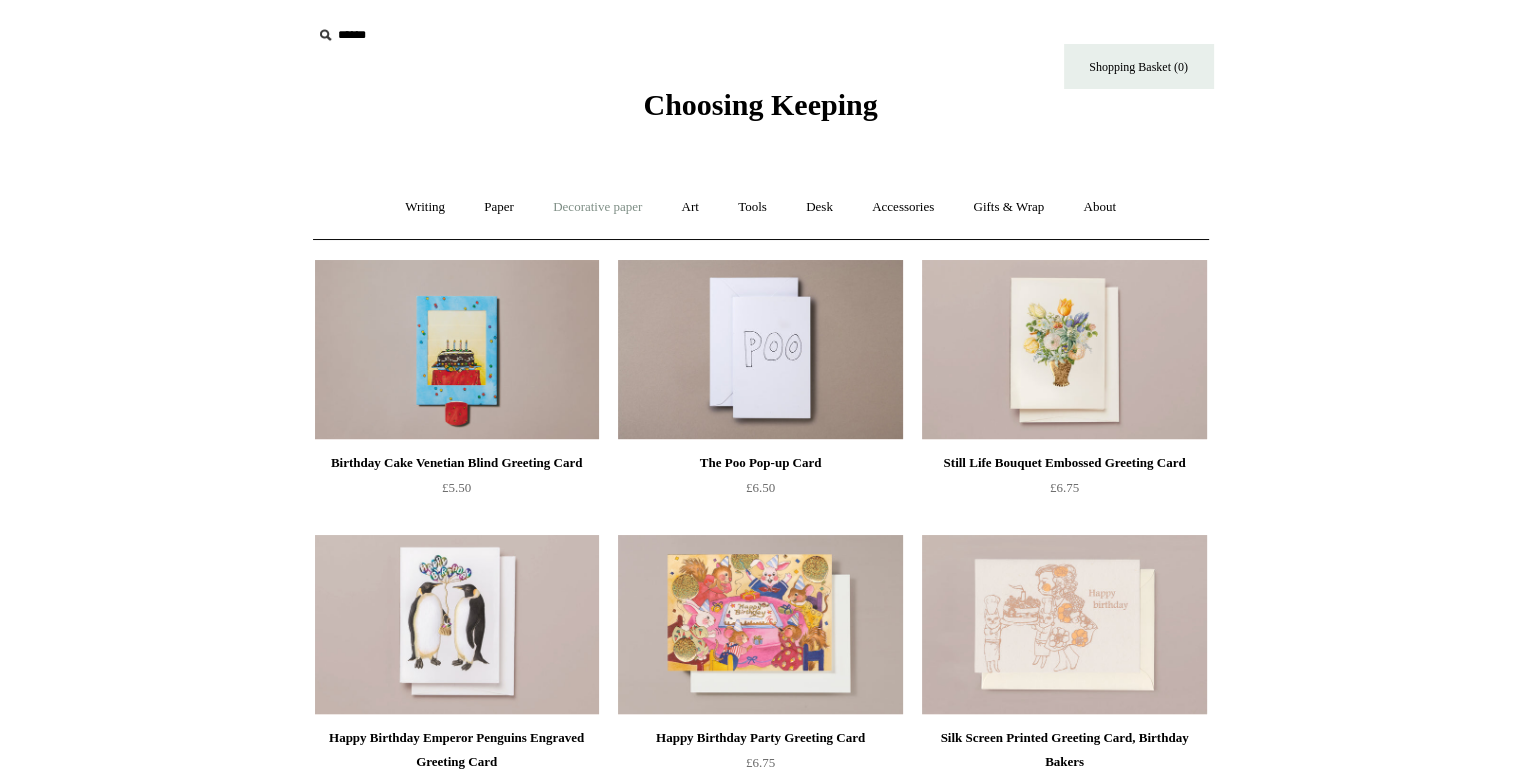 click on "Decorative paper +" at bounding box center [597, 207] 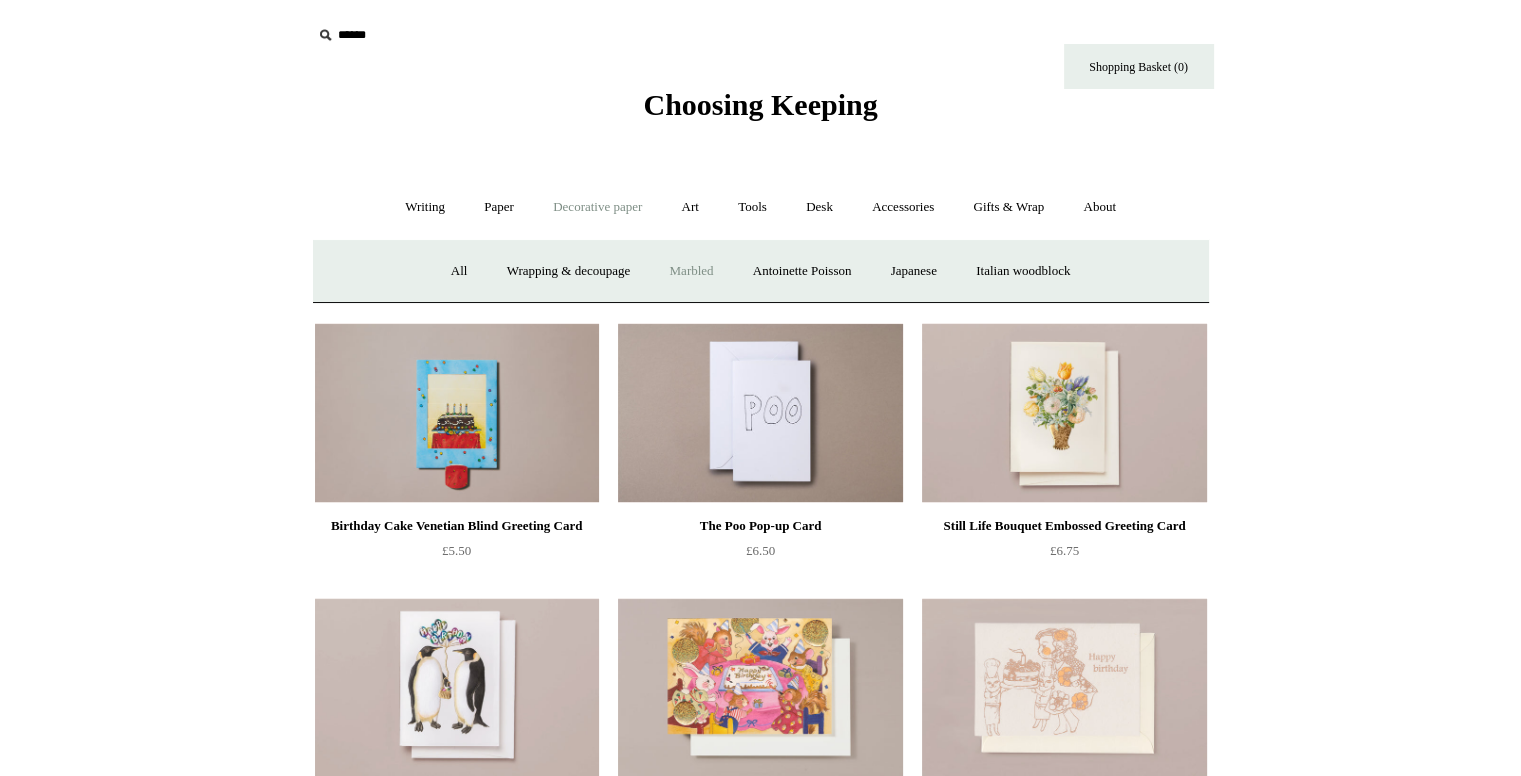 click on "Marbled" at bounding box center [691, 271] 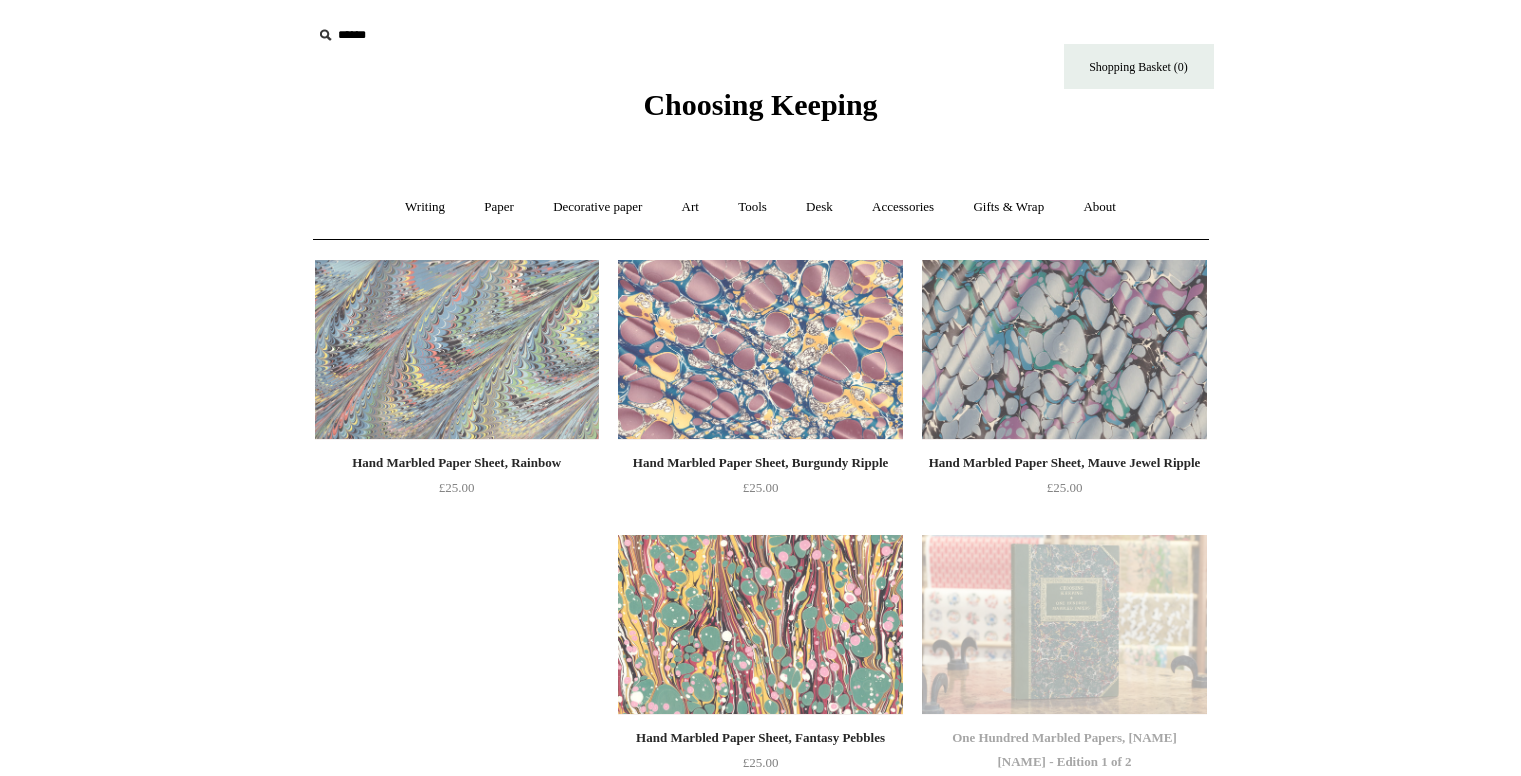 scroll, scrollTop: 0, scrollLeft: 0, axis: both 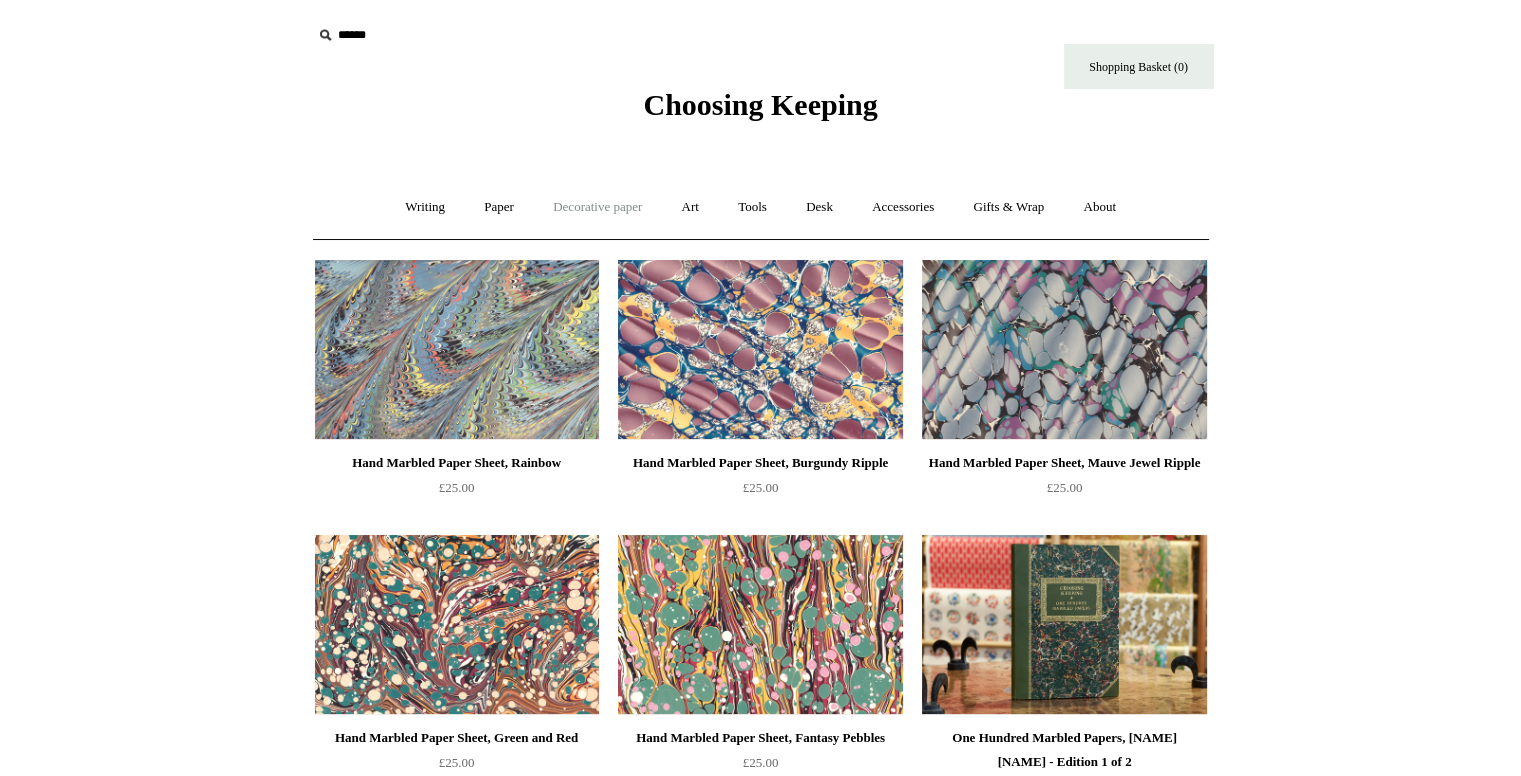 click on "Decorative paper +" at bounding box center [597, 207] 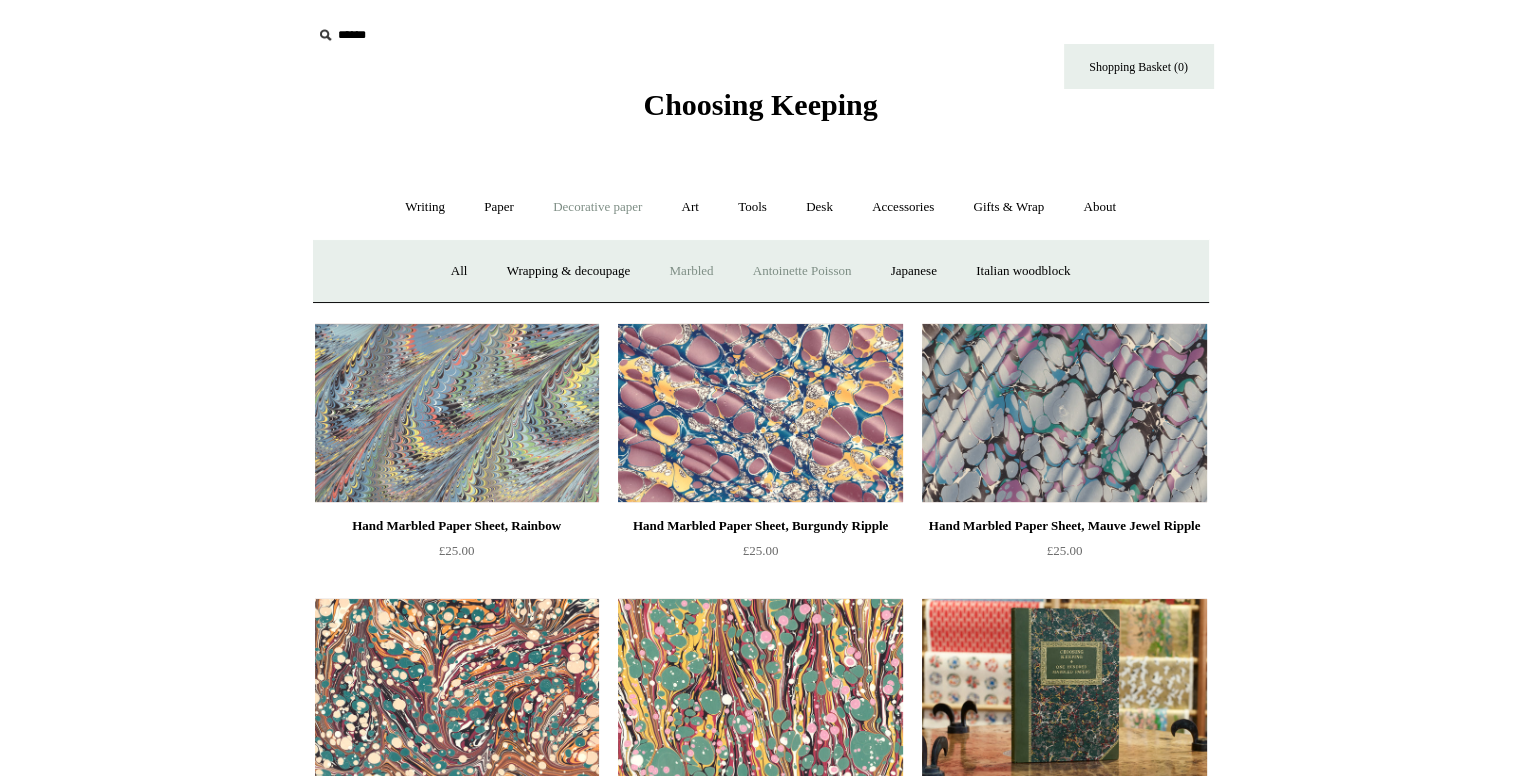 click on "Antoinette Poisson" at bounding box center [802, 271] 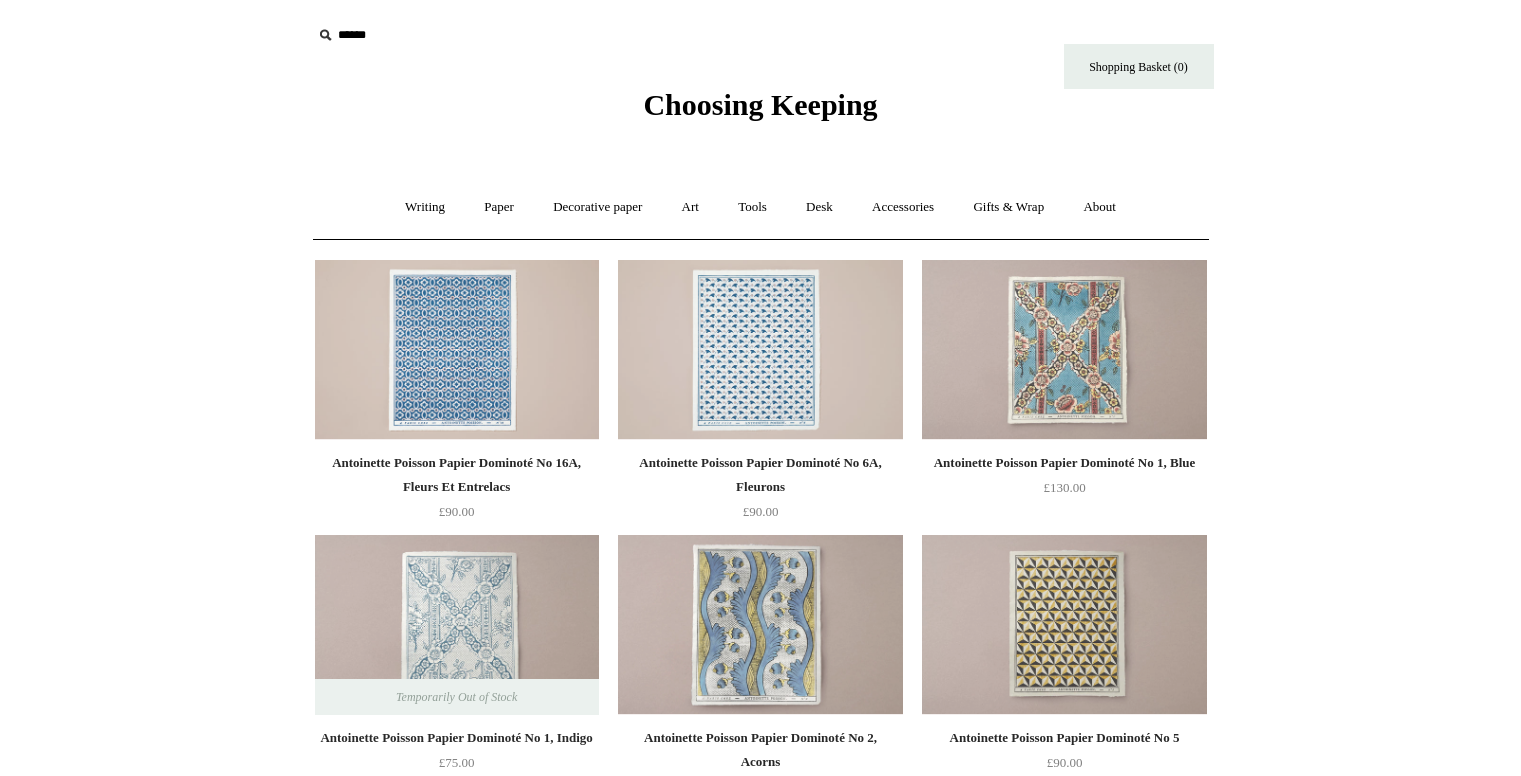 scroll, scrollTop: 0, scrollLeft: 0, axis: both 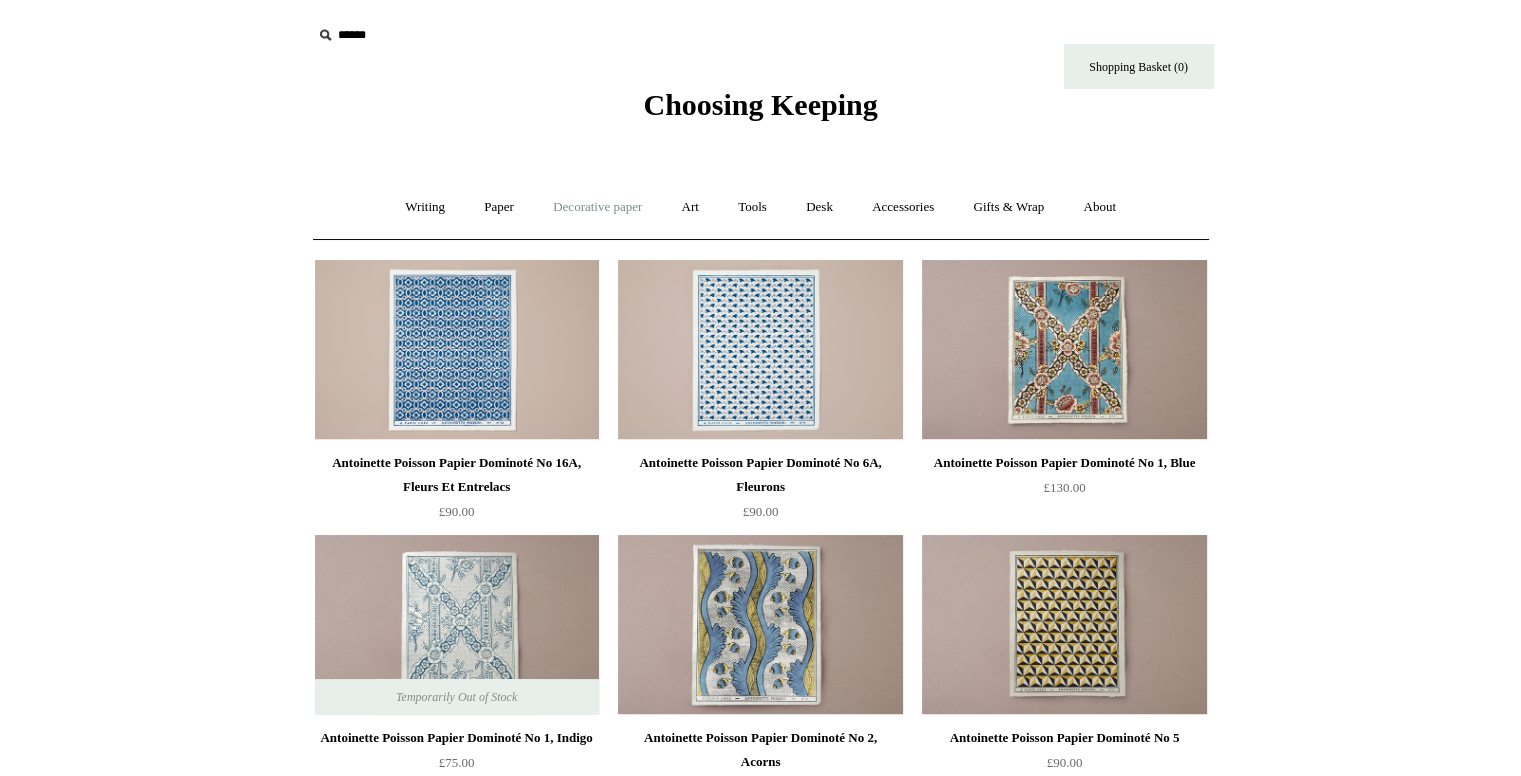 click on "Decorative paper +" at bounding box center [597, 207] 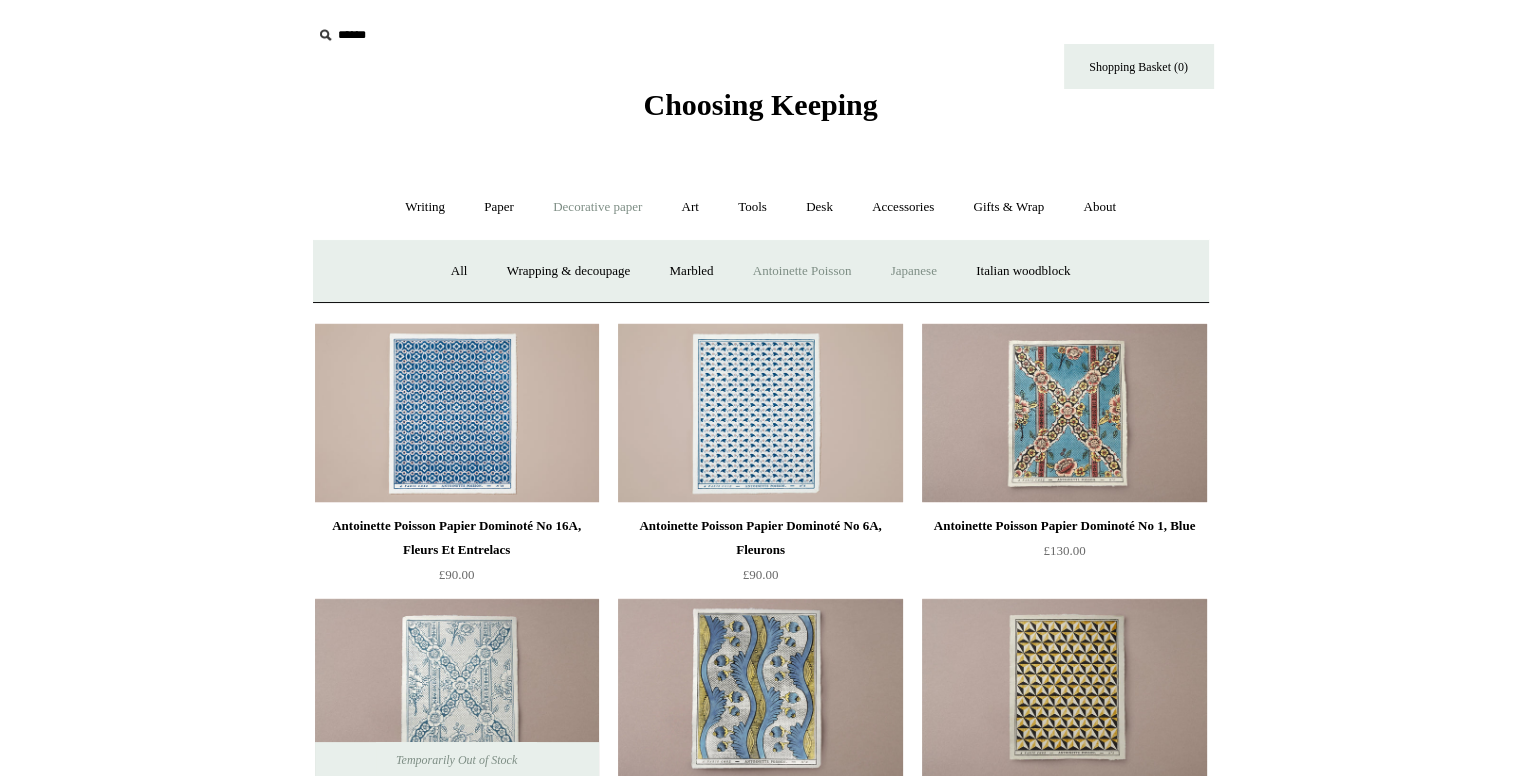 click on "Japanese" at bounding box center [914, 271] 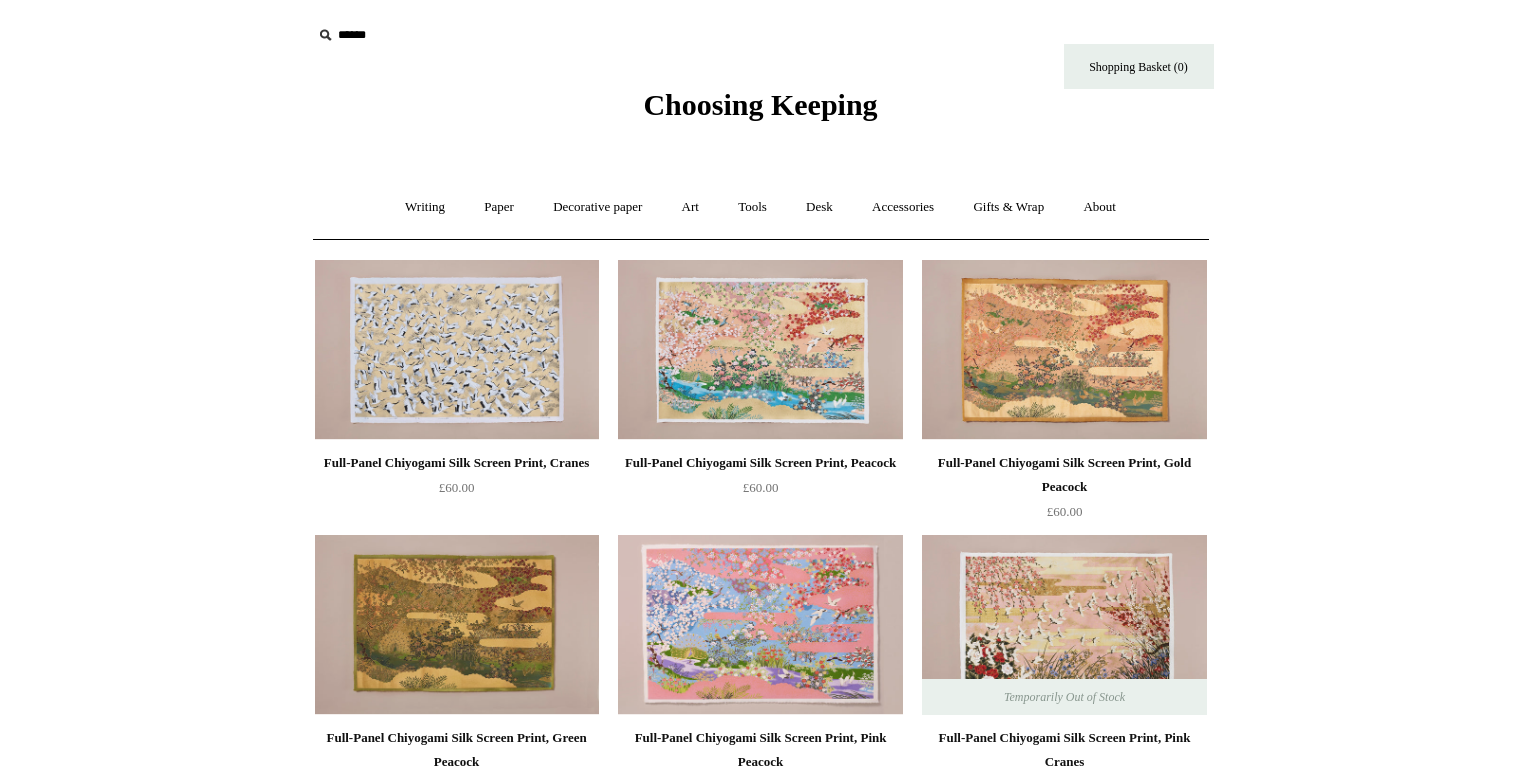 scroll, scrollTop: 0, scrollLeft: 0, axis: both 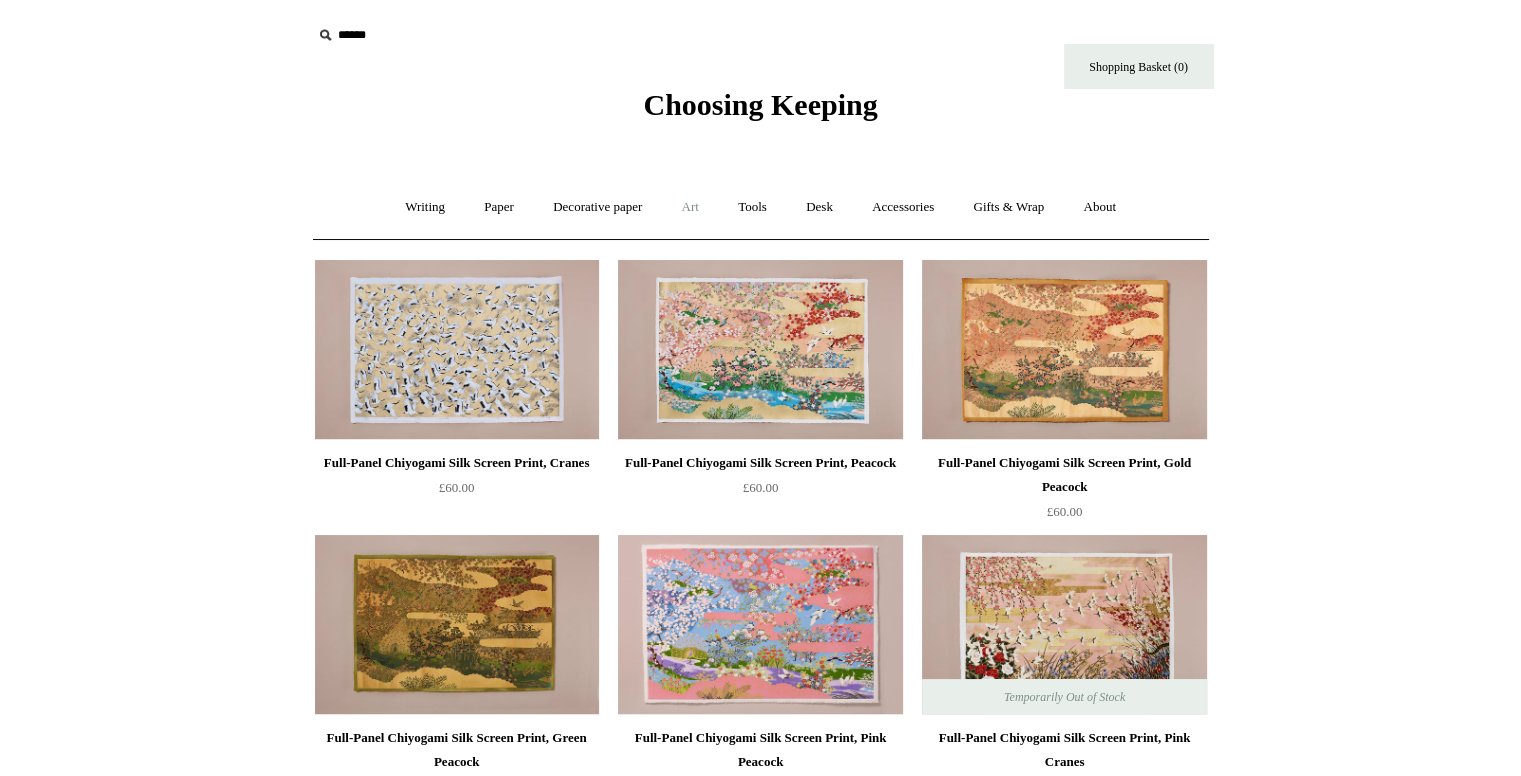 click on "Art +" at bounding box center [690, 207] 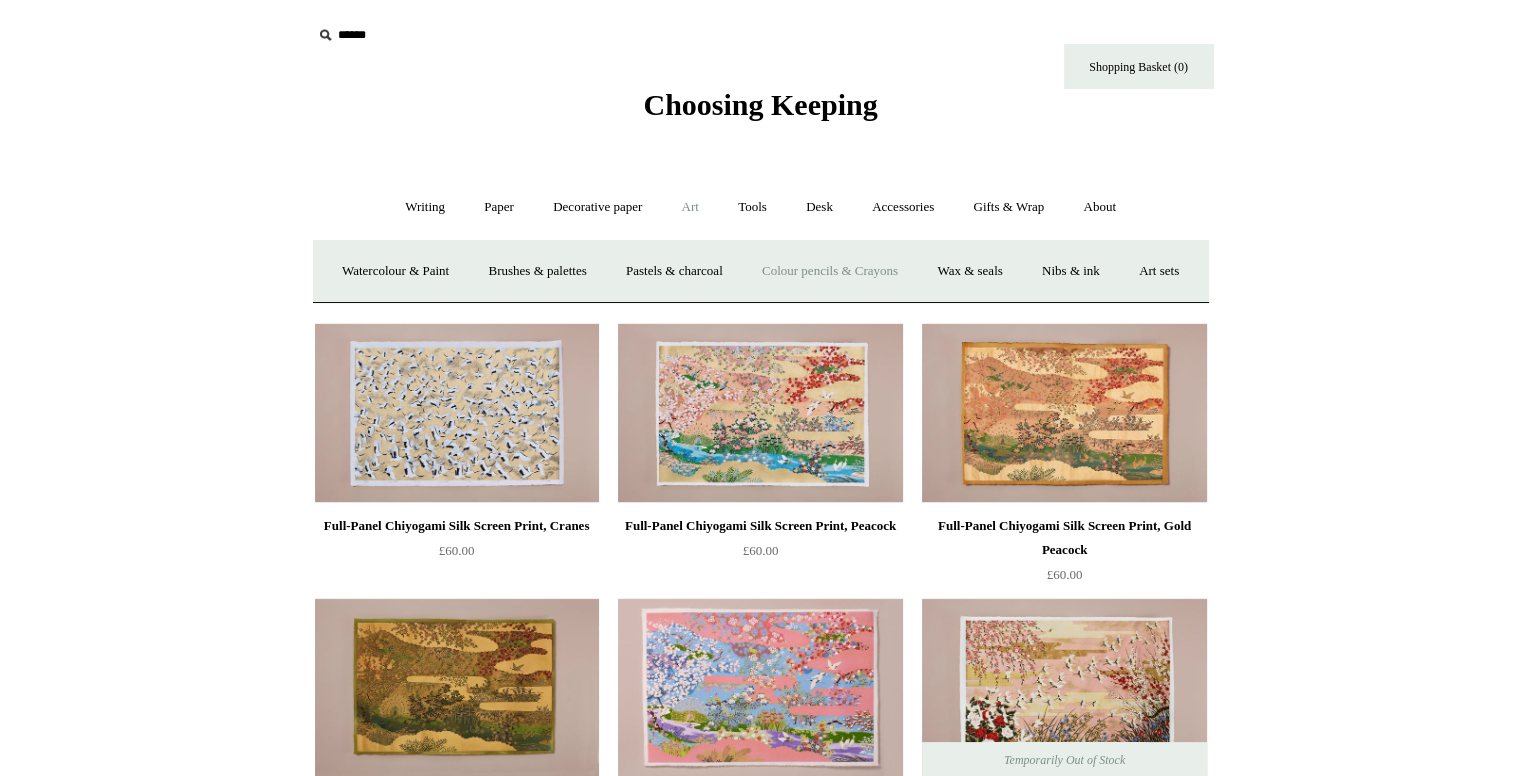 click on "Colour pencils & Crayons" at bounding box center (830, 271) 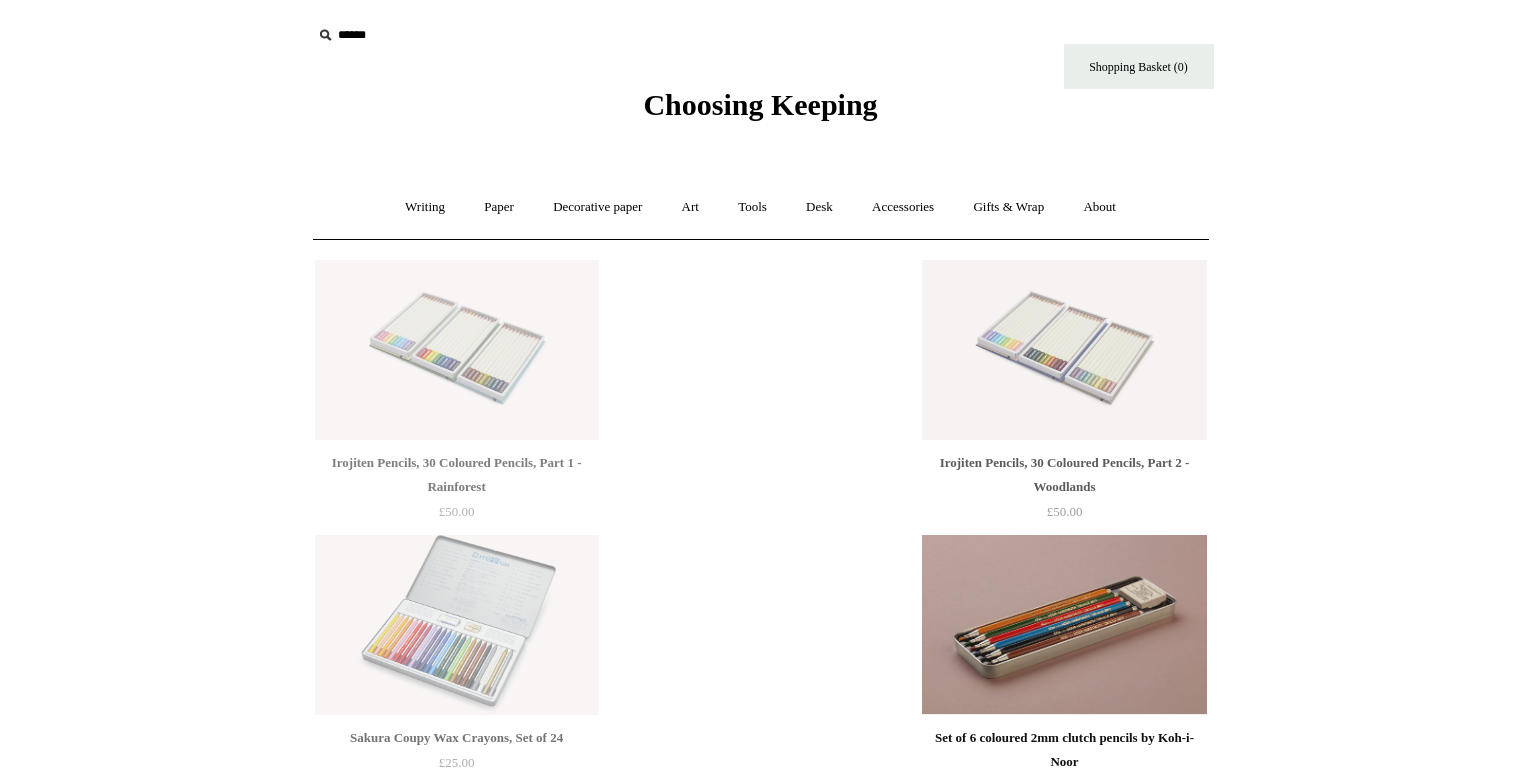 scroll, scrollTop: 0, scrollLeft: 0, axis: both 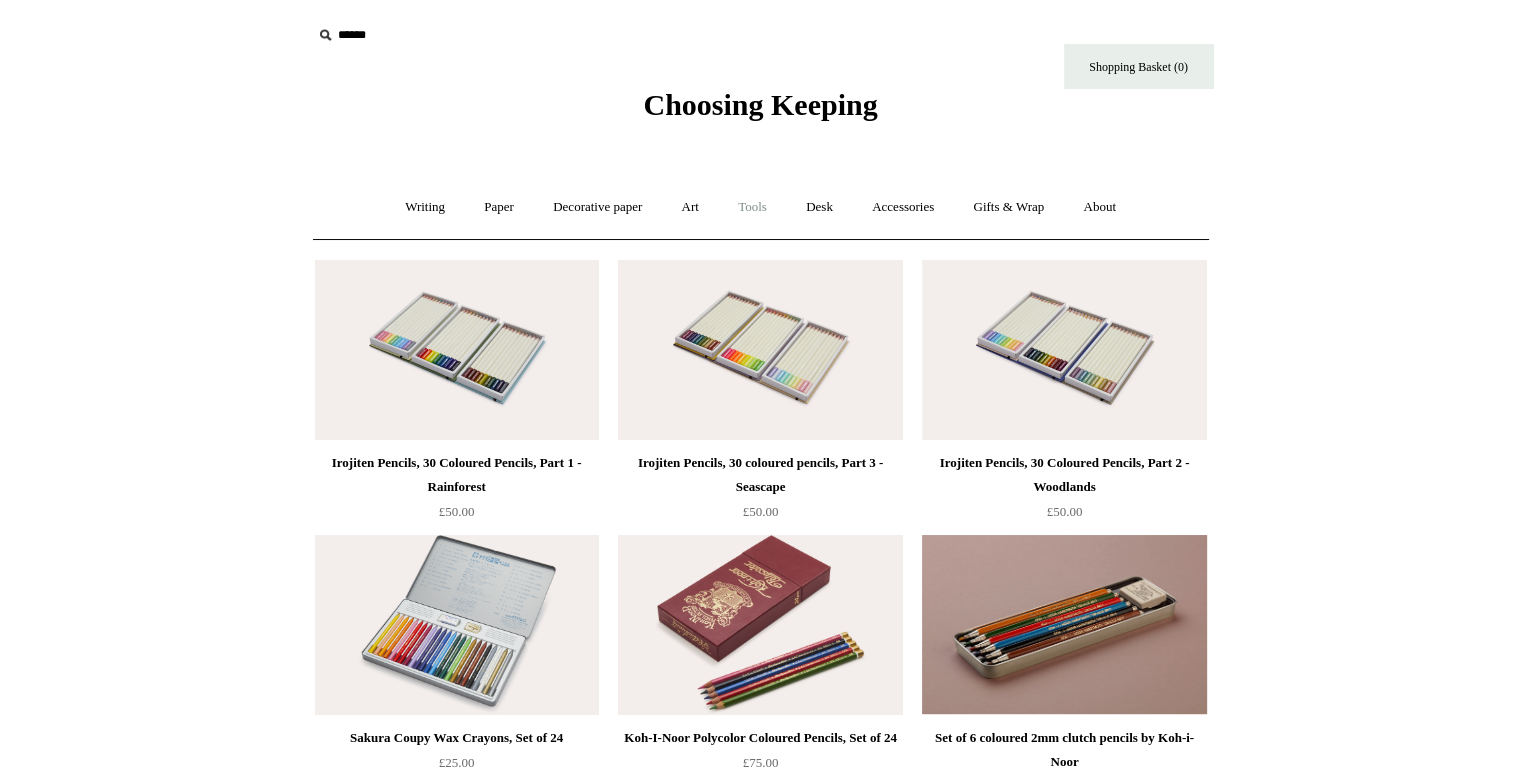 click on "Tools +" at bounding box center (752, 207) 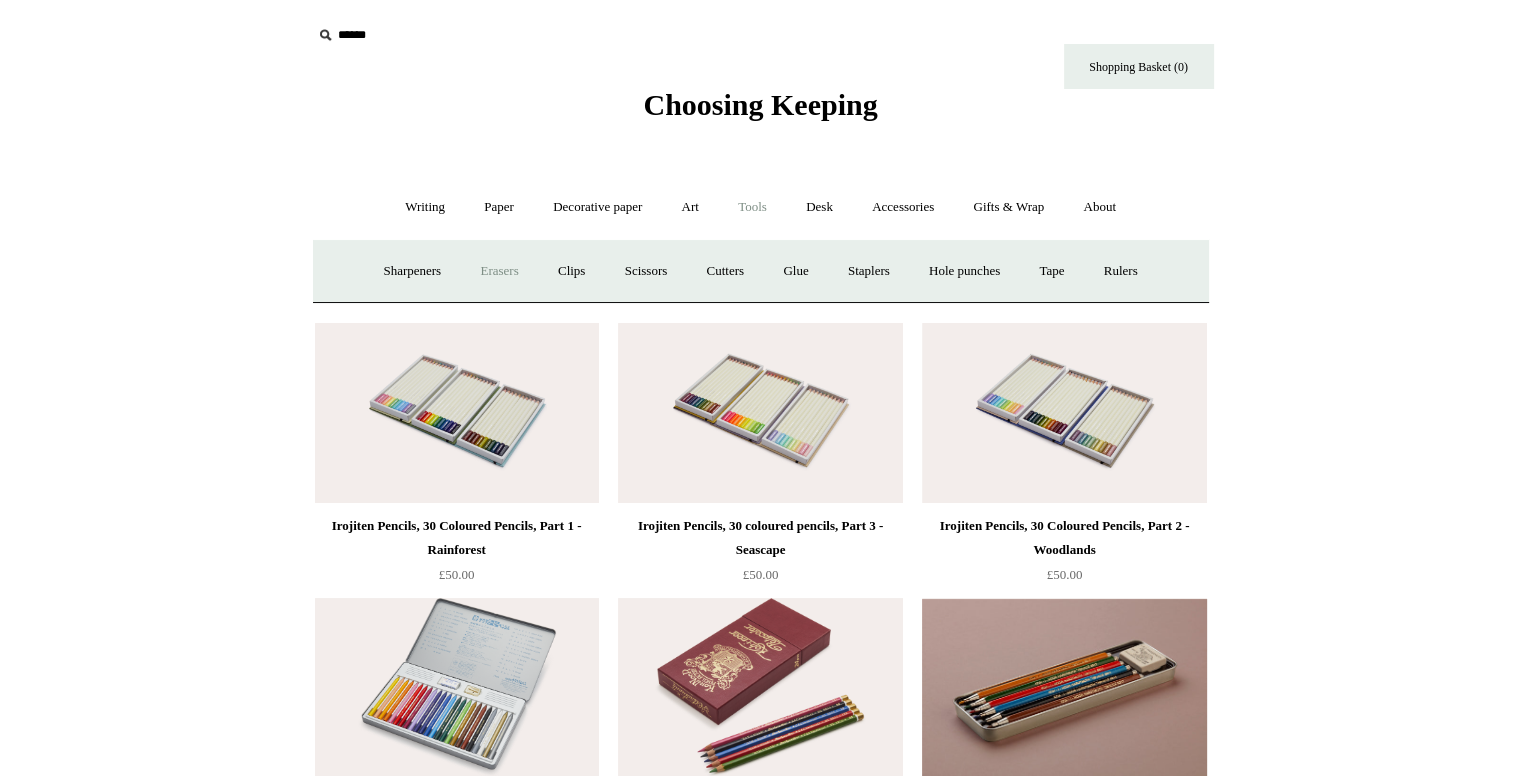 click on "Erasers" at bounding box center (499, 271) 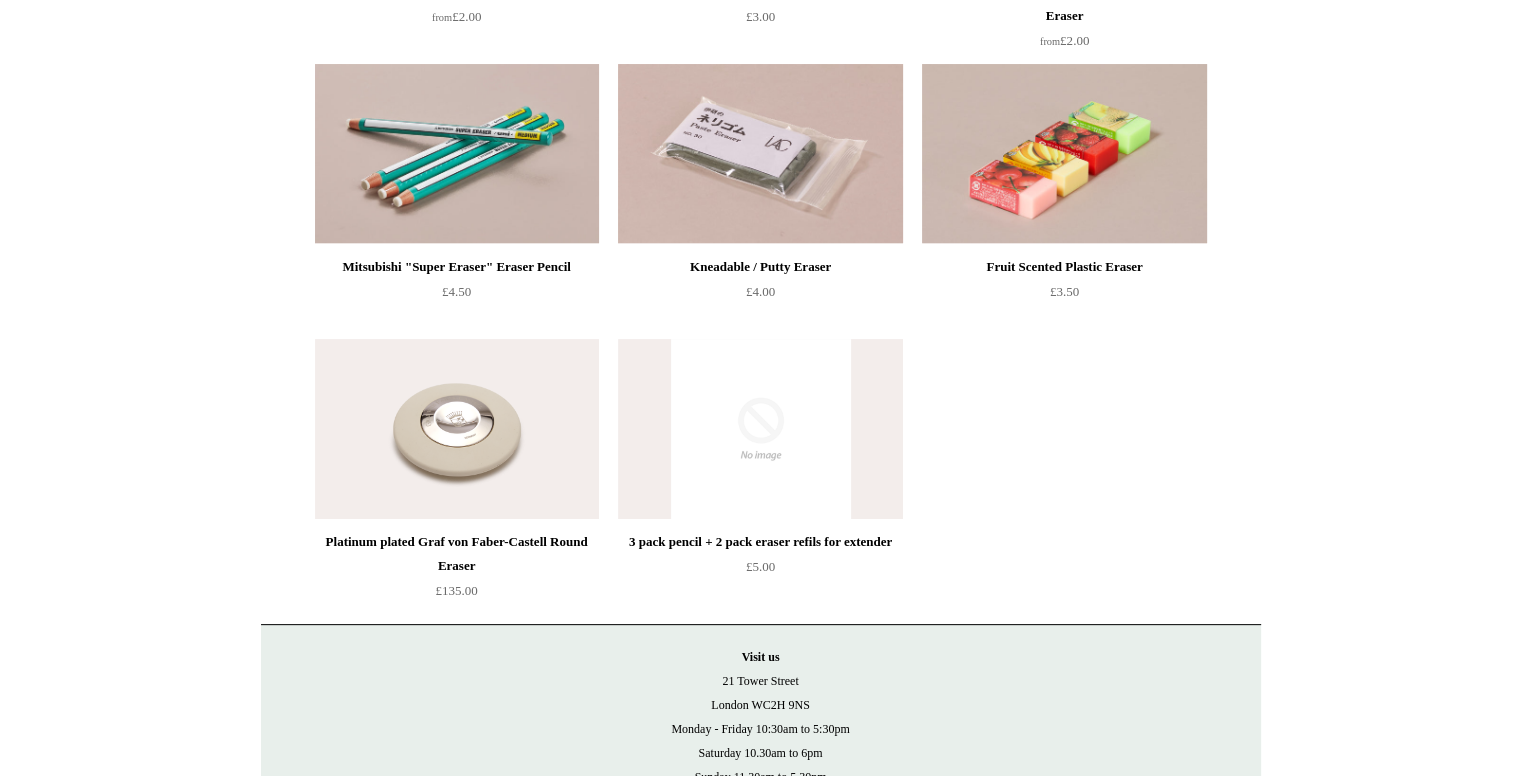 scroll, scrollTop: 0, scrollLeft: 0, axis: both 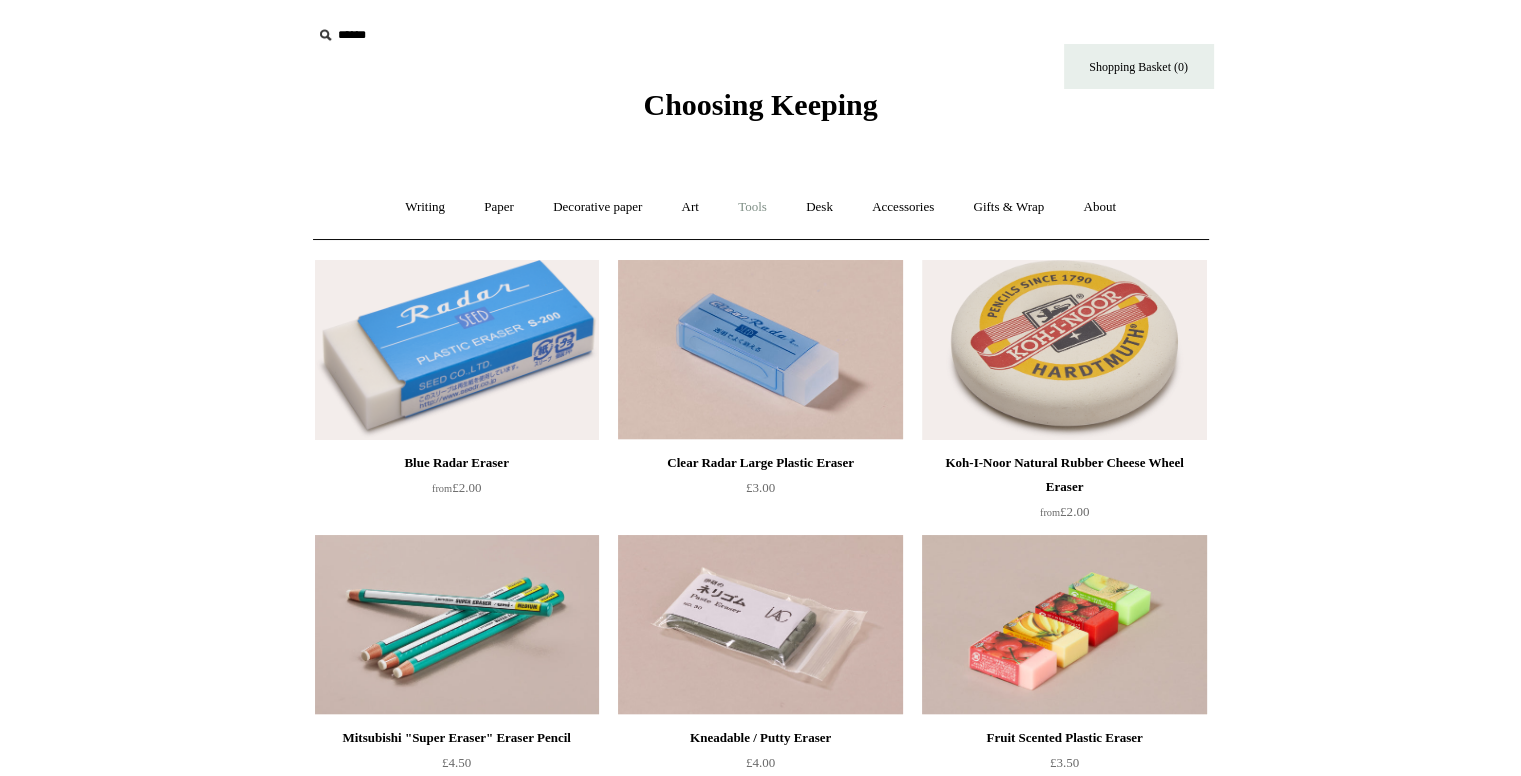 click on "Tools +" at bounding box center [752, 207] 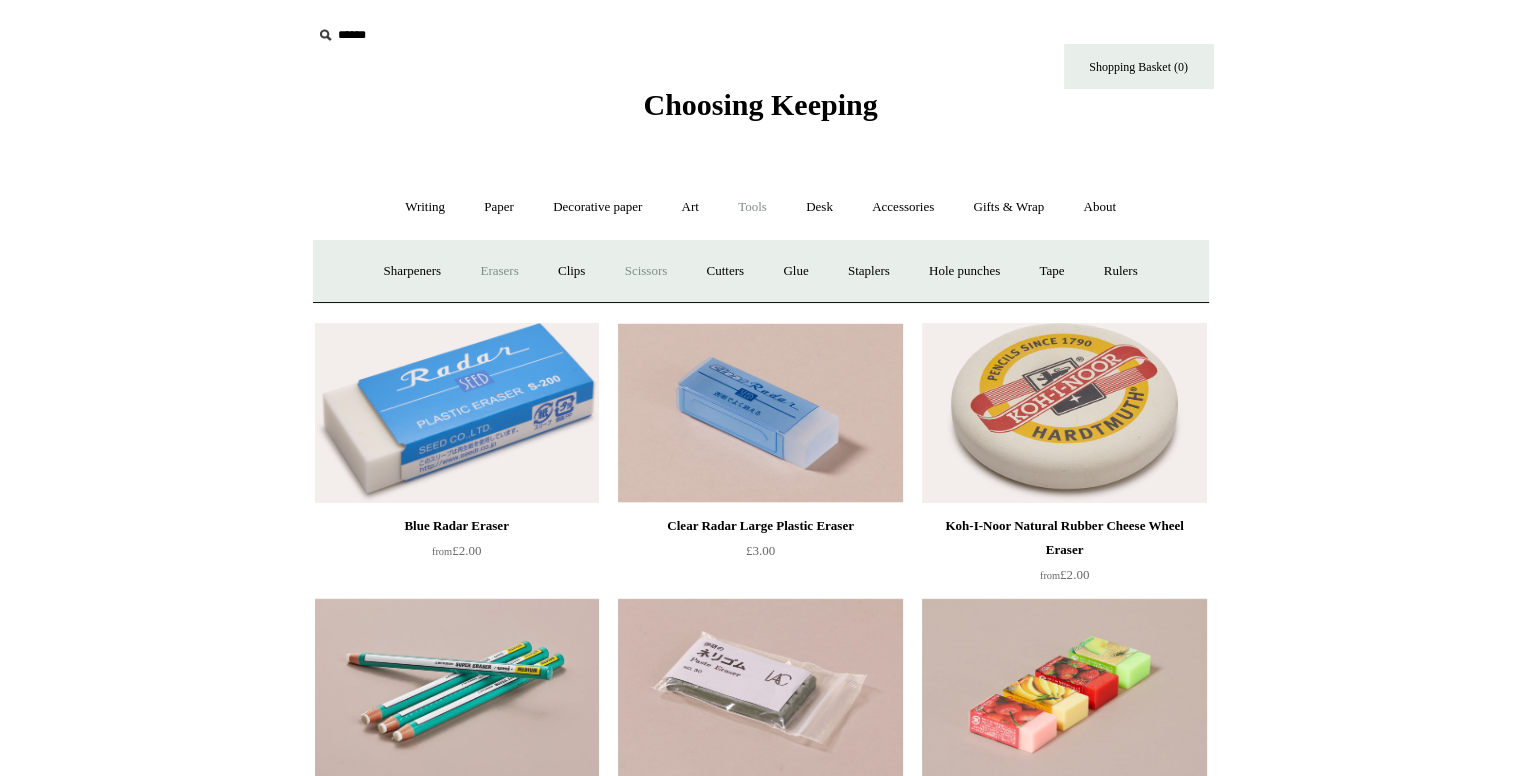 click on "Scissors" at bounding box center (646, 271) 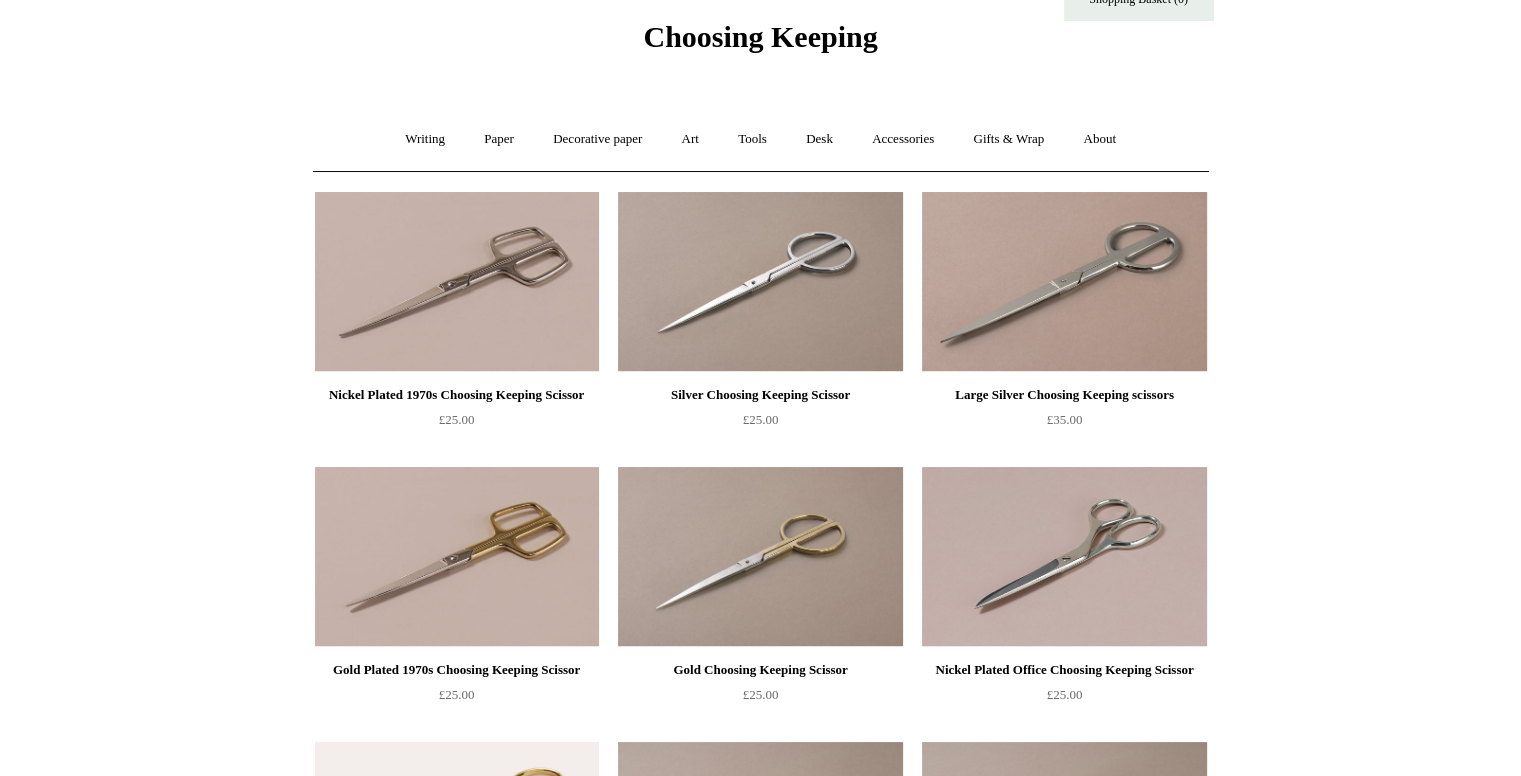 scroll, scrollTop: 0, scrollLeft: 0, axis: both 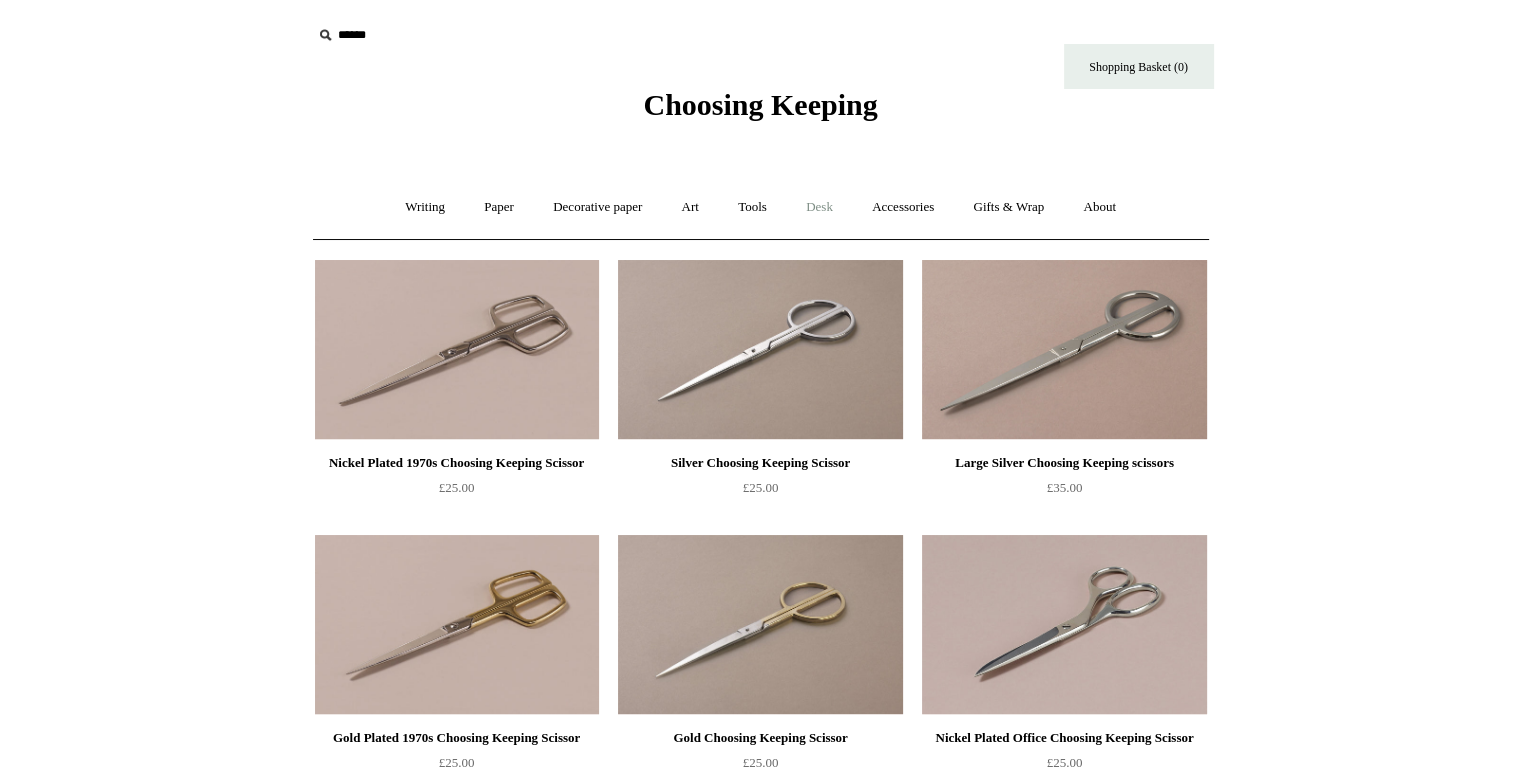 click on "Desk +" at bounding box center (819, 207) 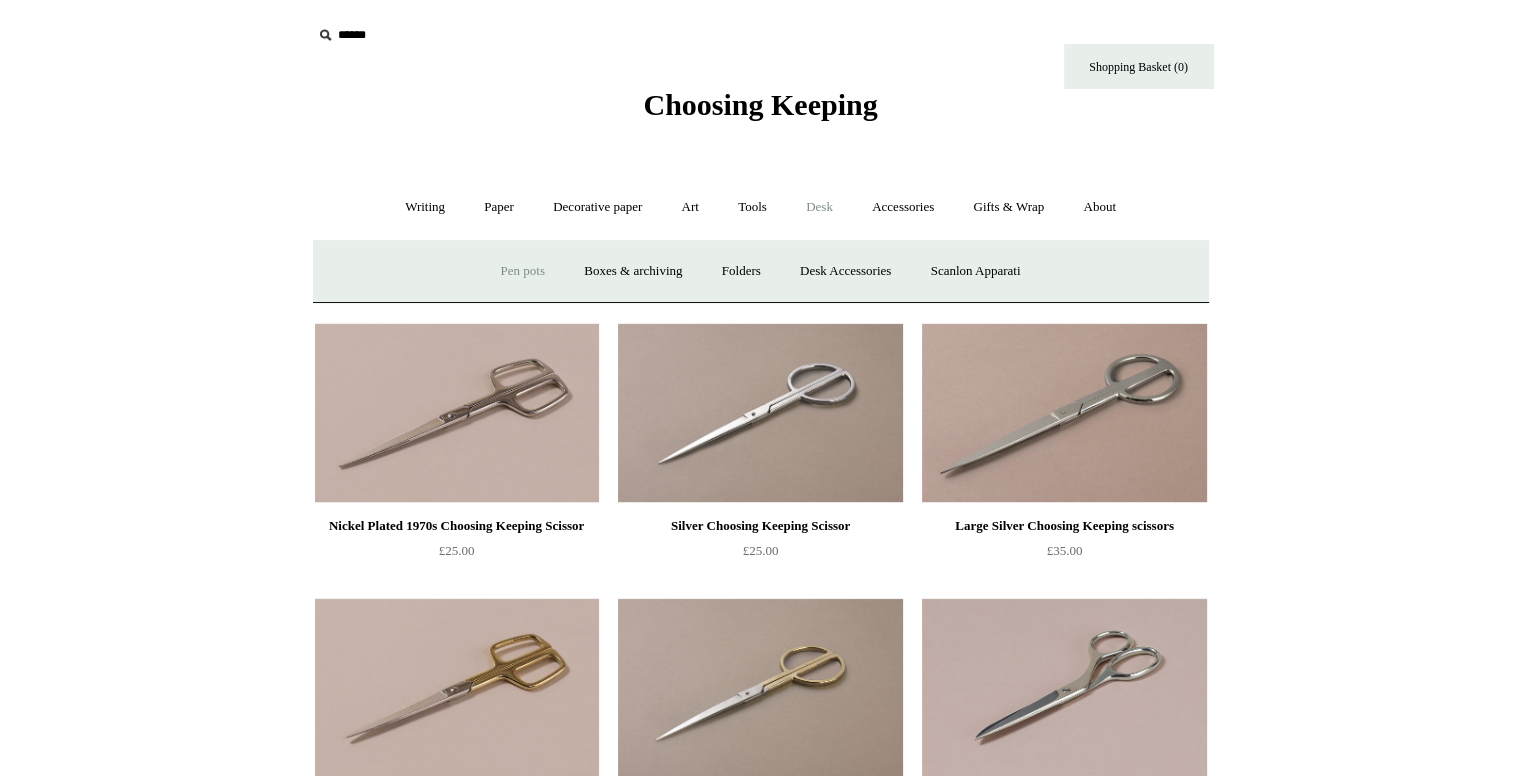 click on "Pen pots" at bounding box center (523, 271) 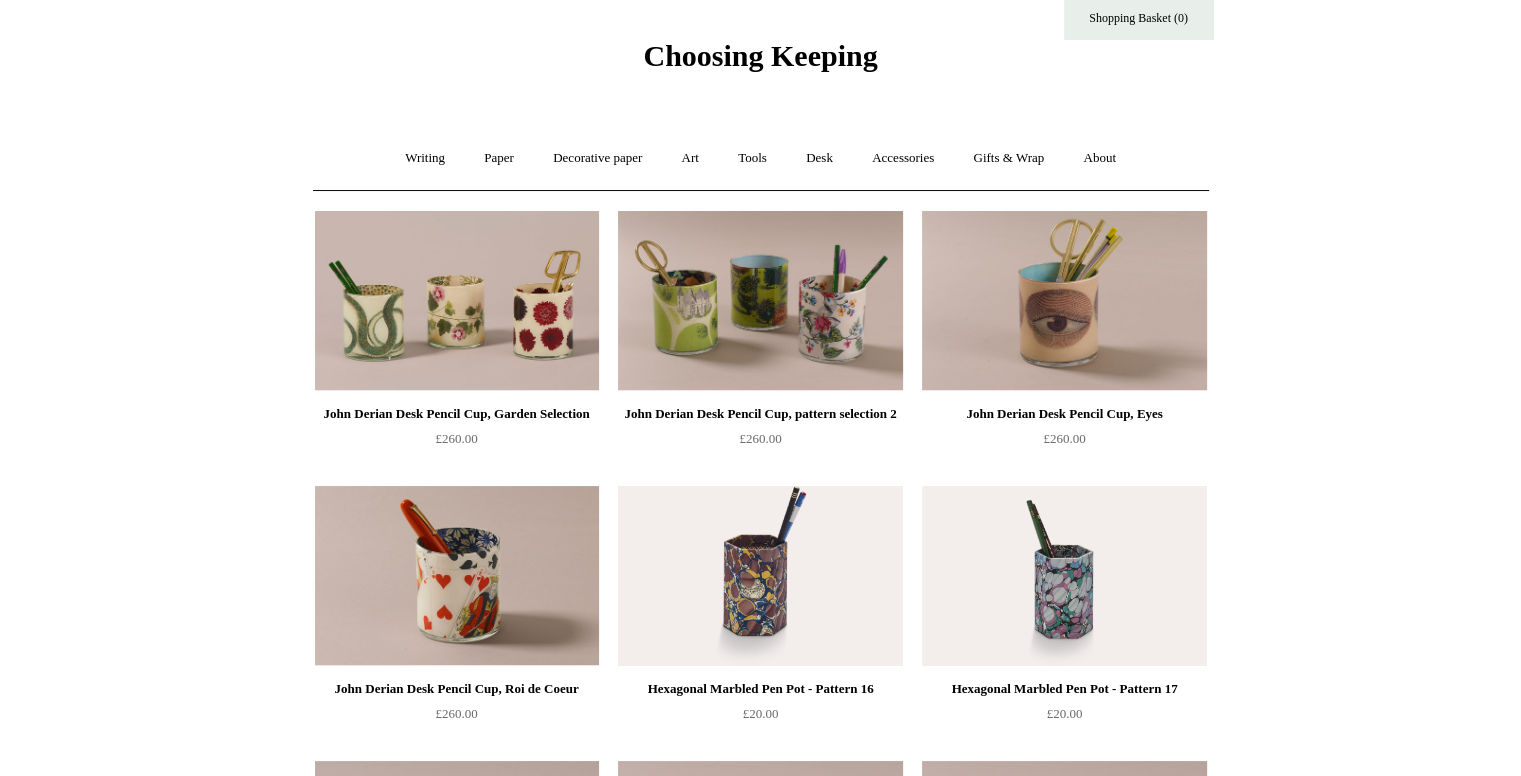 scroll, scrollTop: 0, scrollLeft: 0, axis: both 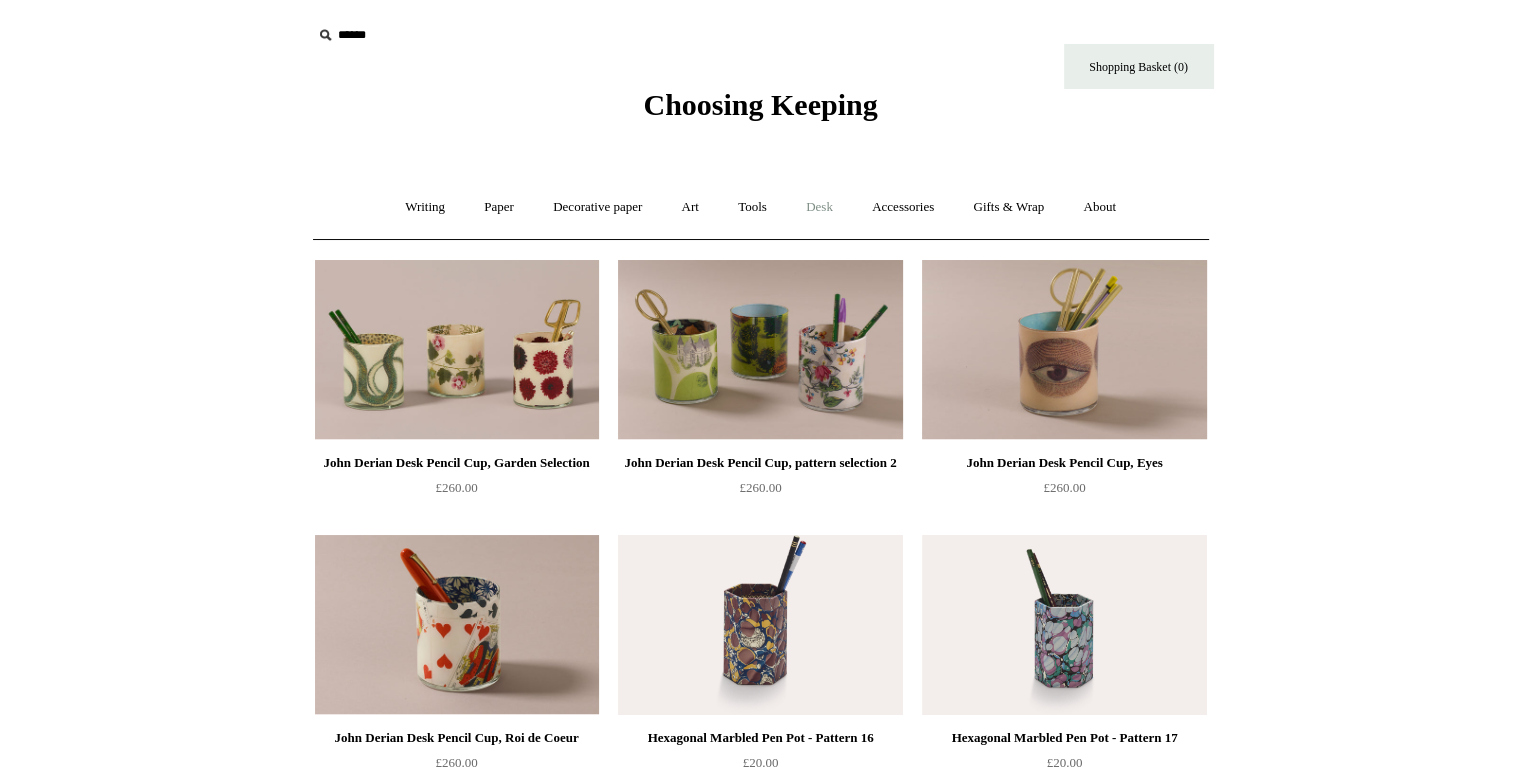 click on "Desk +" at bounding box center [819, 207] 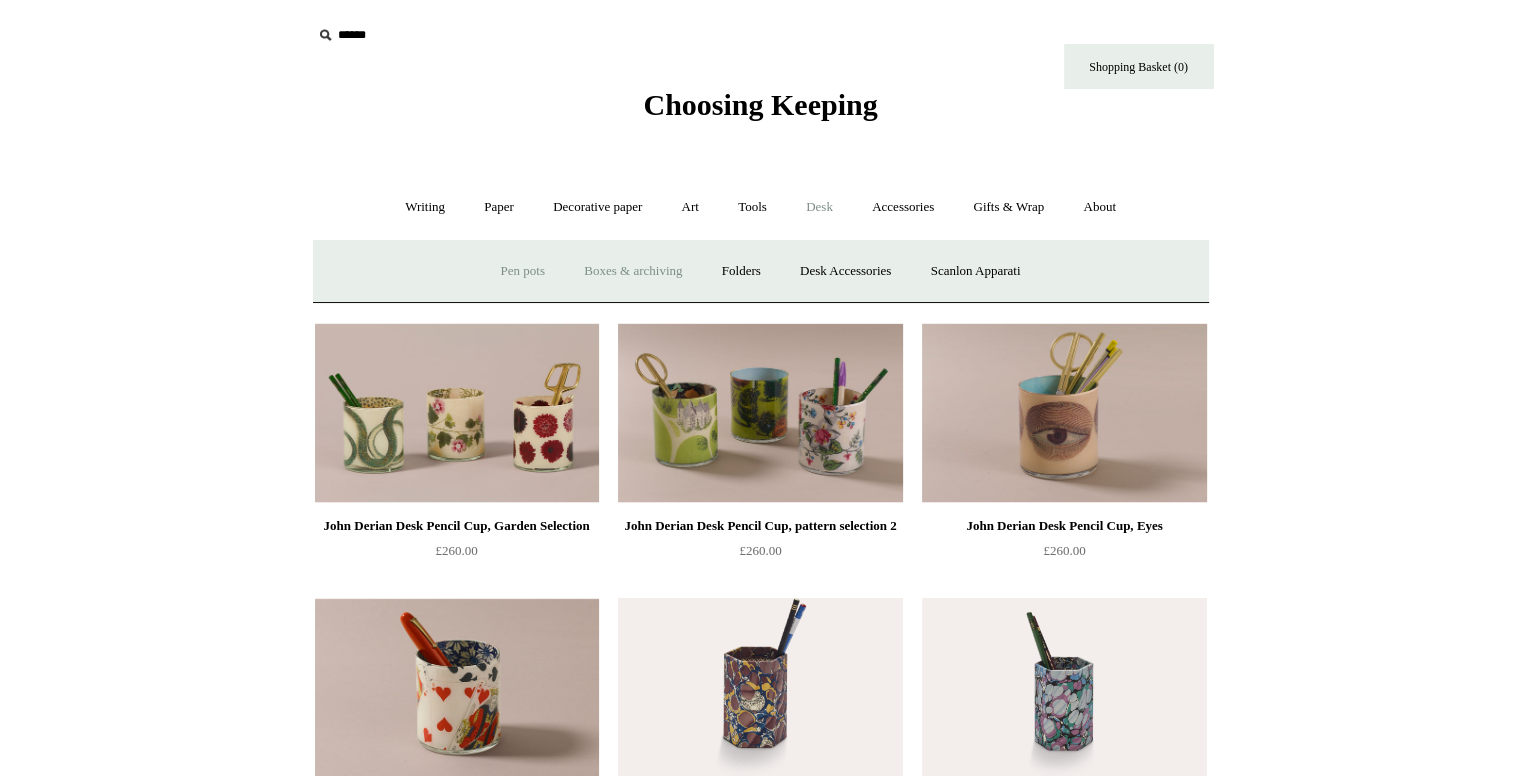 click on "Boxes & archiving" at bounding box center [633, 271] 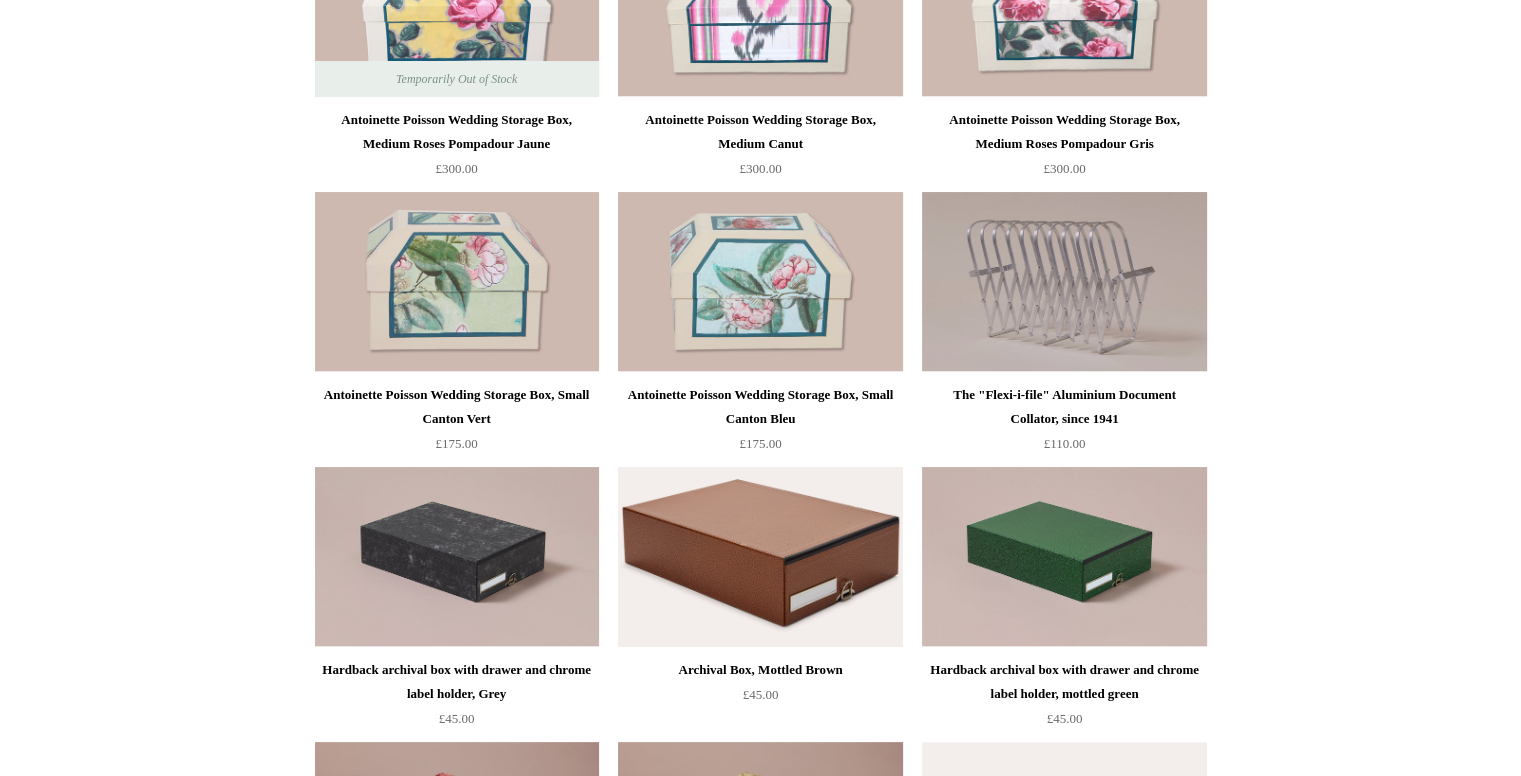 scroll, scrollTop: 0, scrollLeft: 0, axis: both 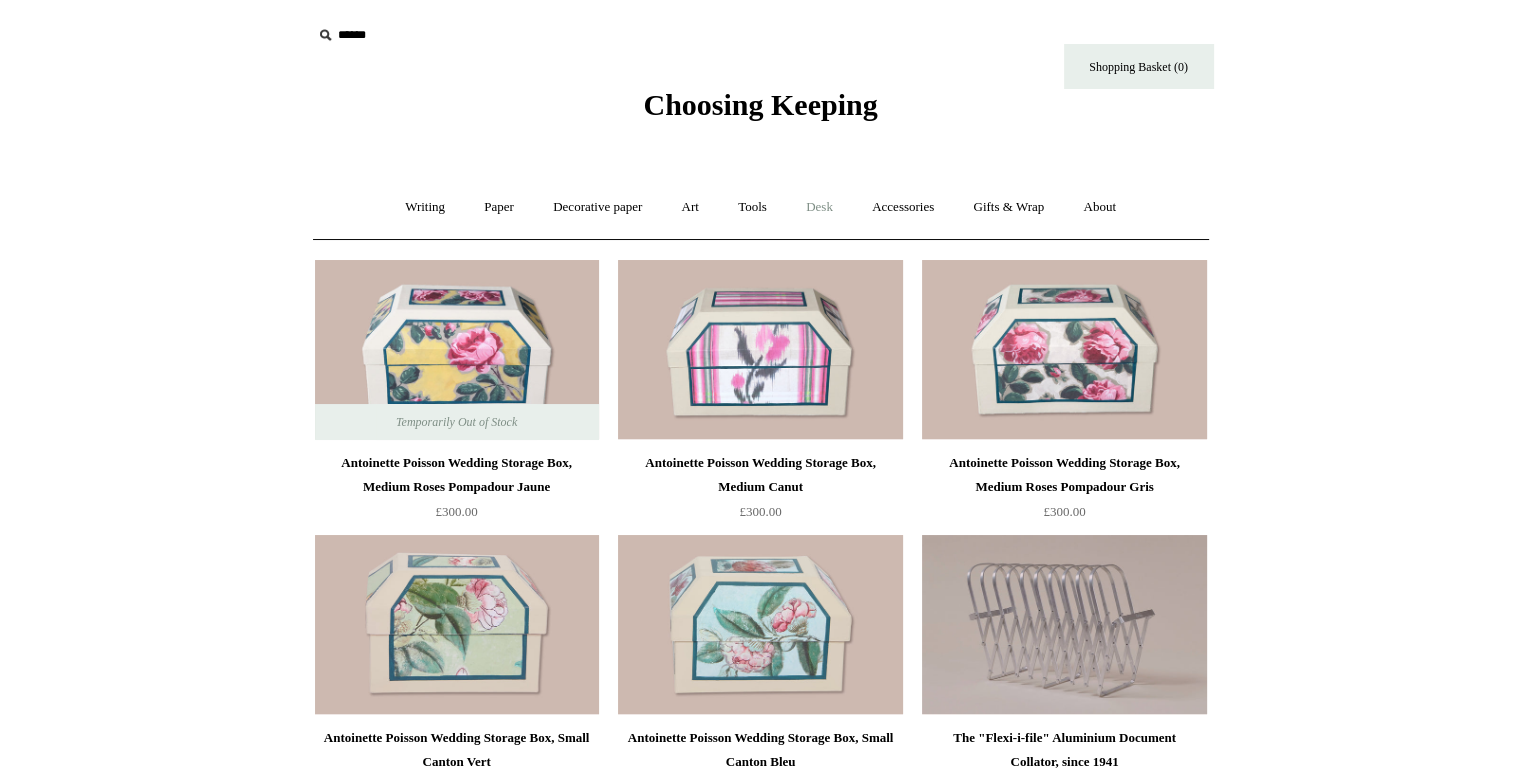 click on "Desk +" at bounding box center [819, 207] 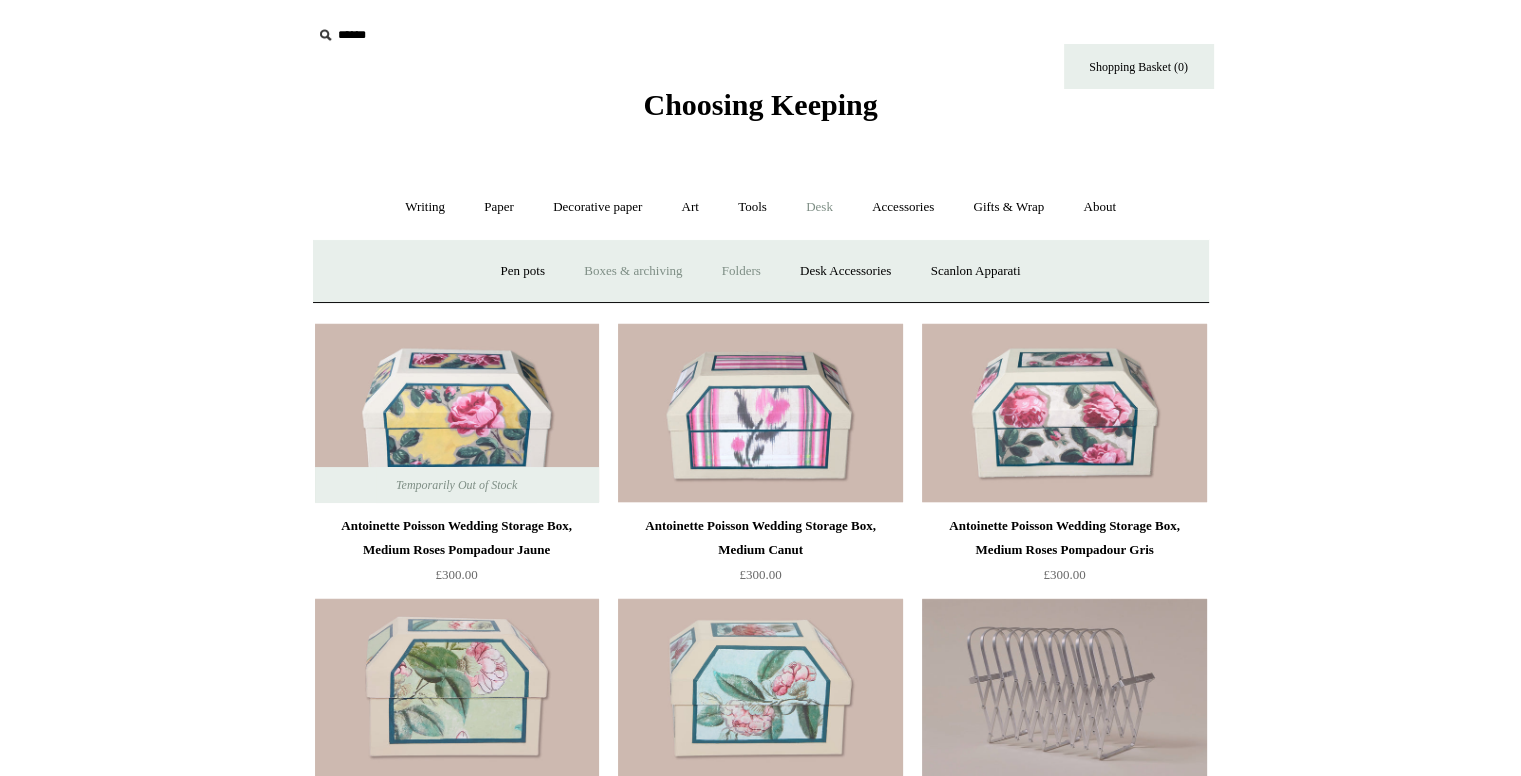 click on "Folders" at bounding box center (741, 271) 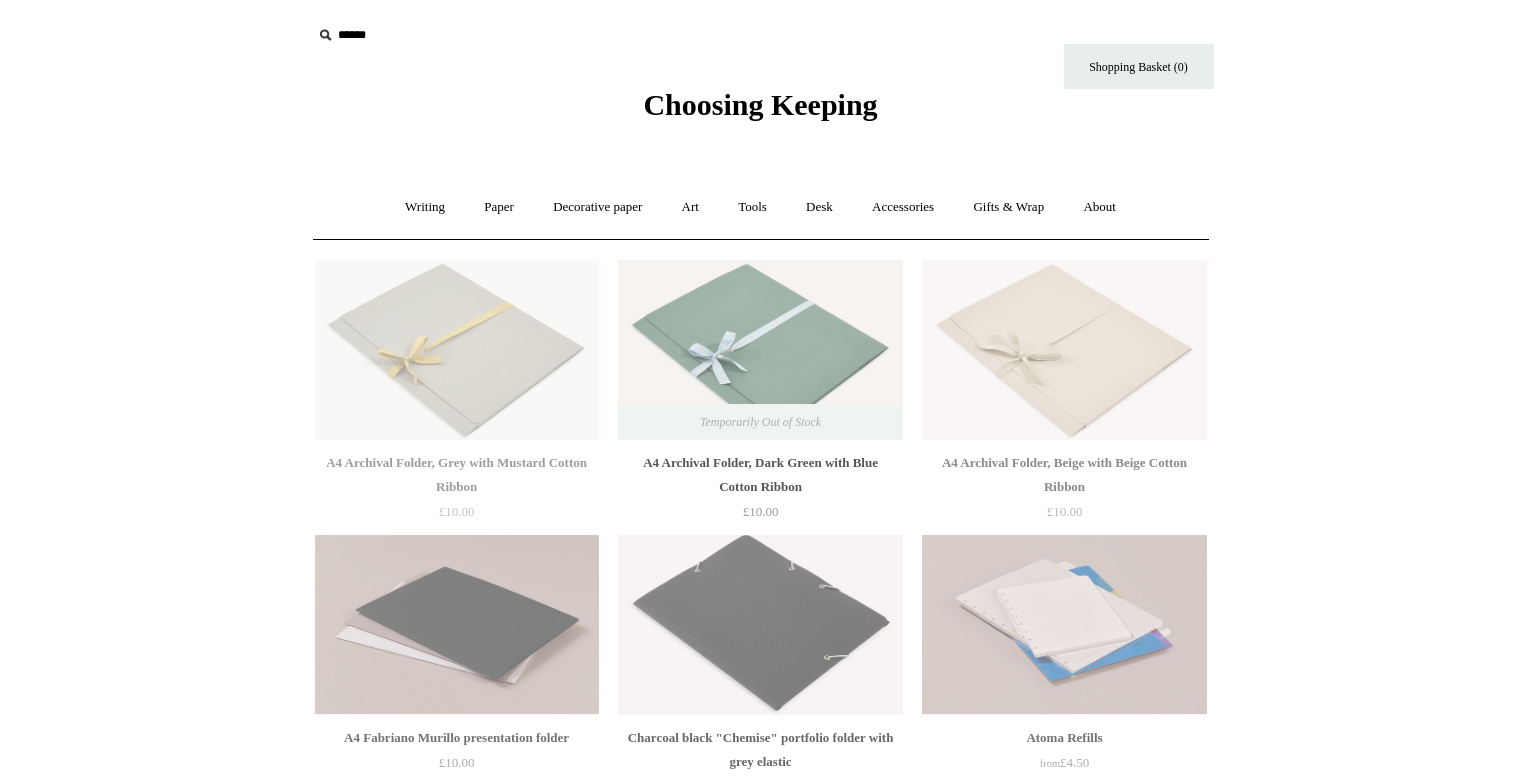 scroll, scrollTop: 0, scrollLeft: 0, axis: both 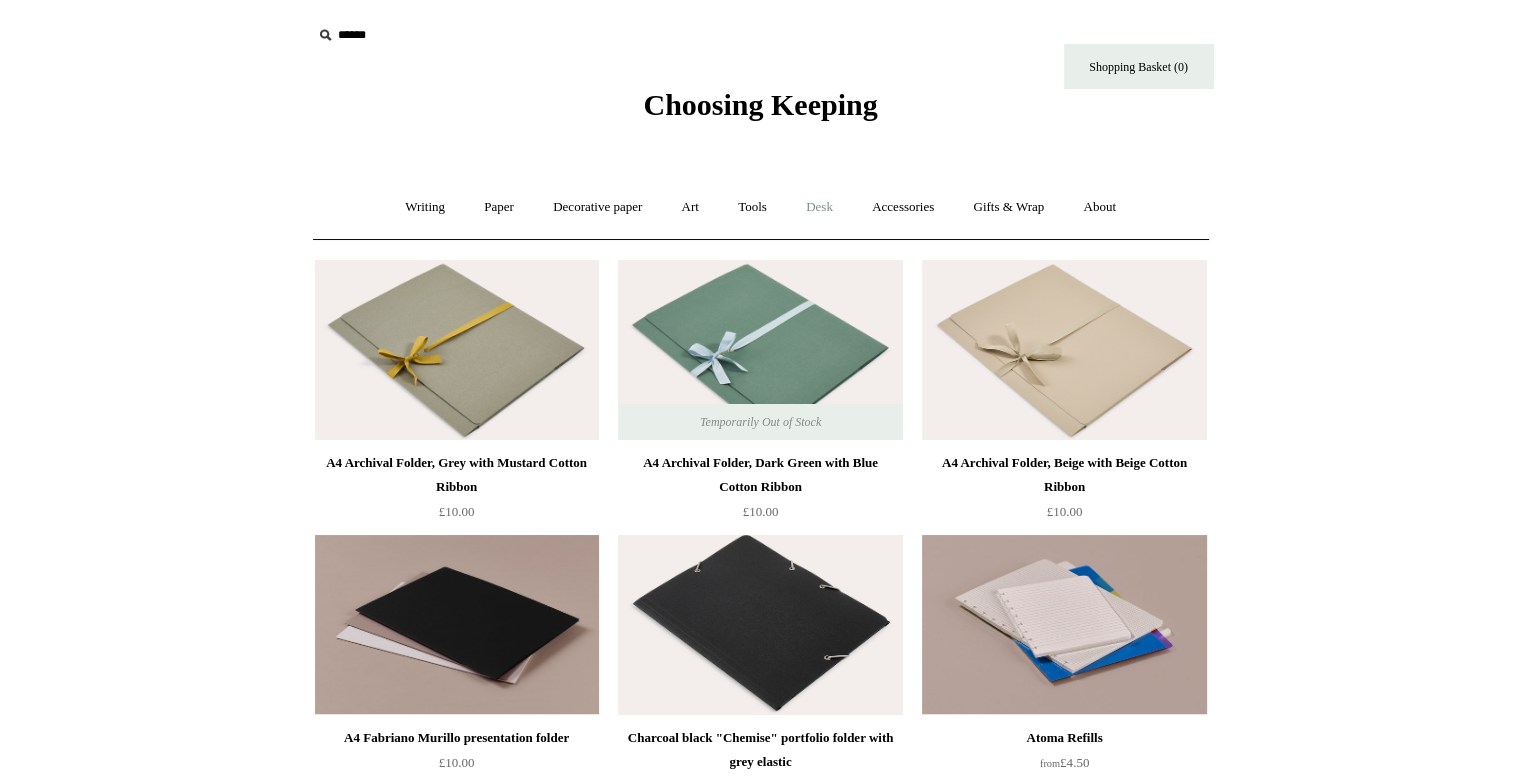 click on "Desk +" at bounding box center [819, 207] 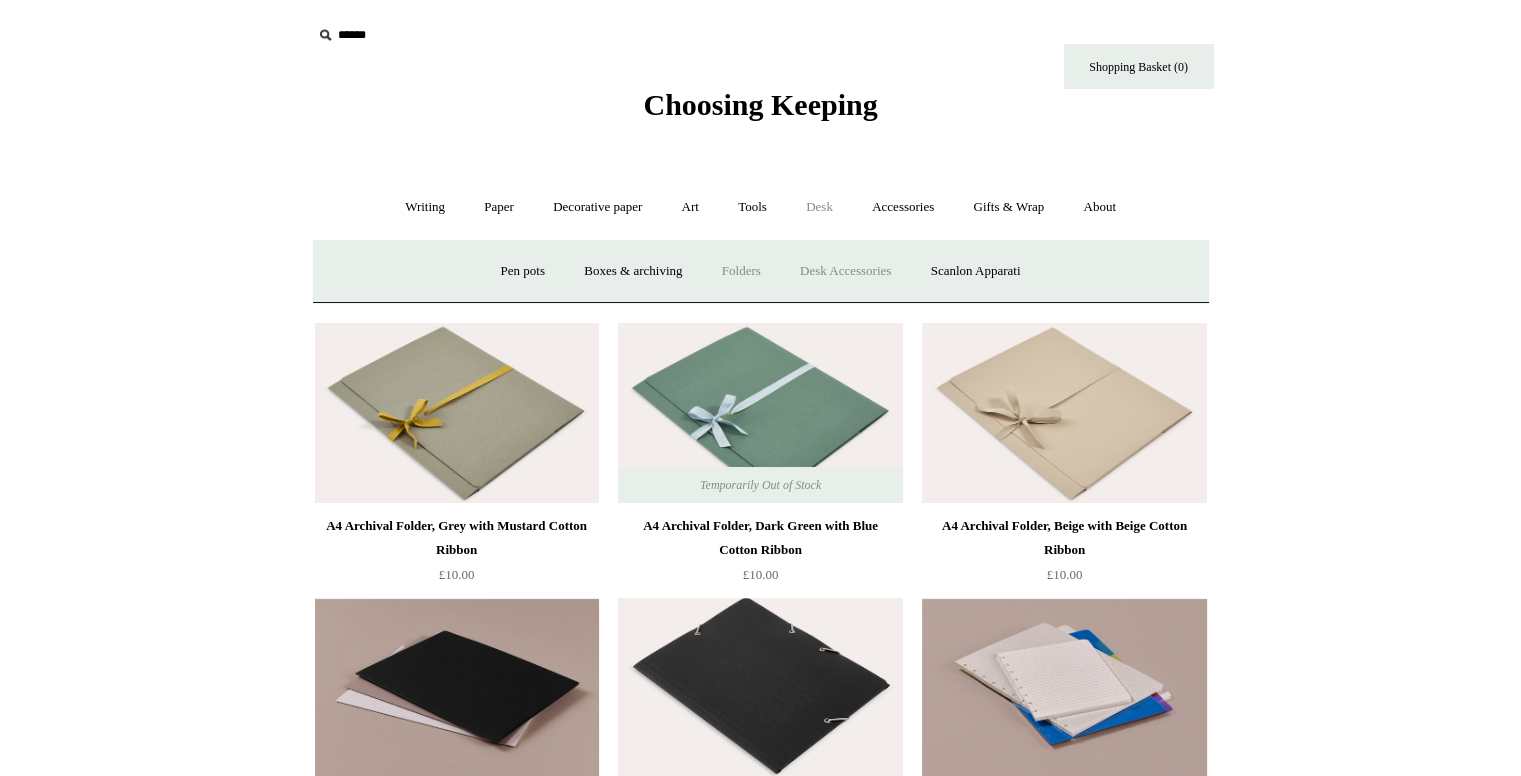 click on "Desk Accessories" at bounding box center [845, 271] 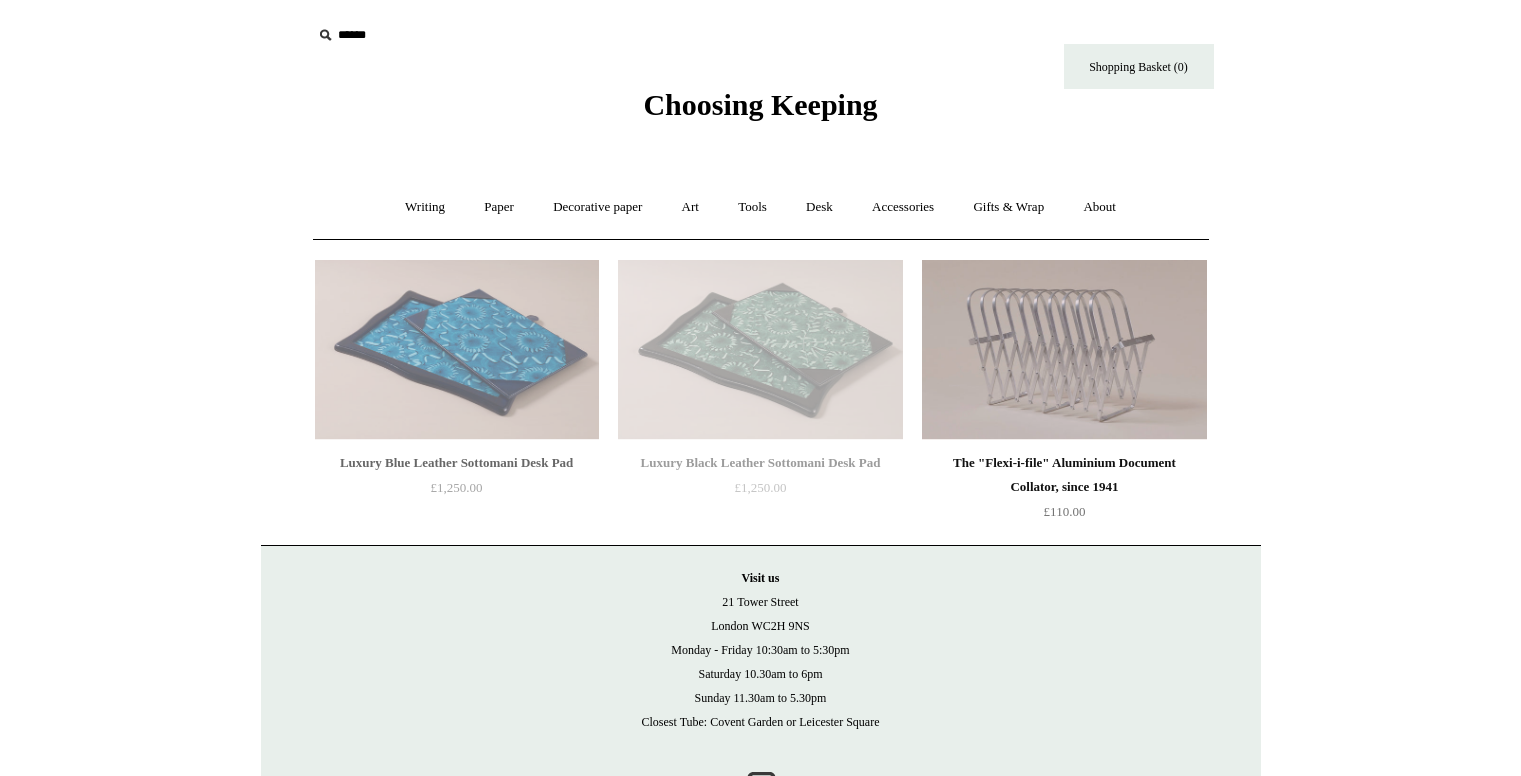 scroll, scrollTop: 0, scrollLeft: 0, axis: both 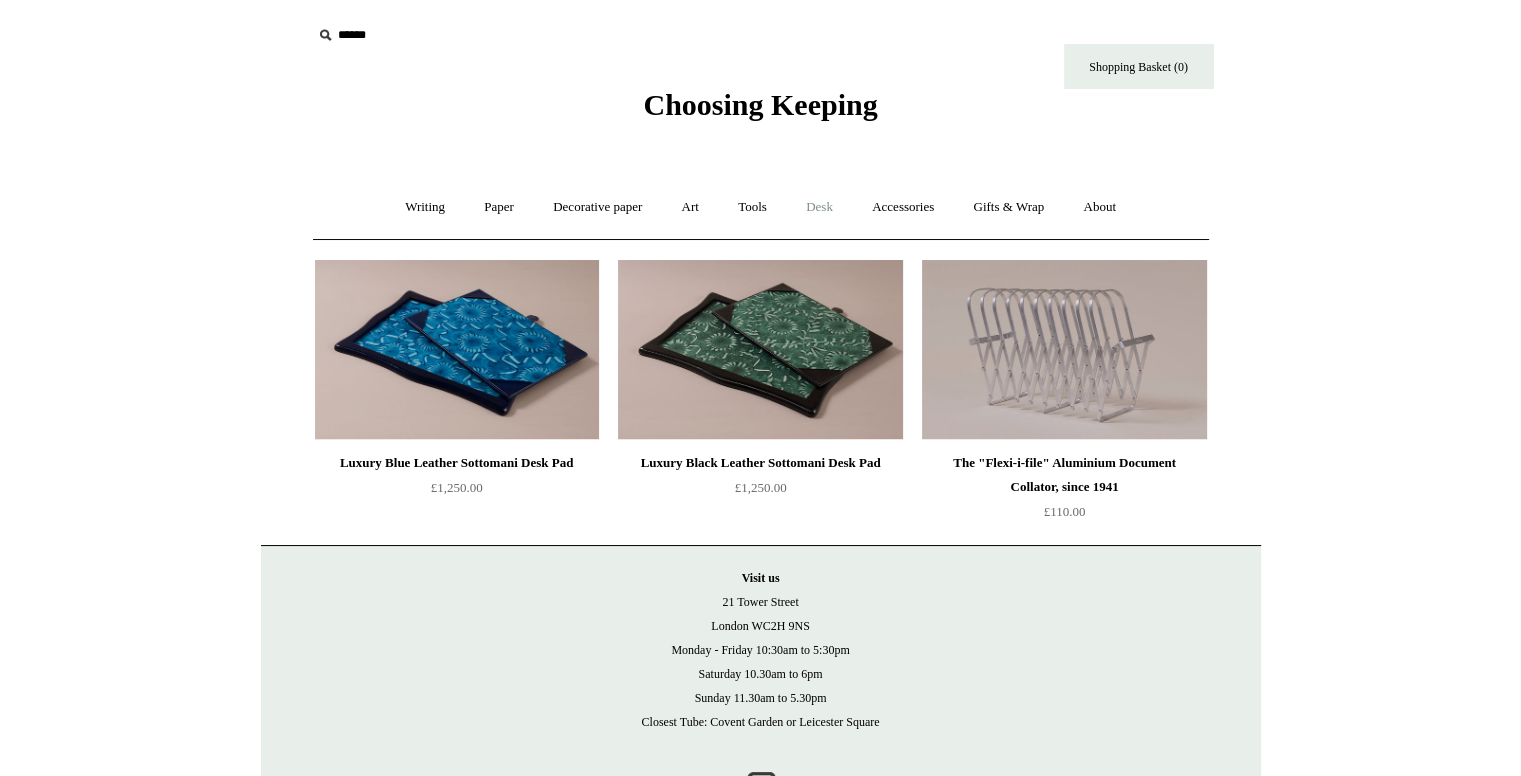 click on "Desk +" at bounding box center [819, 207] 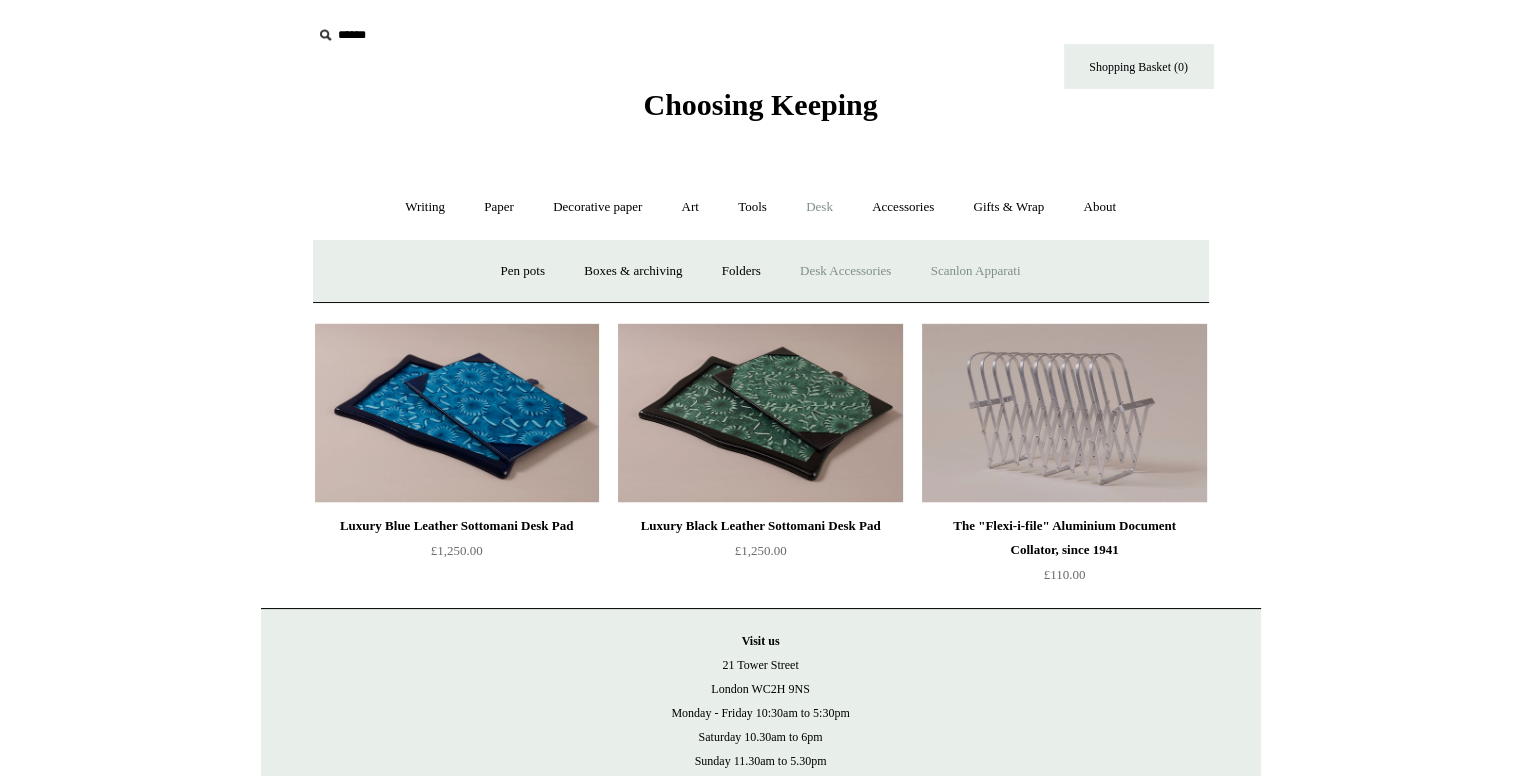 click on "Scanlon Apparati" at bounding box center (976, 271) 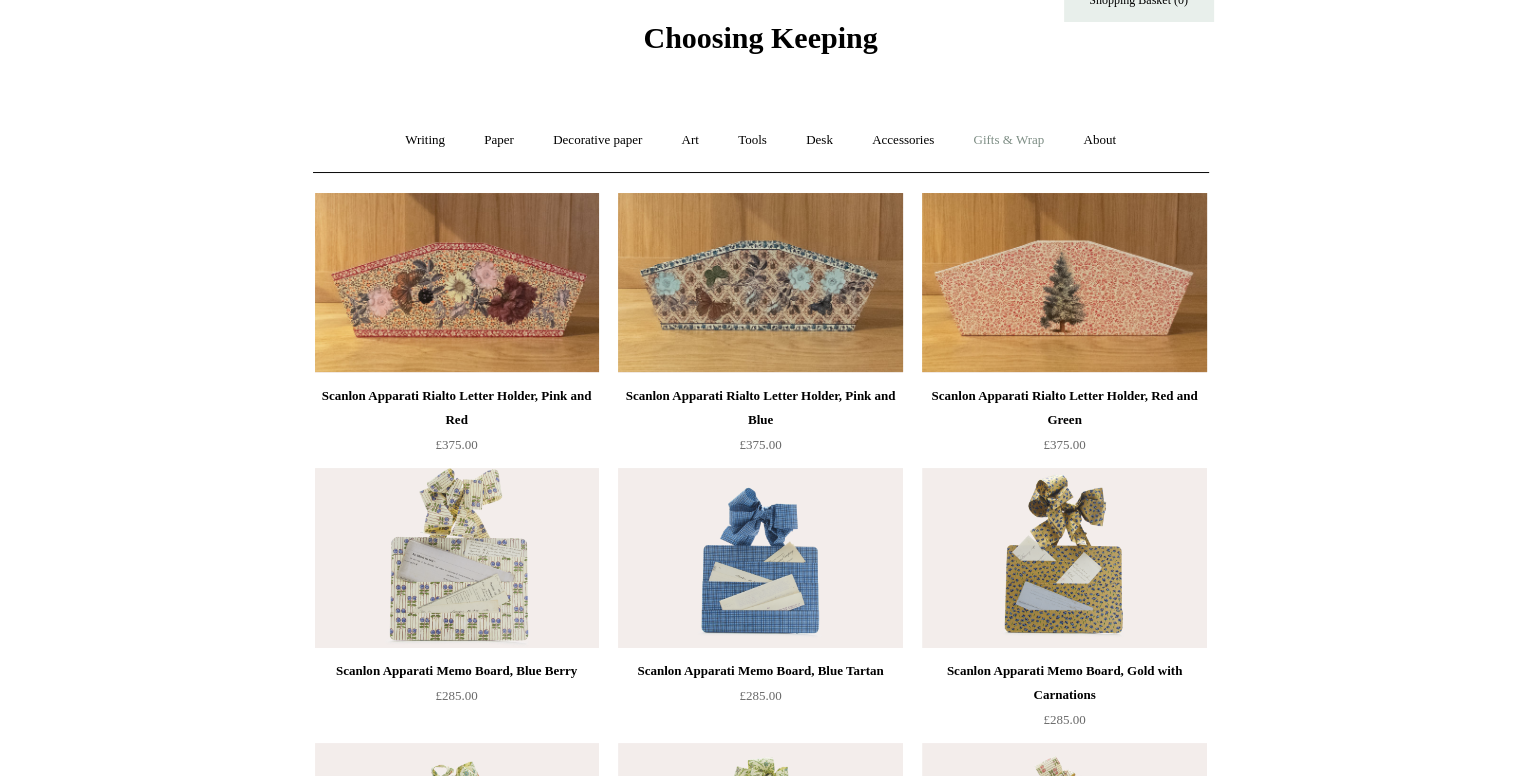 scroll, scrollTop: 0, scrollLeft: 0, axis: both 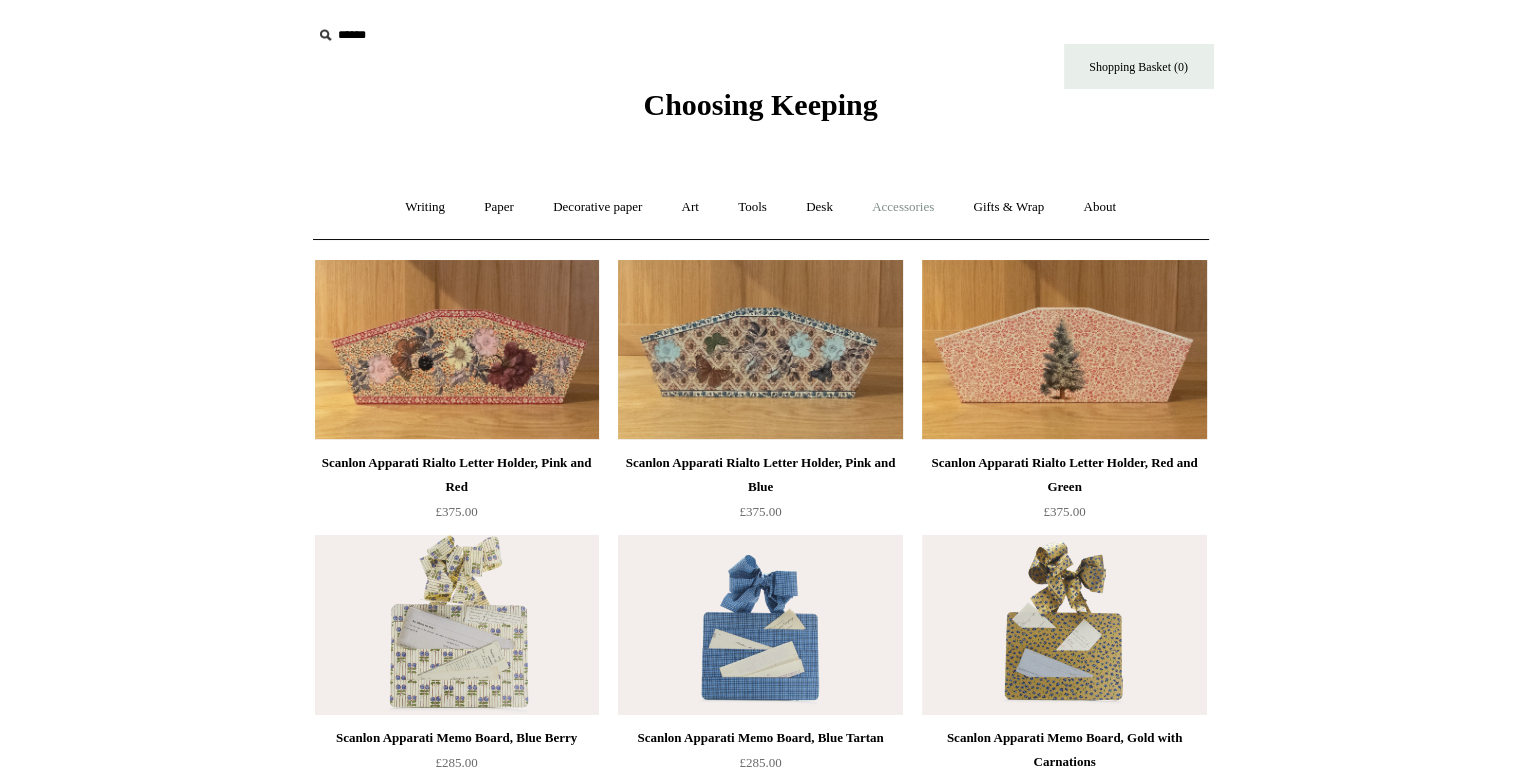 click on "Accessories +" at bounding box center (903, 207) 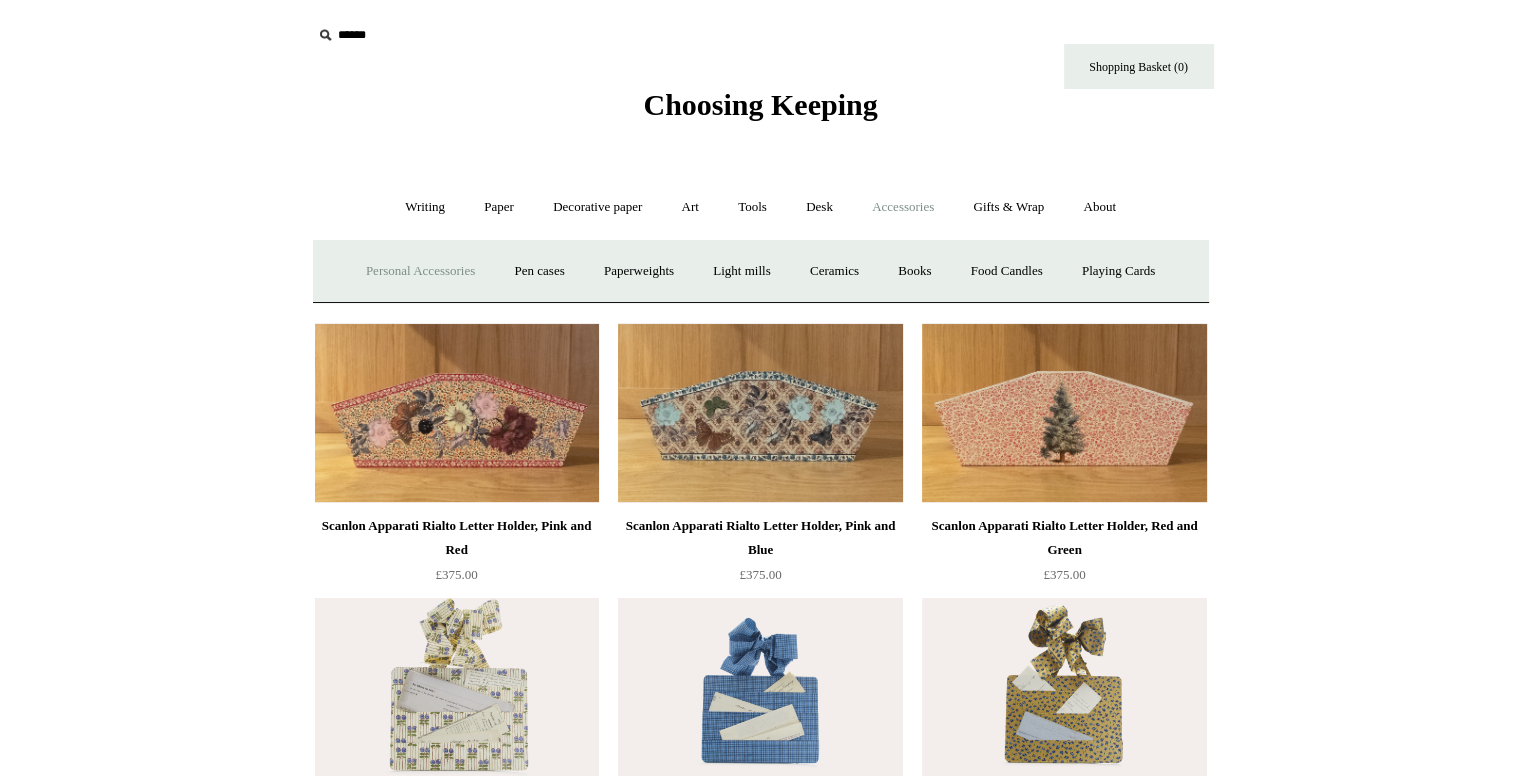 click on "Personal Accessories +" at bounding box center [420, 271] 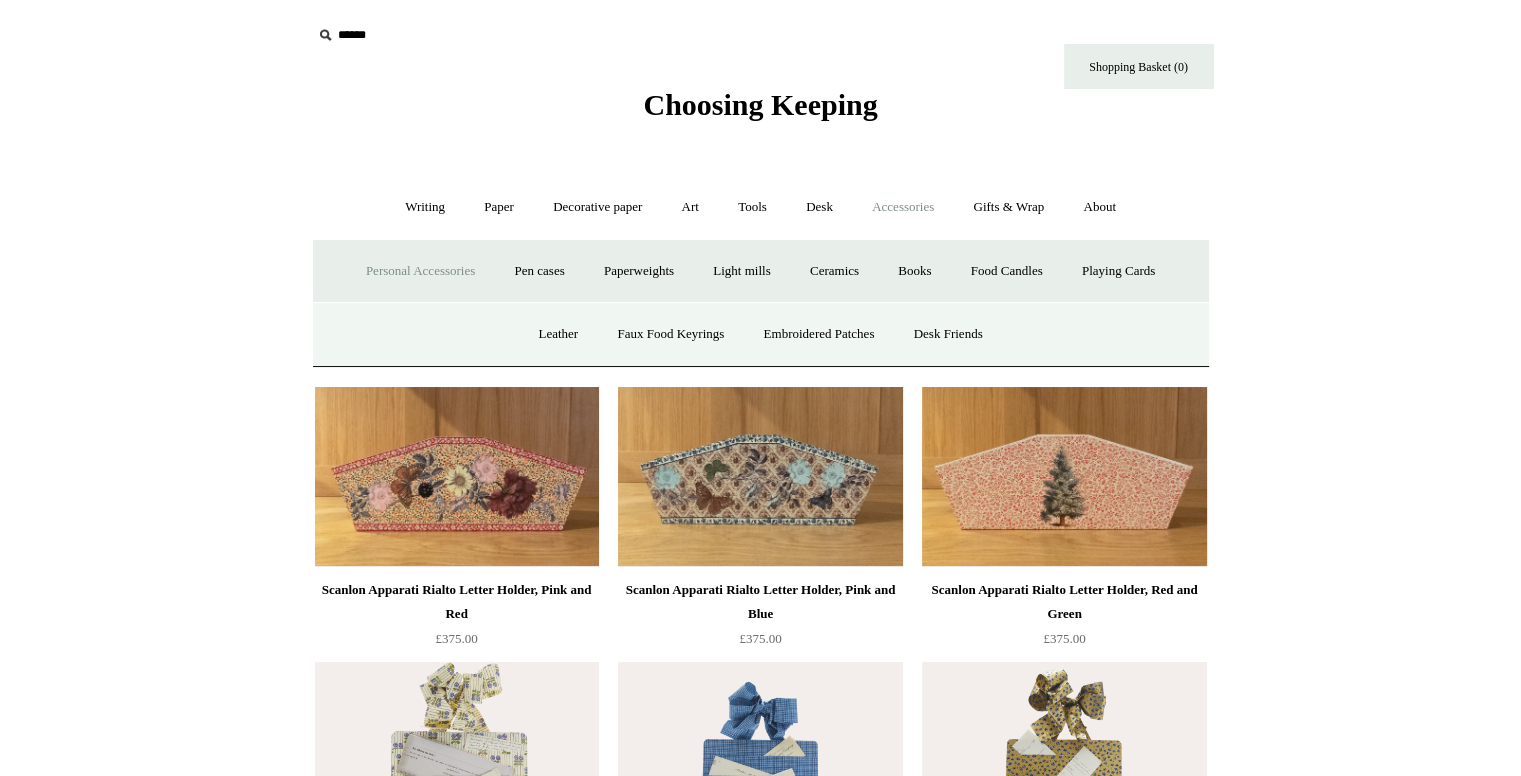 click on "Personal Accessories -" at bounding box center [420, 271] 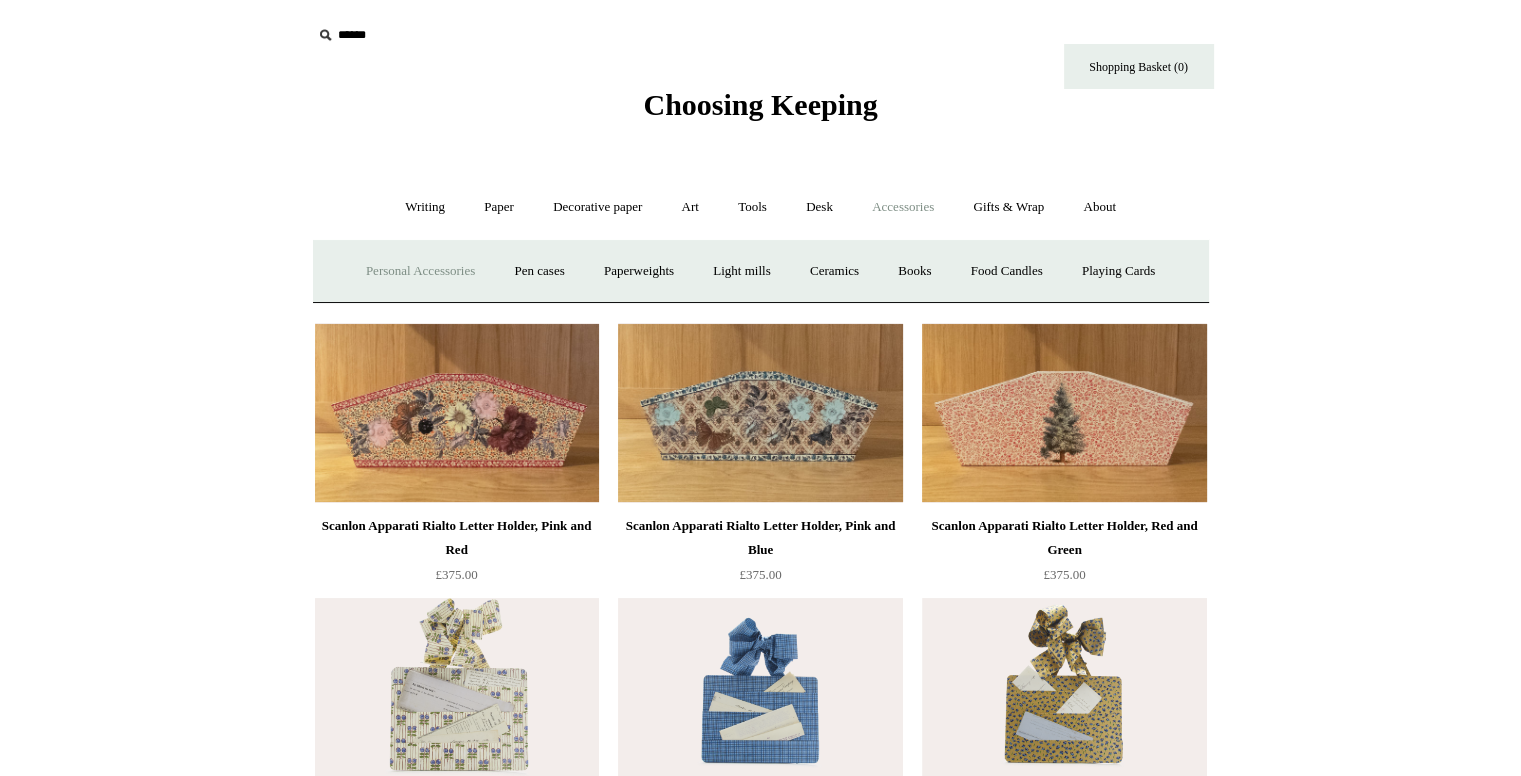 click on "Personal Accessories +" at bounding box center [420, 271] 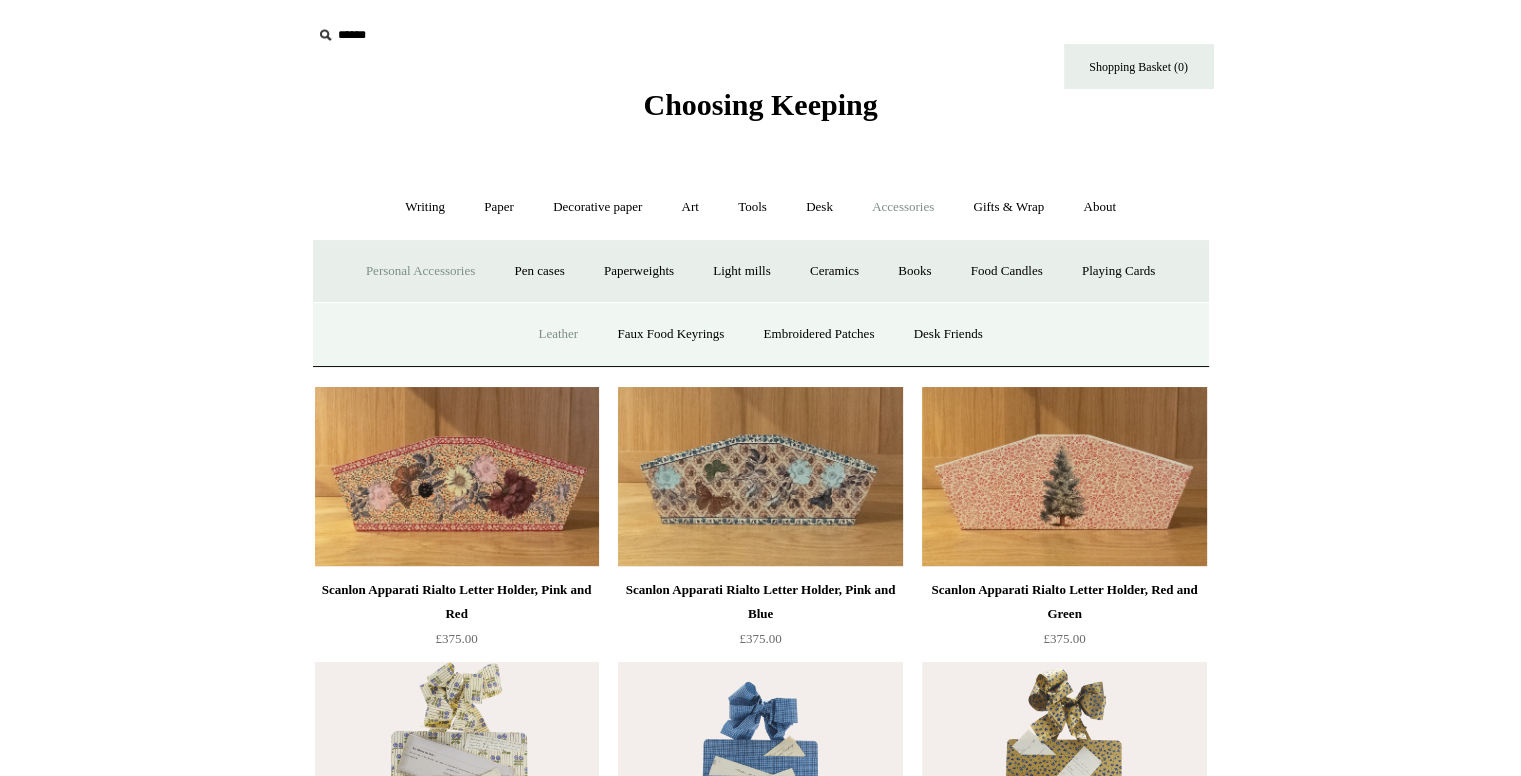 click on "Leather" at bounding box center [558, 334] 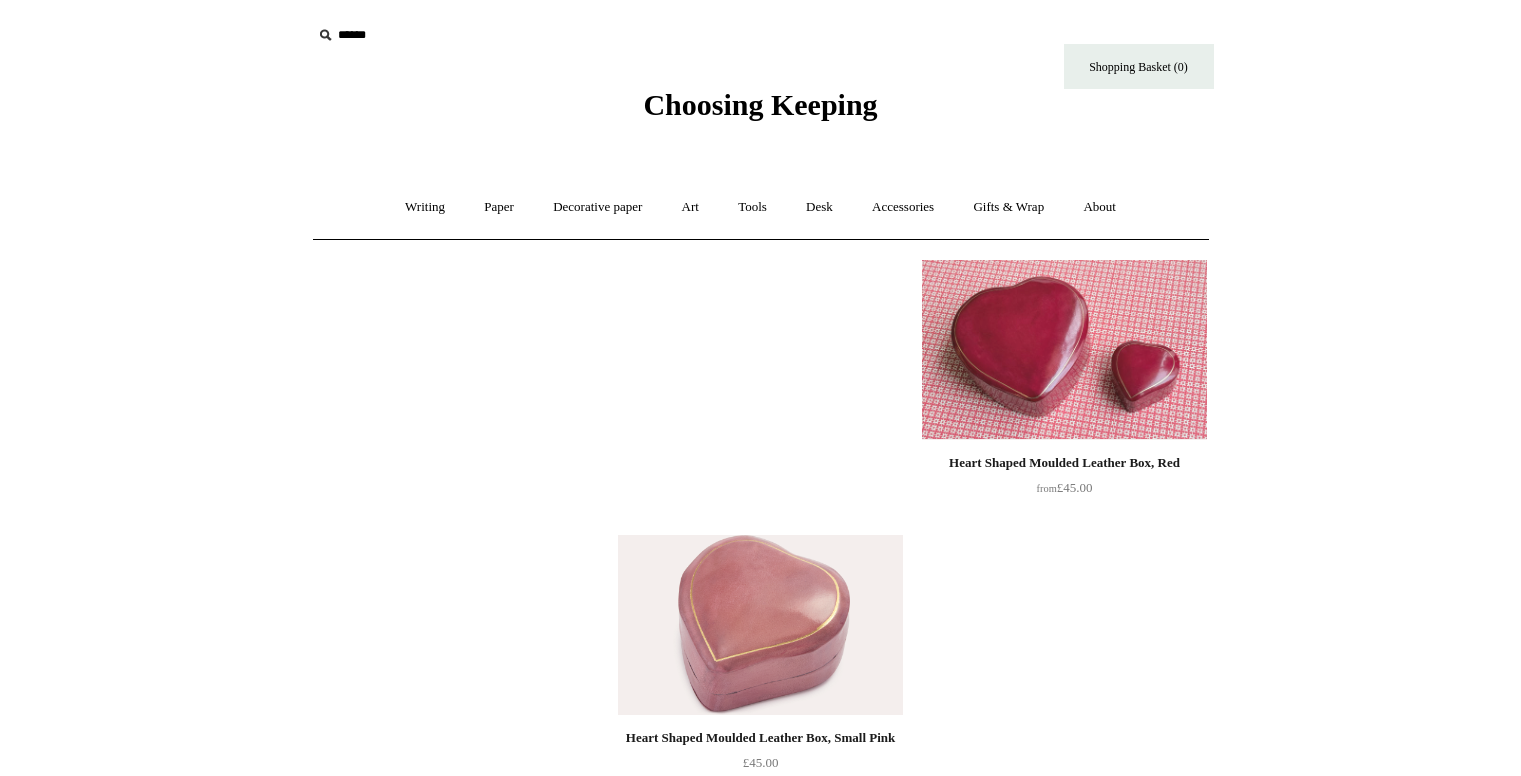 scroll, scrollTop: 0, scrollLeft: 0, axis: both 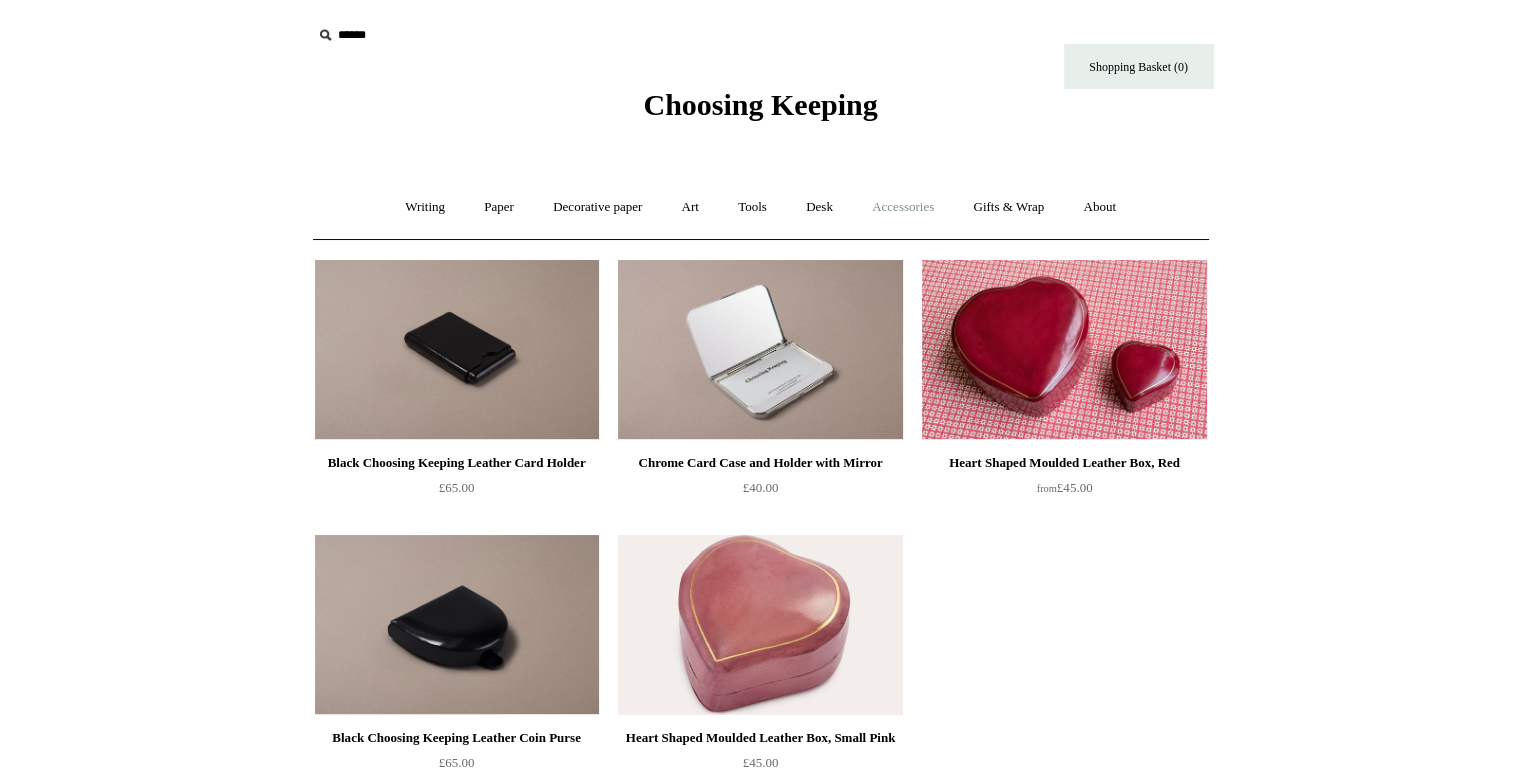 click on "Accessories +" at bounding box center (903, 207) 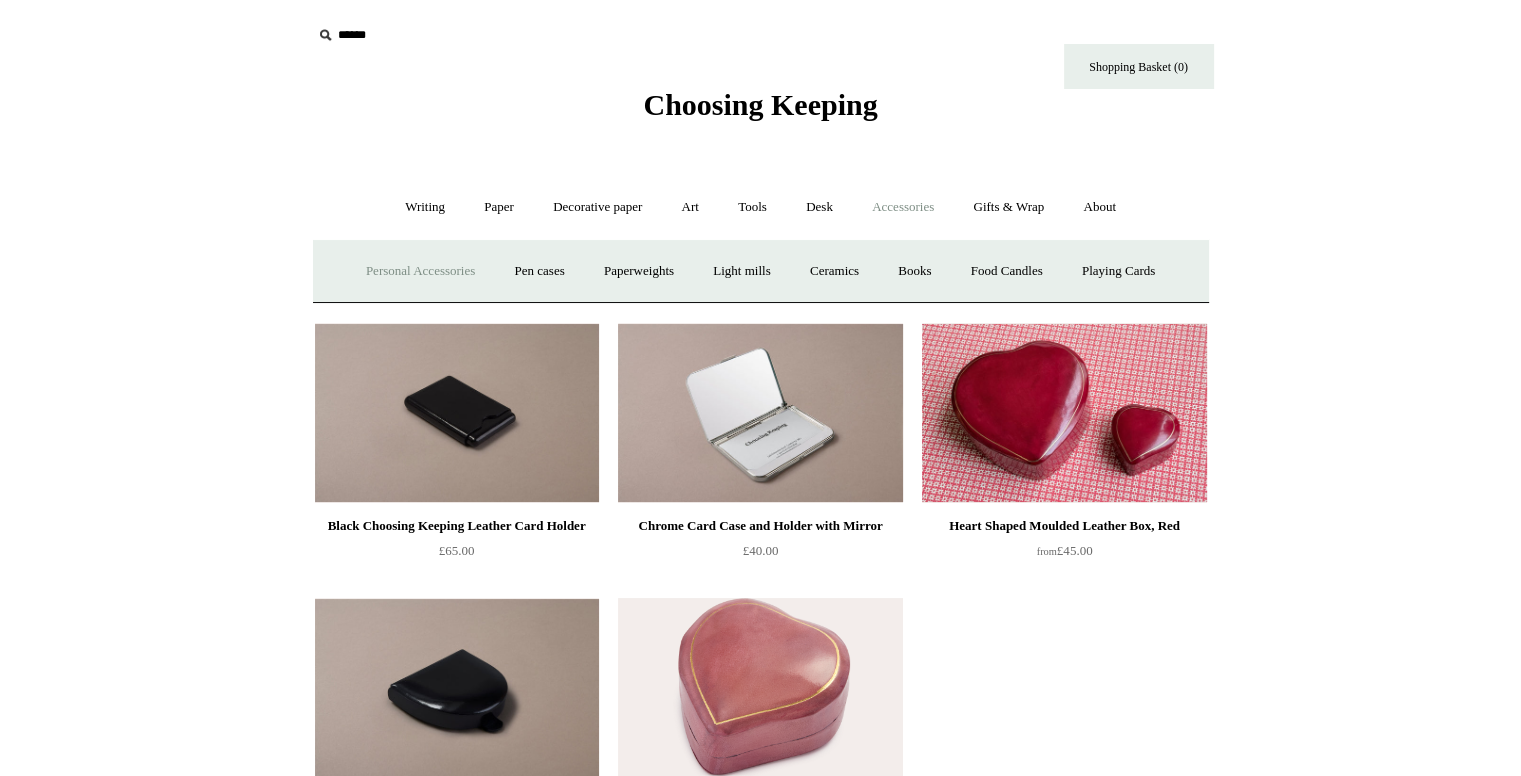click on "Personal Accessories +" at bounding box center (420, 271) 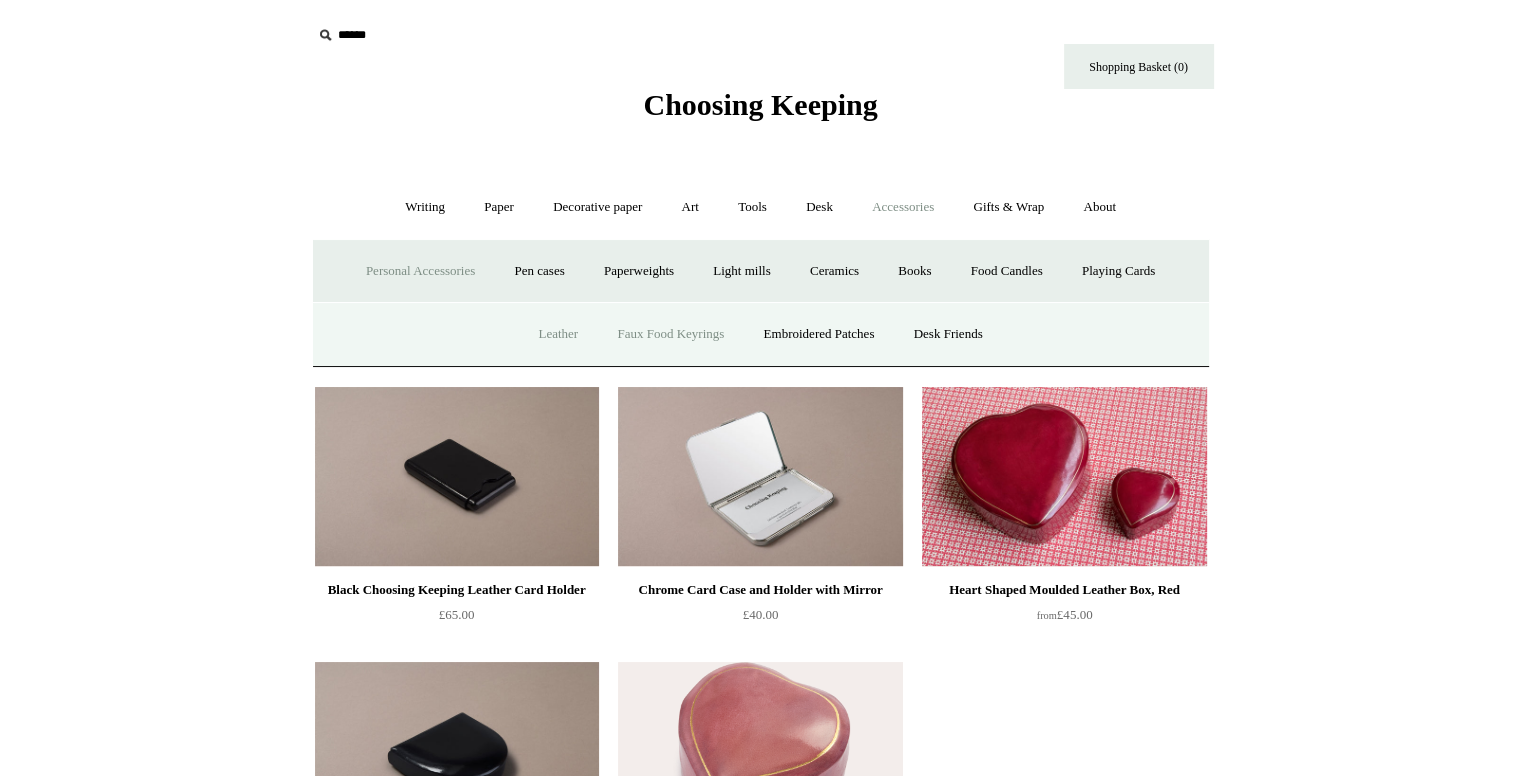 click on "Faux Food Keyrings" at bounding box center [670, 334] 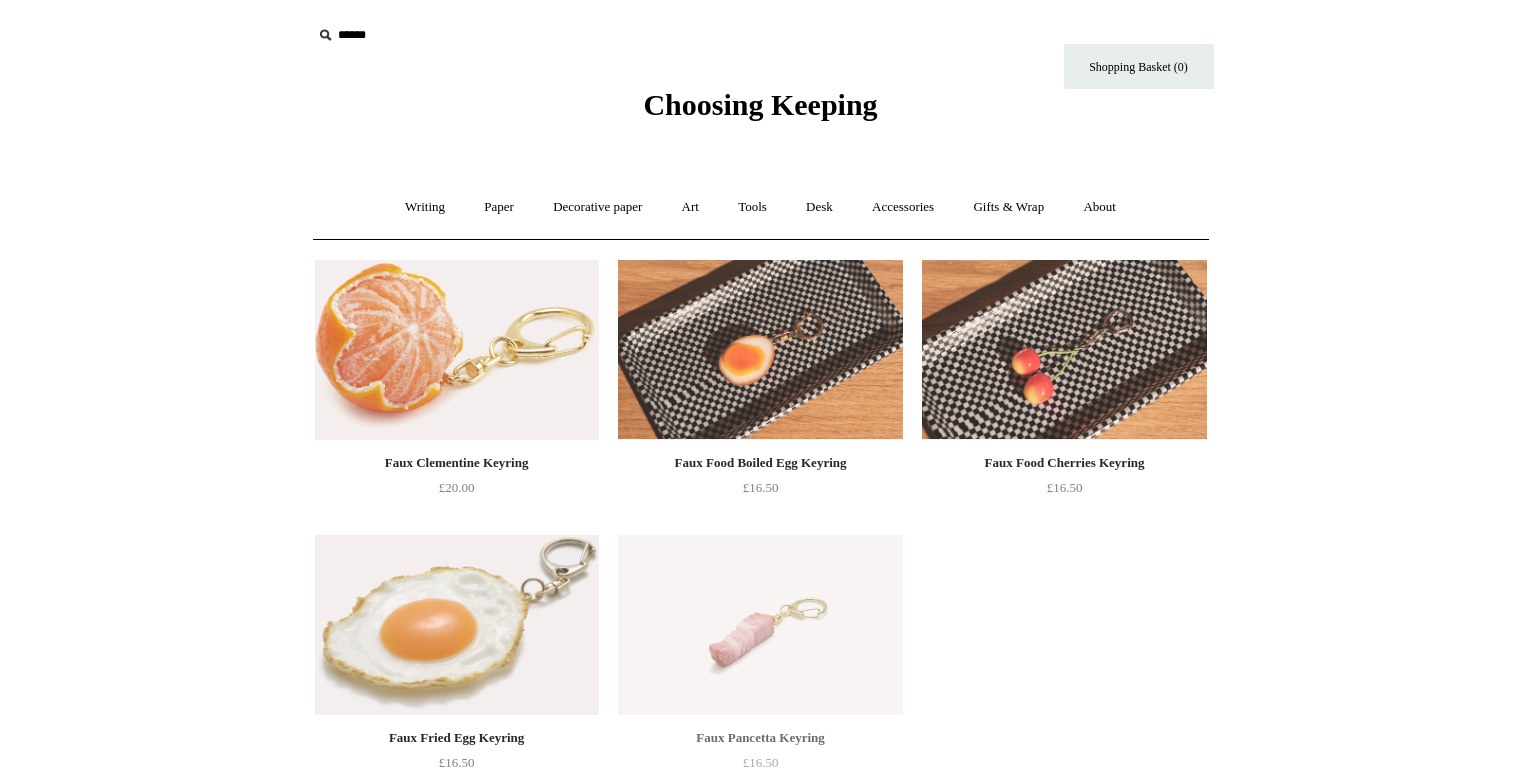 scroll, scrollTop: 0, scrollLeft: 0, axis: both 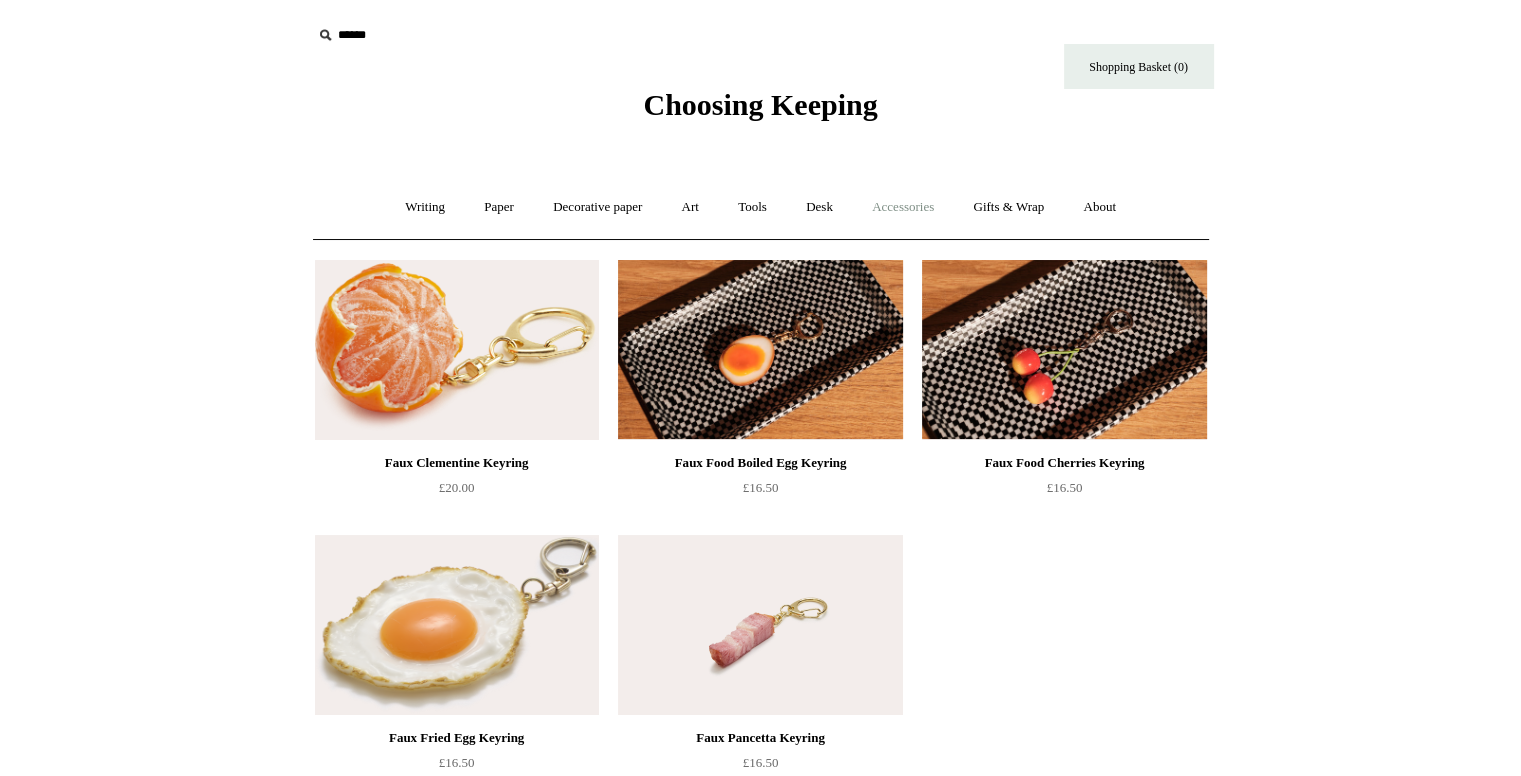 click on "Accessories +" at bounding box center [903, 207] 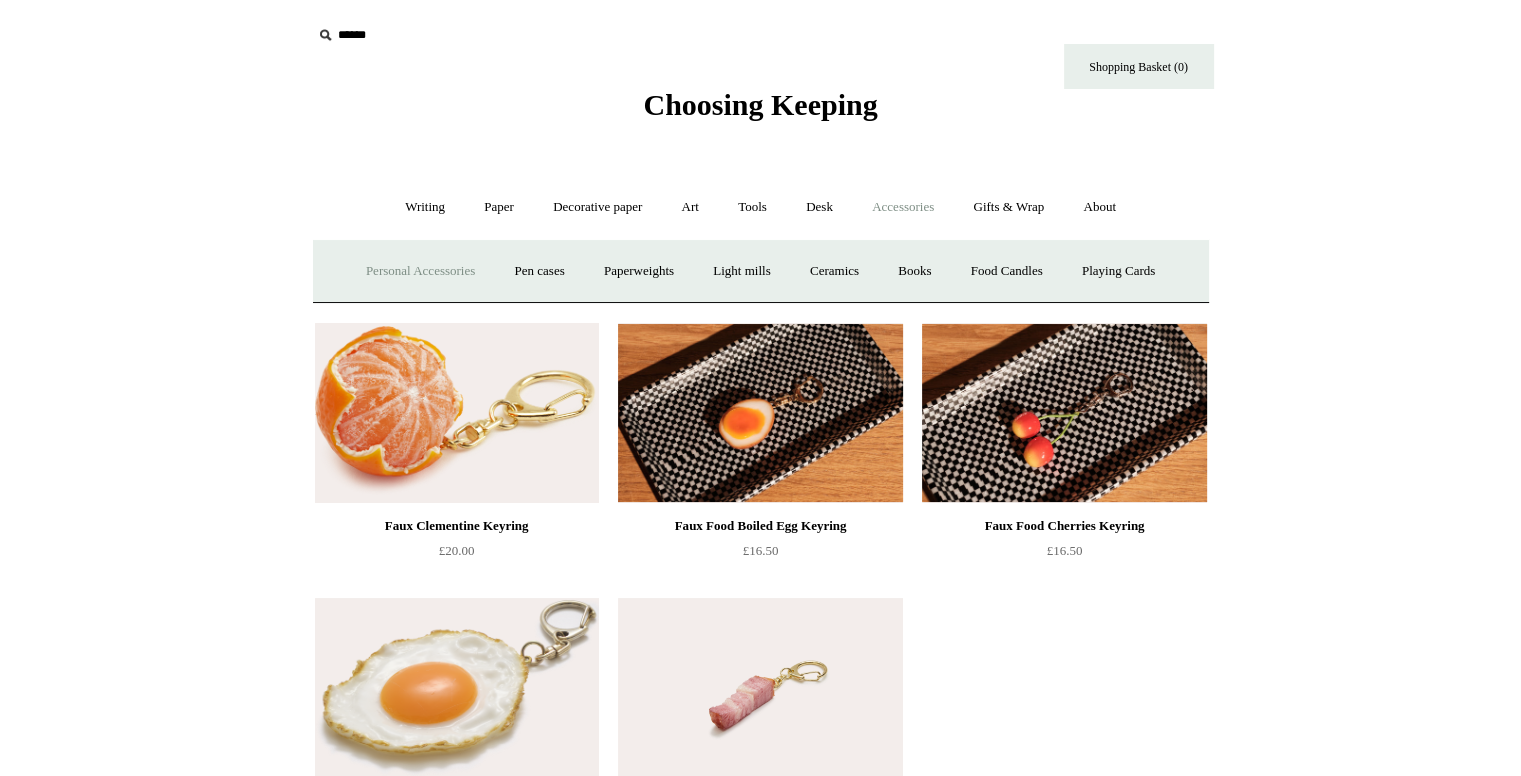 click on "Personal Accessories +" at bounding box center (420, 271) 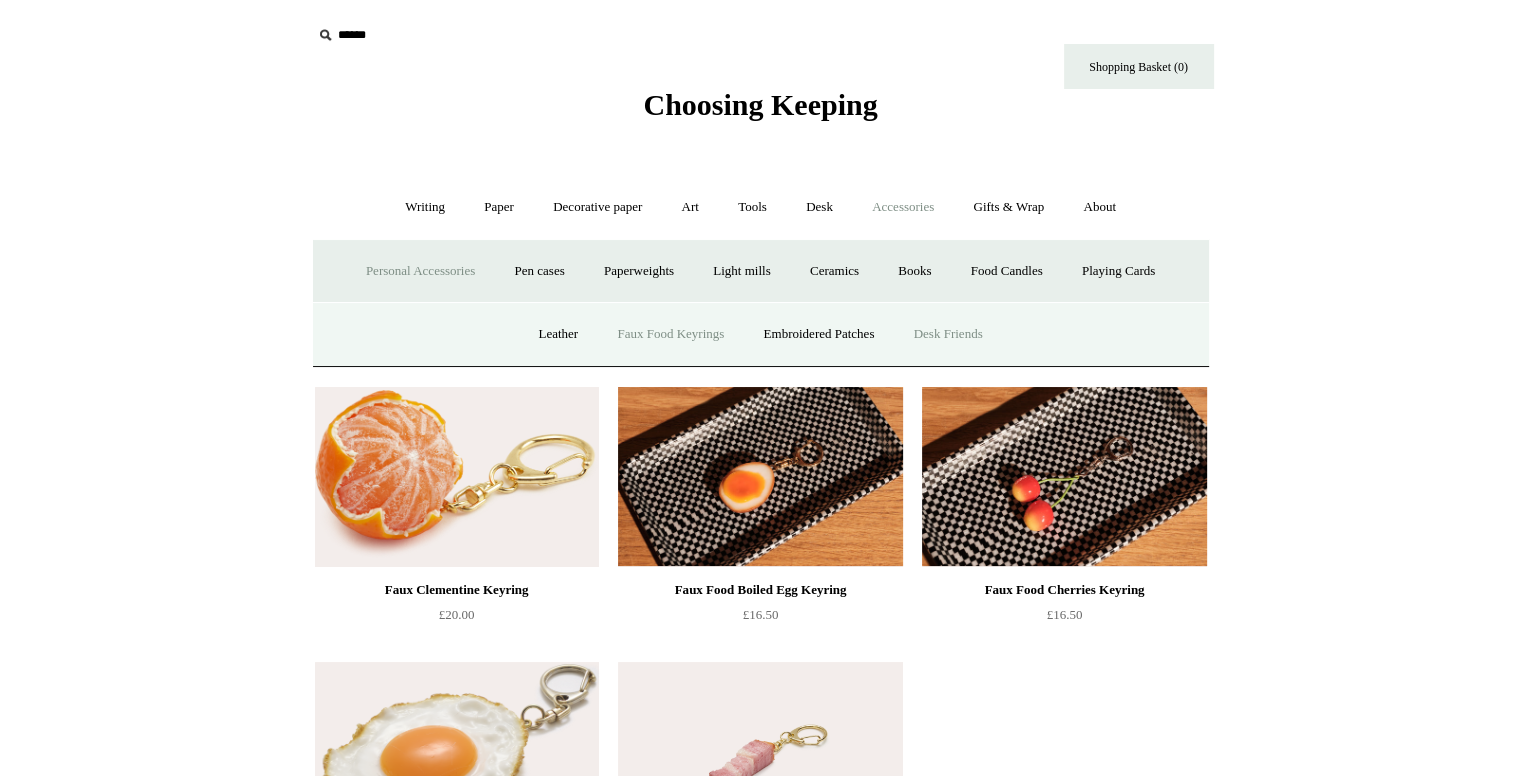 click on "Desk Friends" at bounding box center (948, 334) 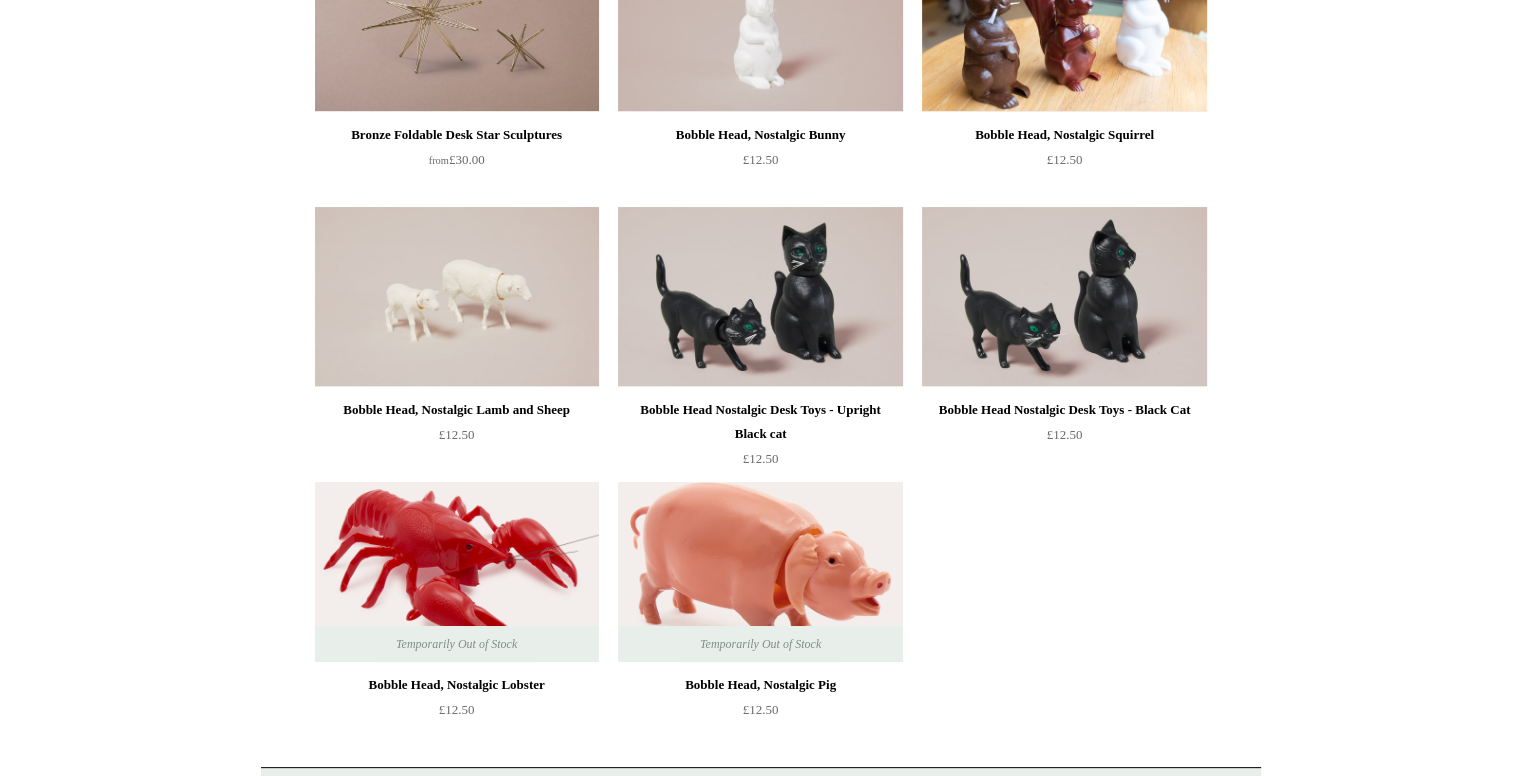 scroll, scrollTop: 0, scrollLeft: 0, axis: both 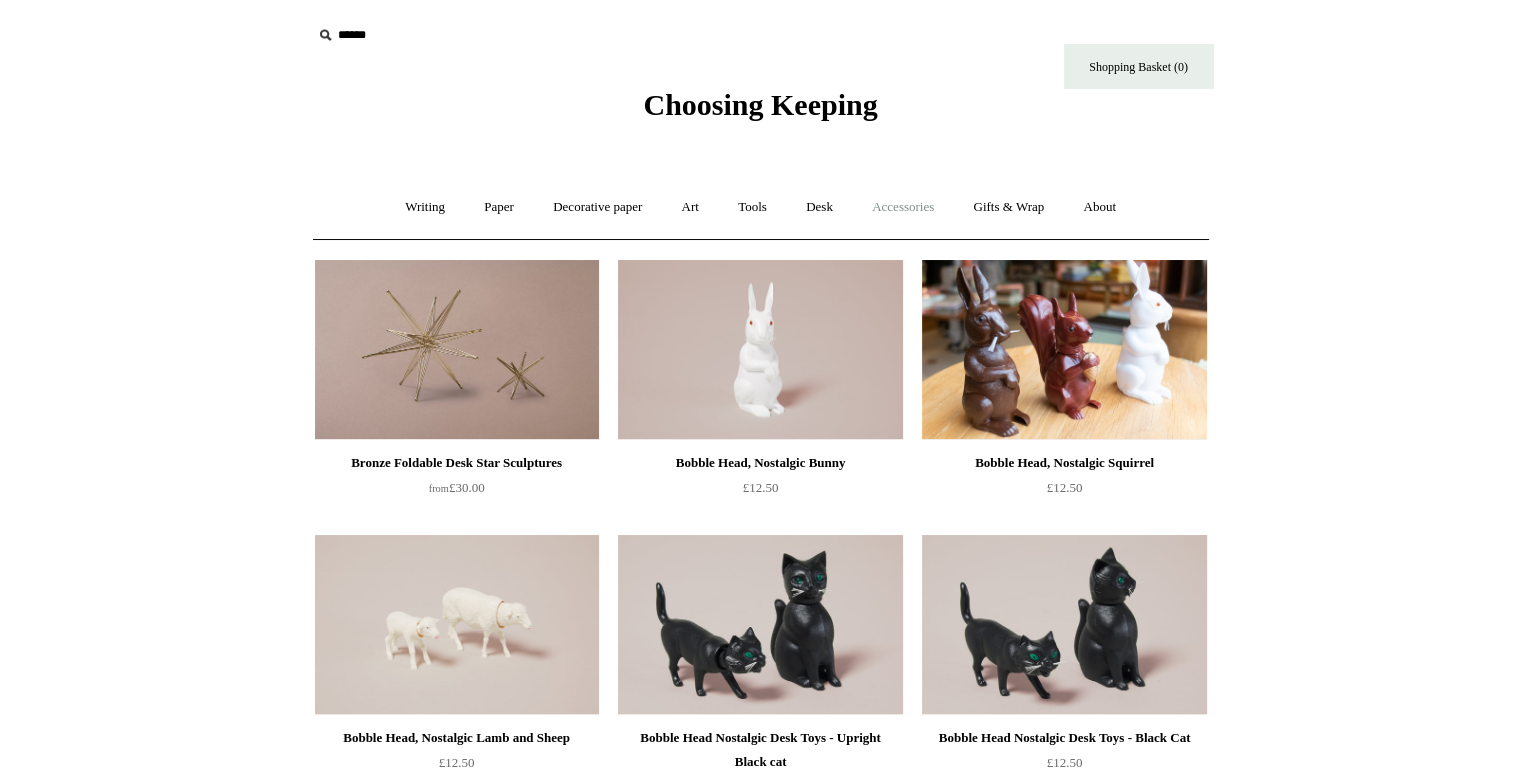 click on "Accessories +" at bounding box center (903, 207) 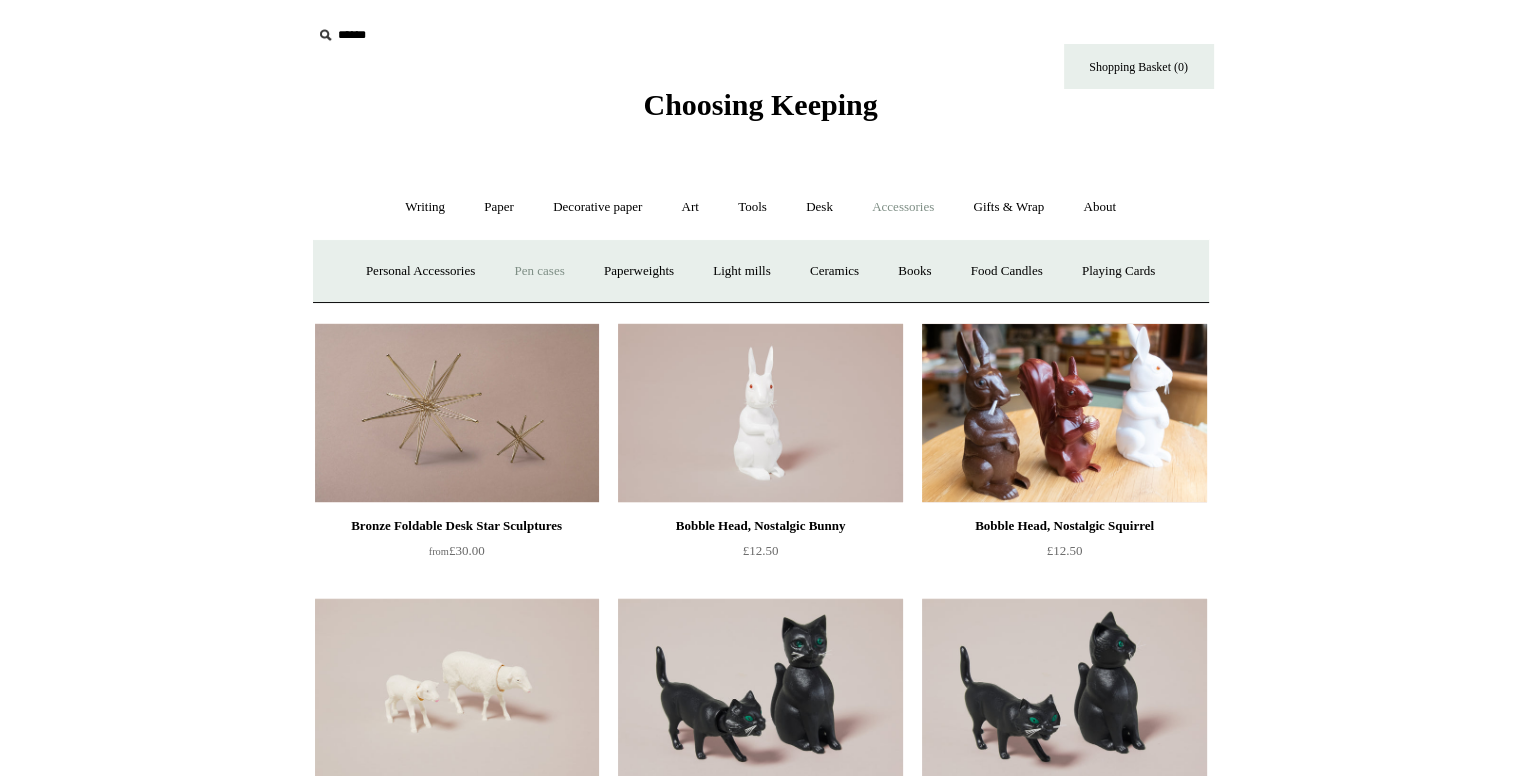 click on "Pen cases" at bounding box center (539, 271) 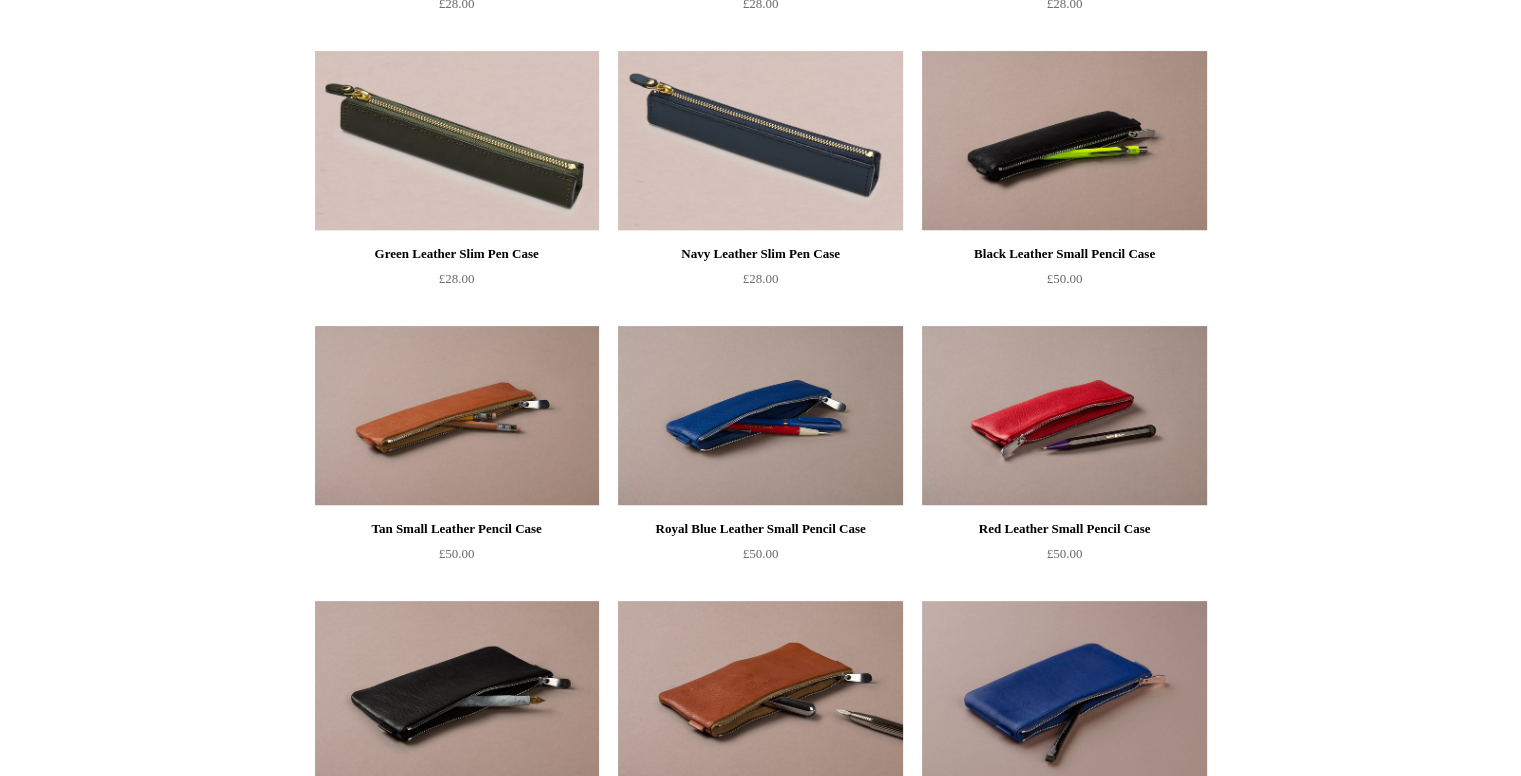 scroll, scrollTop: 0, scrollLeft: 0, axis: both 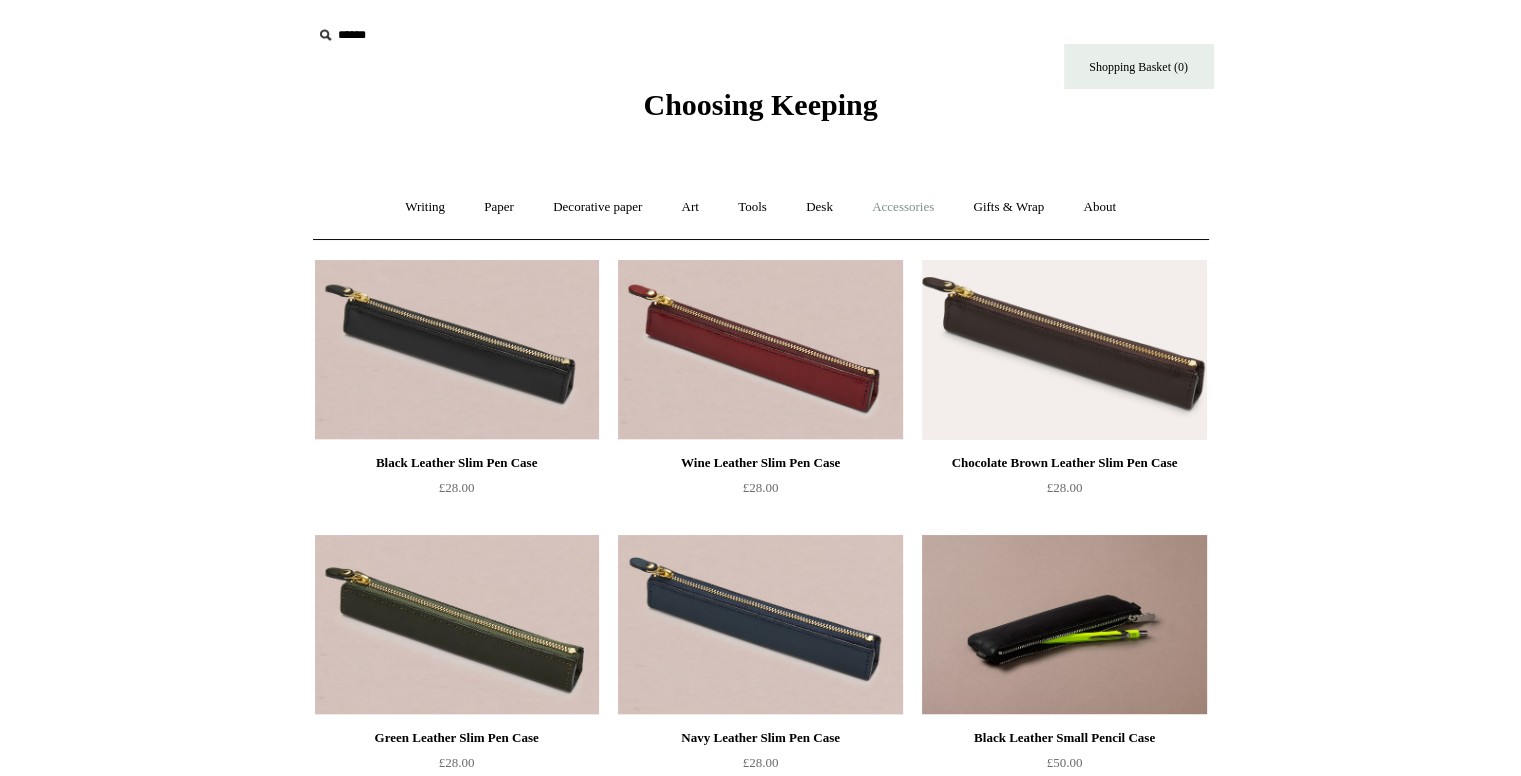 click on "Accessories +" at bounding box center (903, 207) 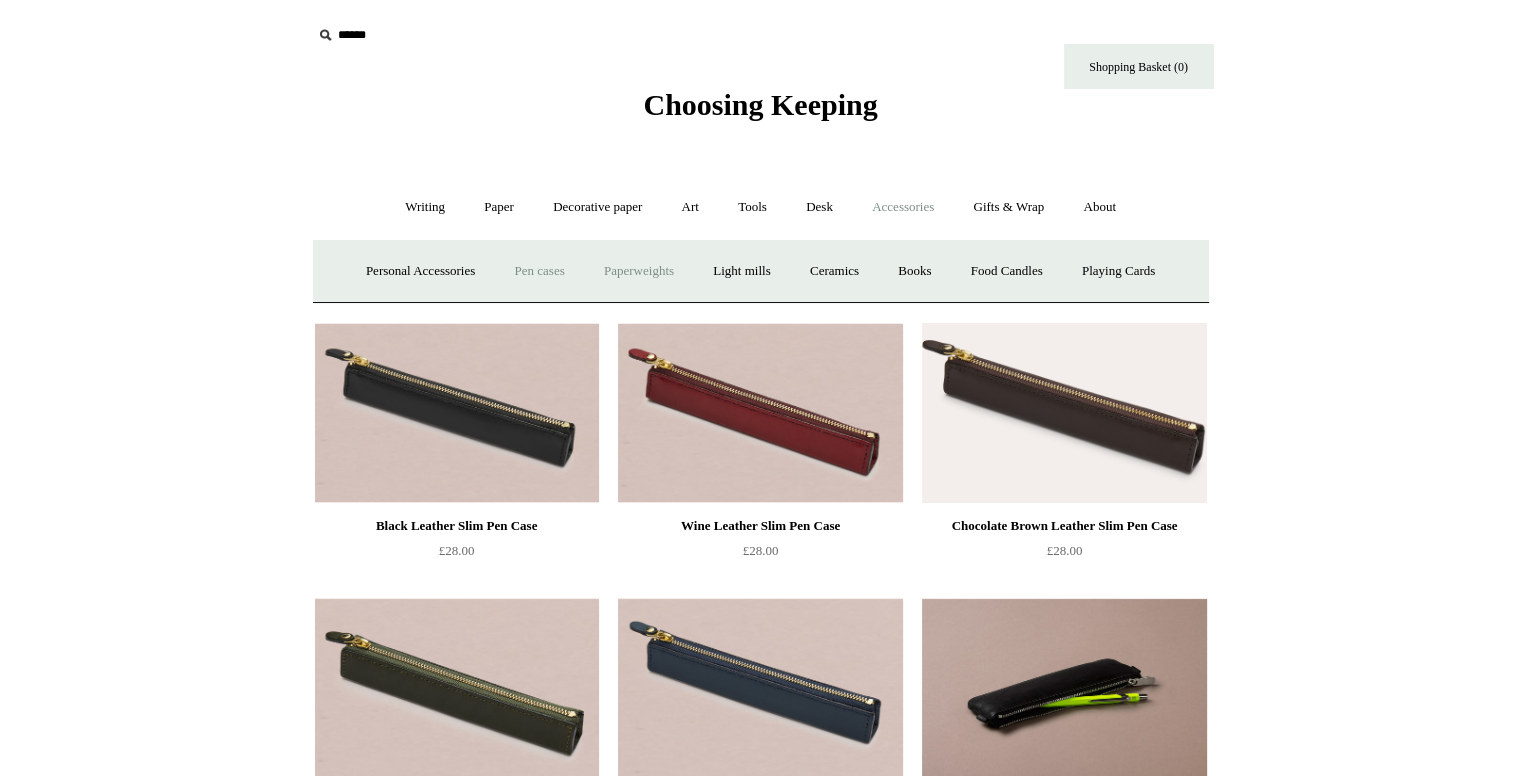 click on "Paperweights +" at bounding box center [639, 271] 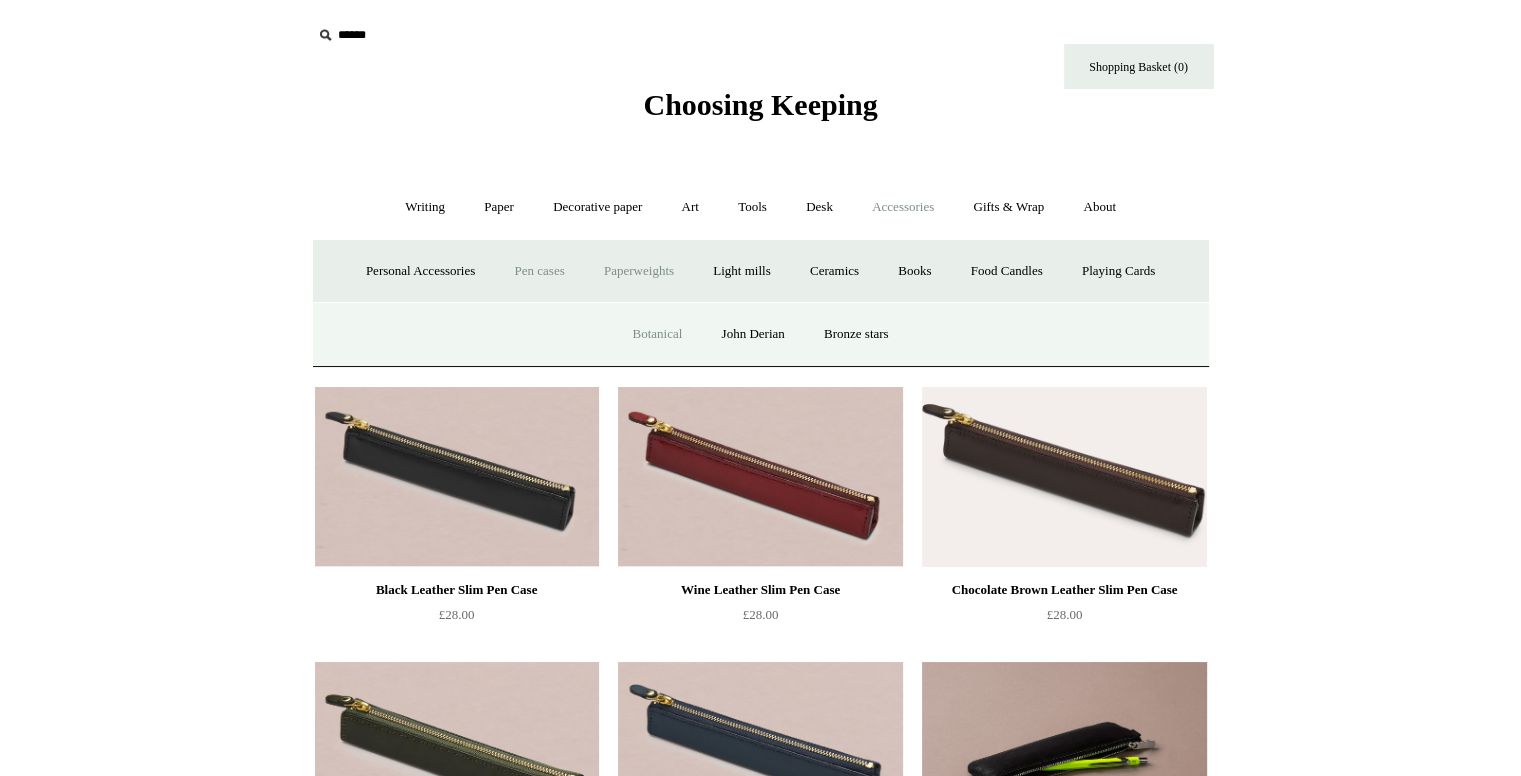 click on "Botanical" at bounding box center [657, 334] 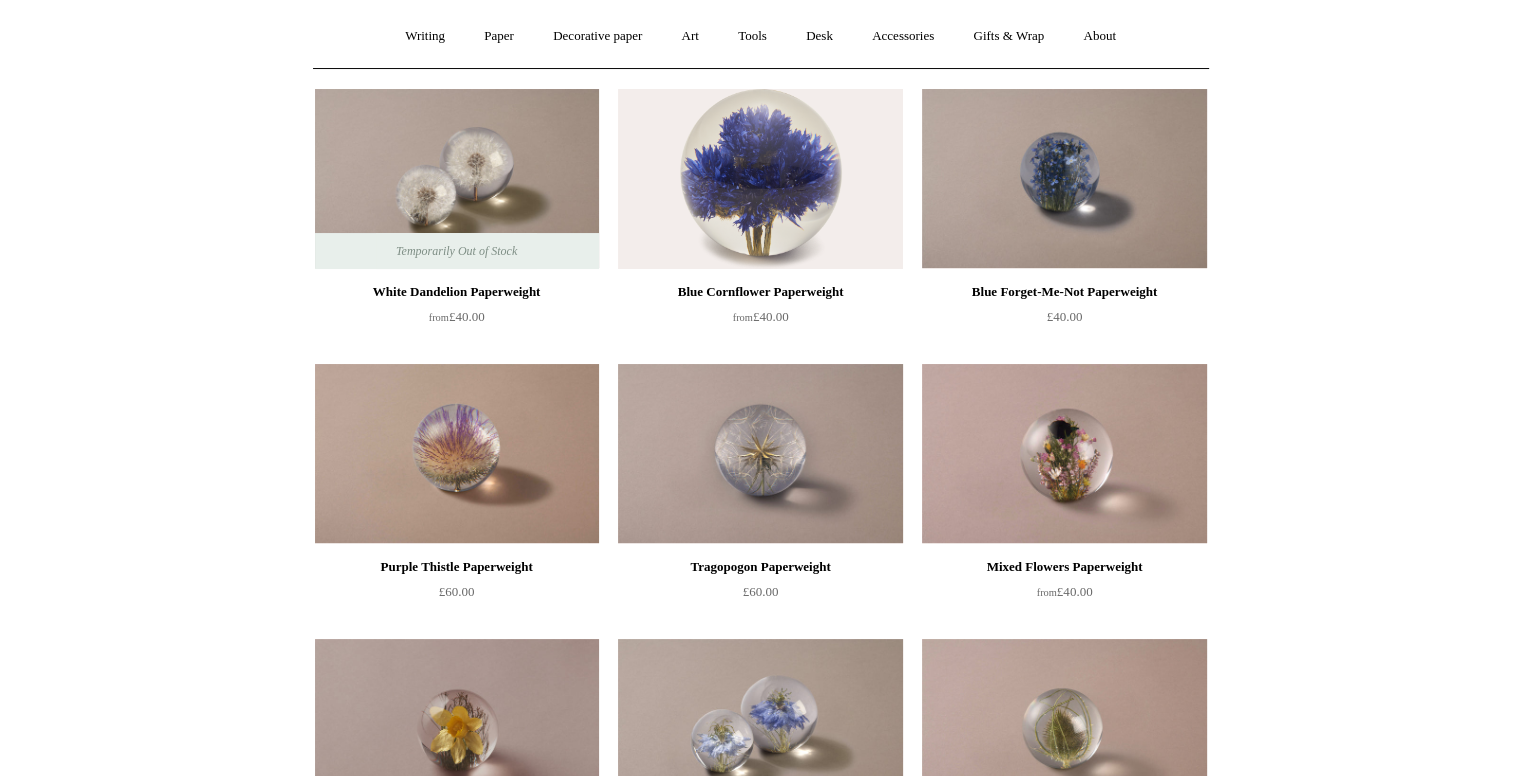 scroll, scrollTop: 0, scrollLeft: 0, axis: both 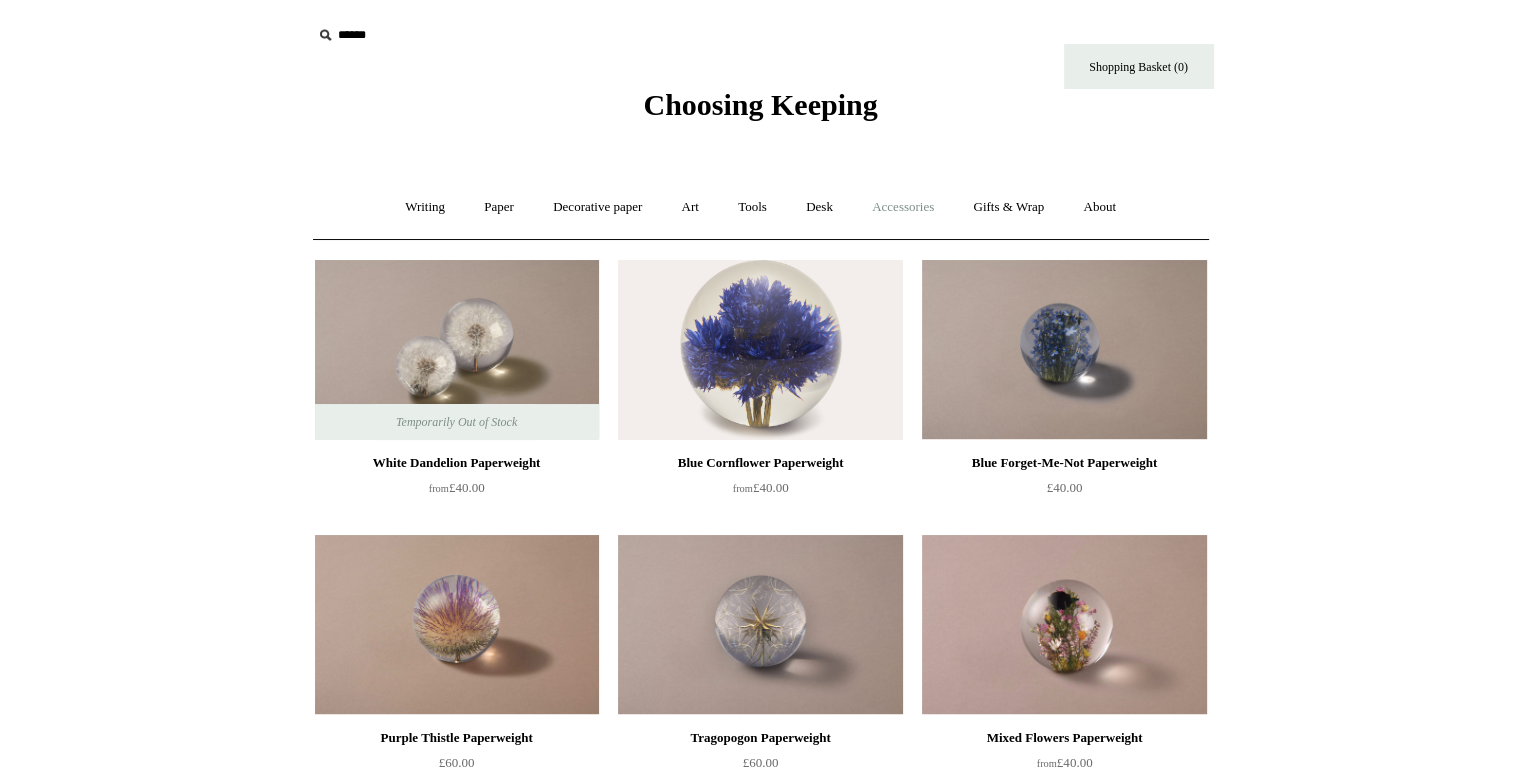click on "Accessories +" at bounding box center (903, 207) 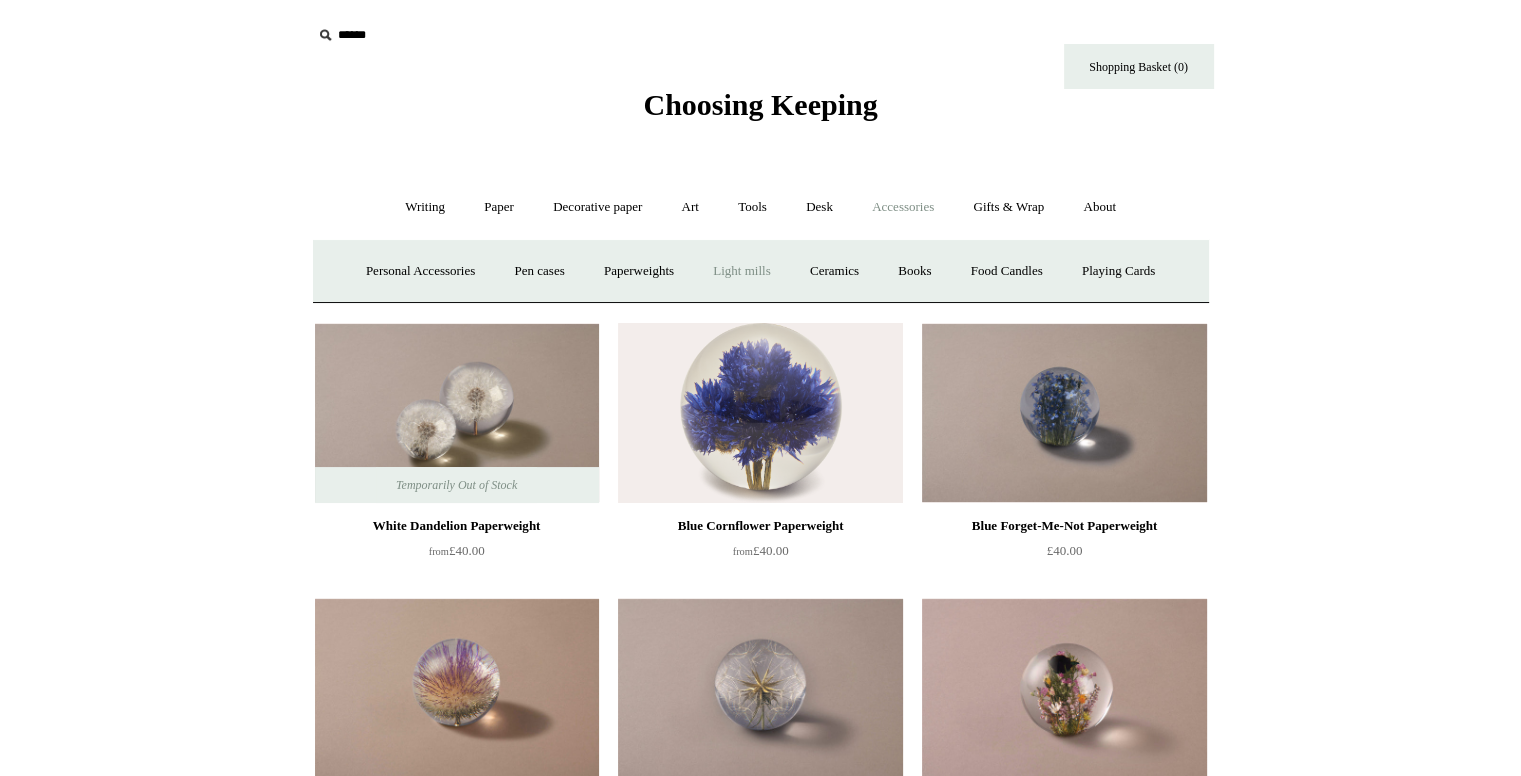 click on "Light mills" at bounding box center (741, 271) 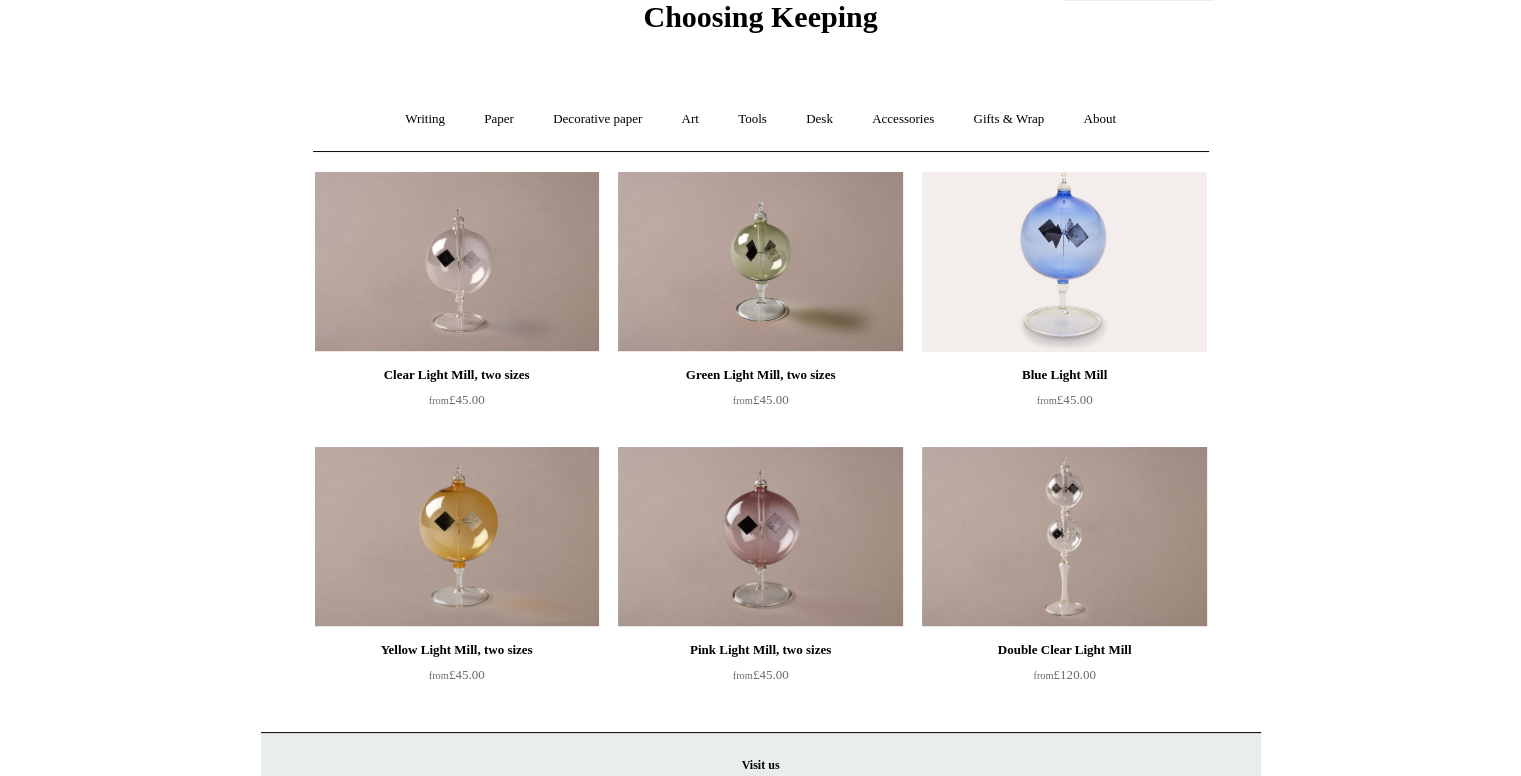 scroll, scrollTop: 0, scrollLeft: 0, axis: both 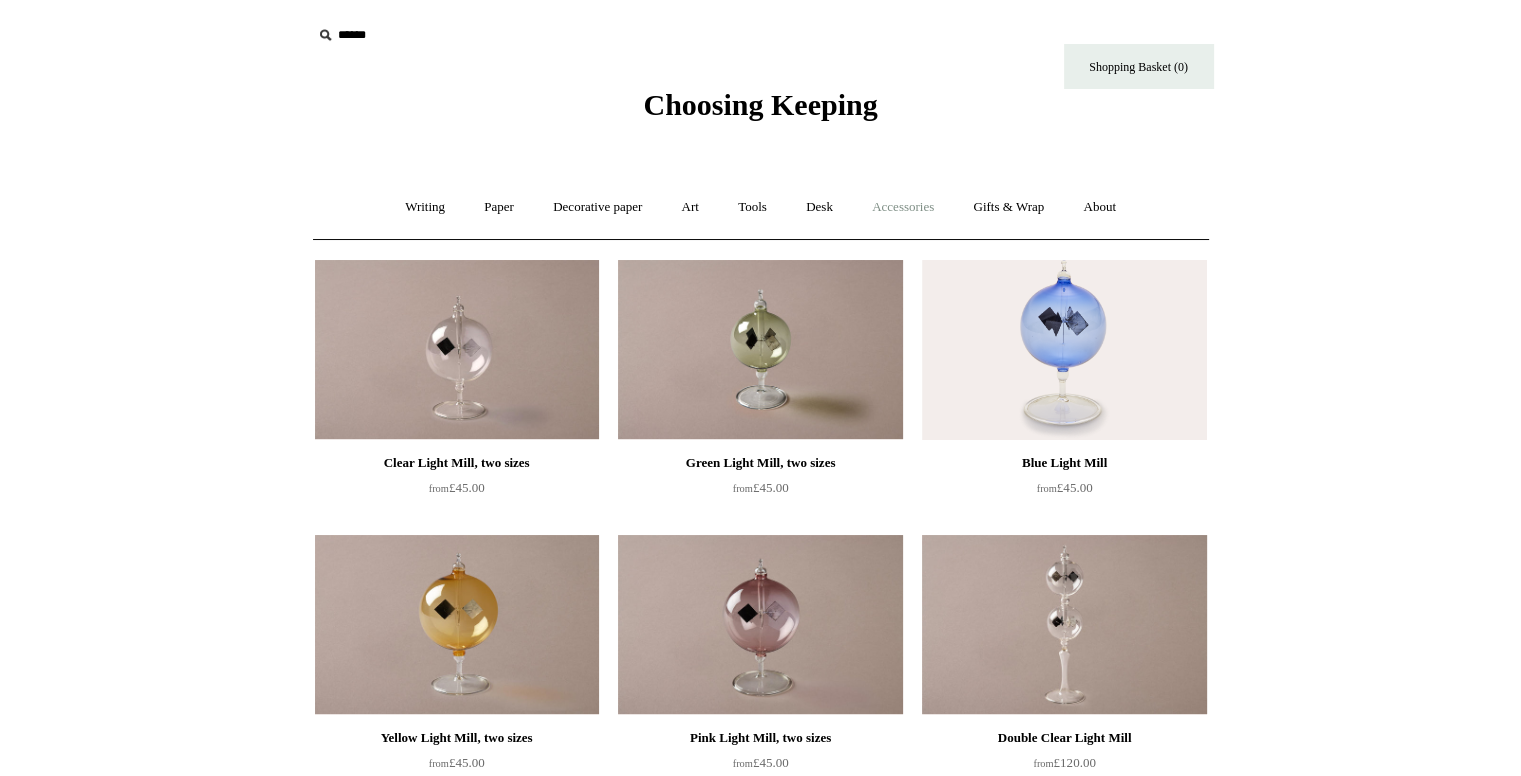 click on "Accessories +" at bounding box center [903, 207] 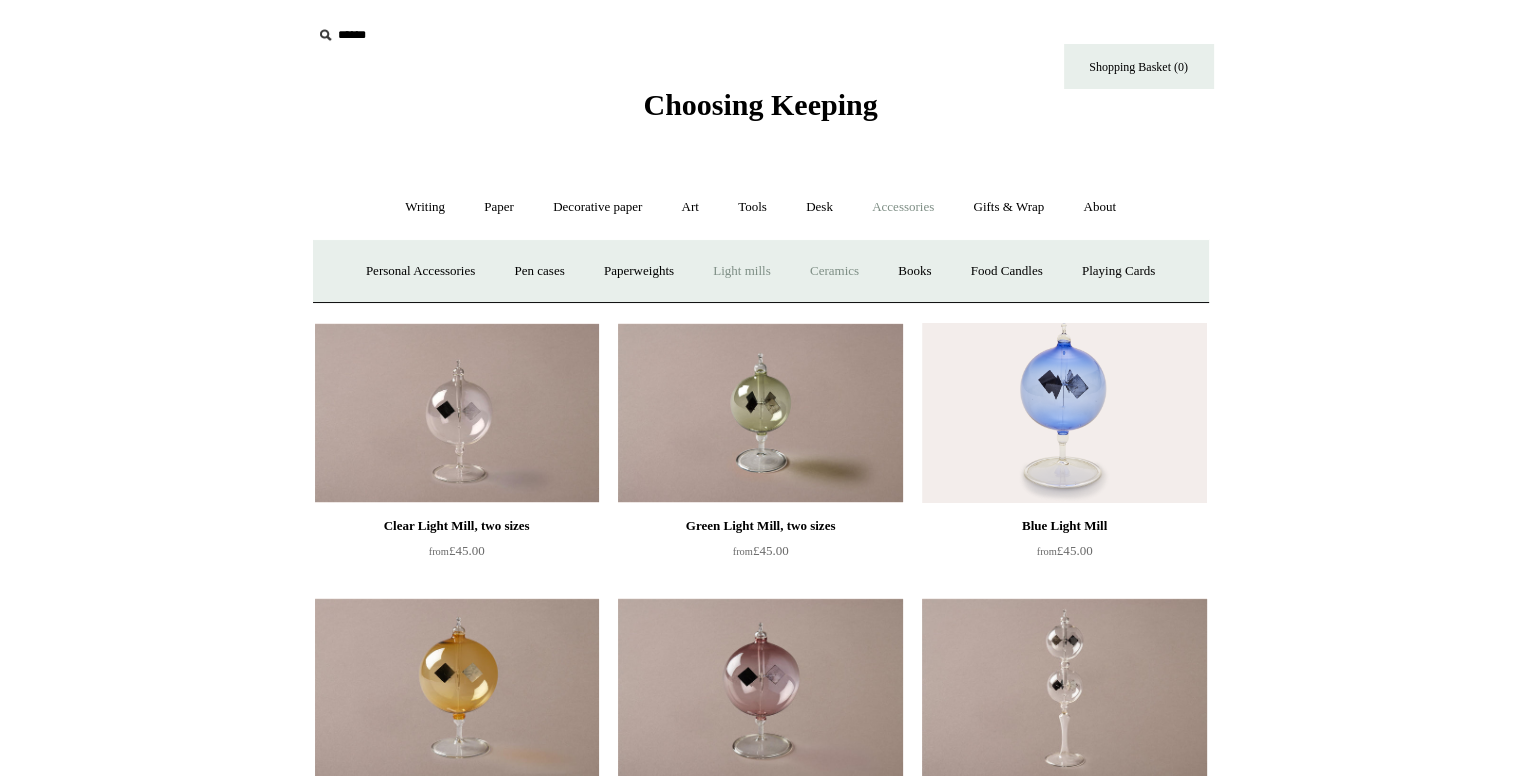 click on "Ceramics  +" at bounding box center [834, 271] 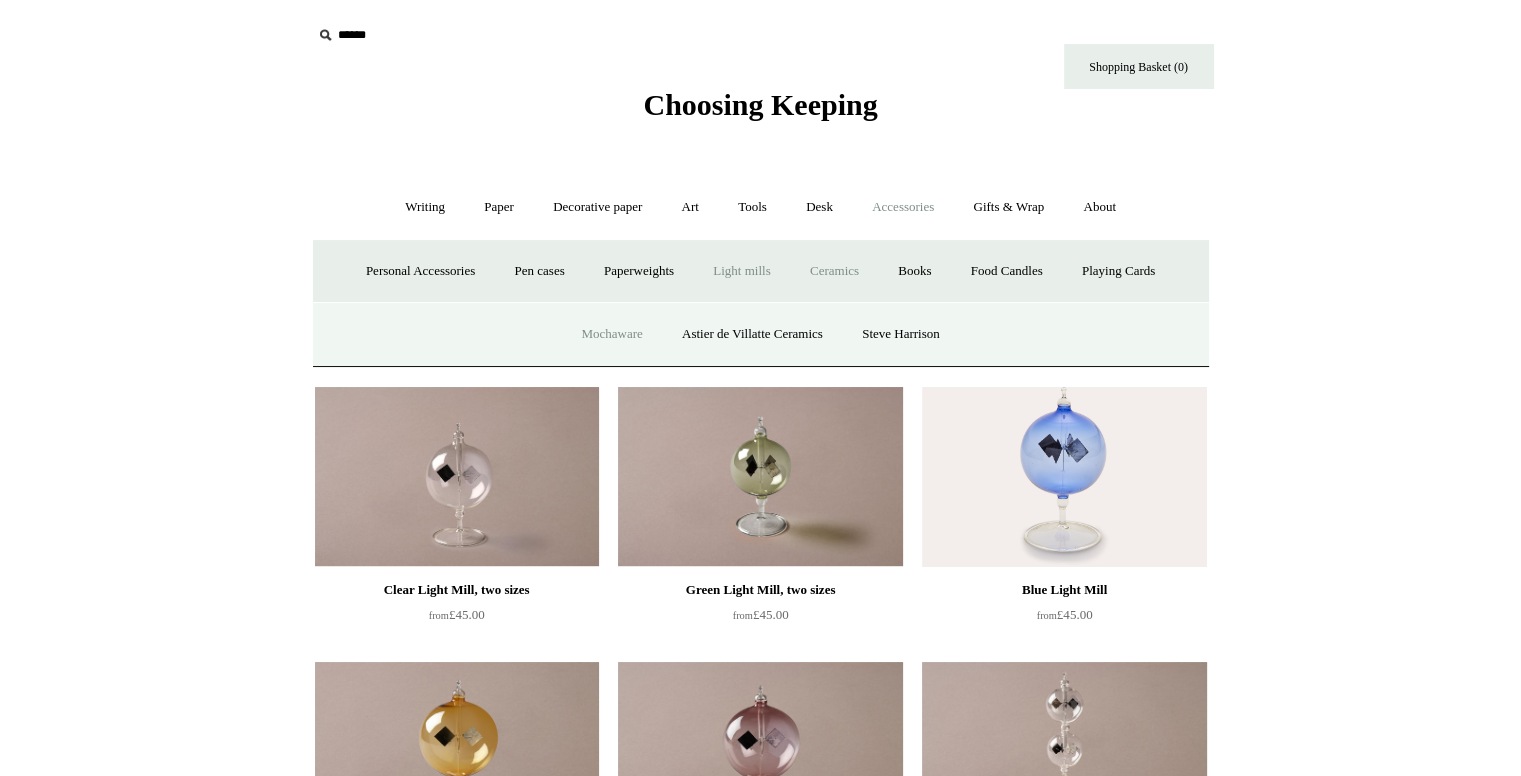 click on "Mochaware" at bounding box center (611, 334) 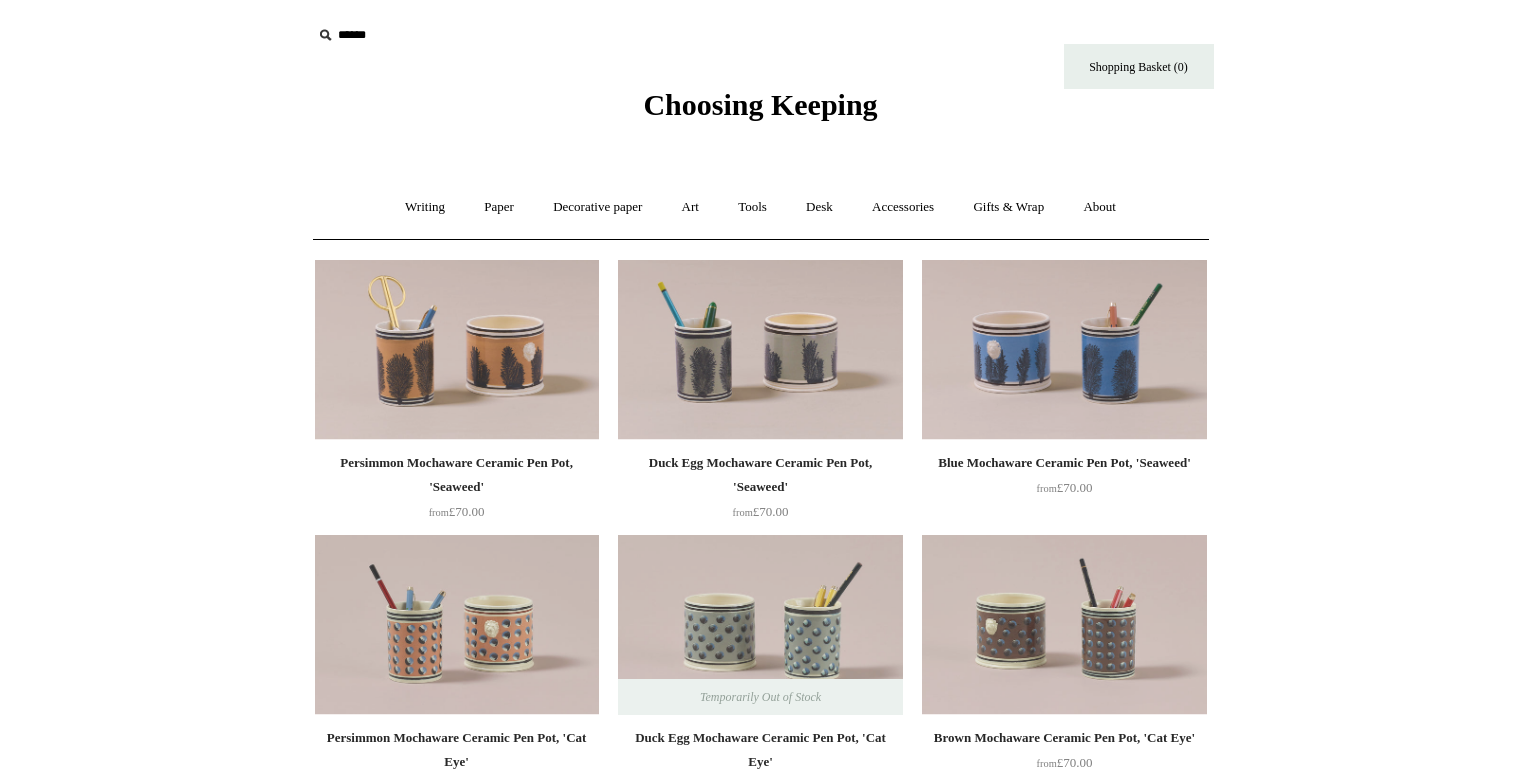 scroll, scrollTop: 0, scrollLeft: 0, axis: both 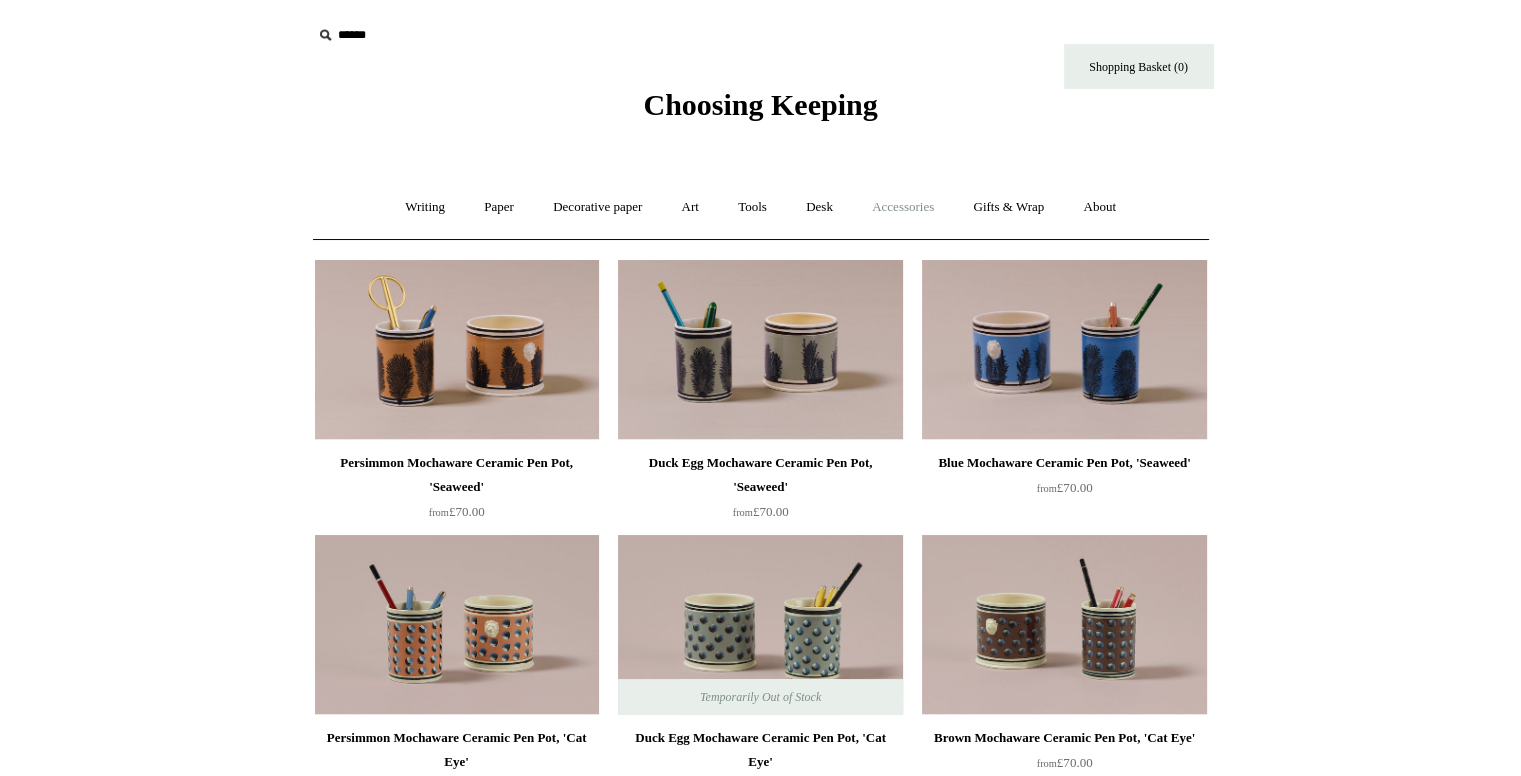 click on "Accessories +" at bounding box center (903, 207) 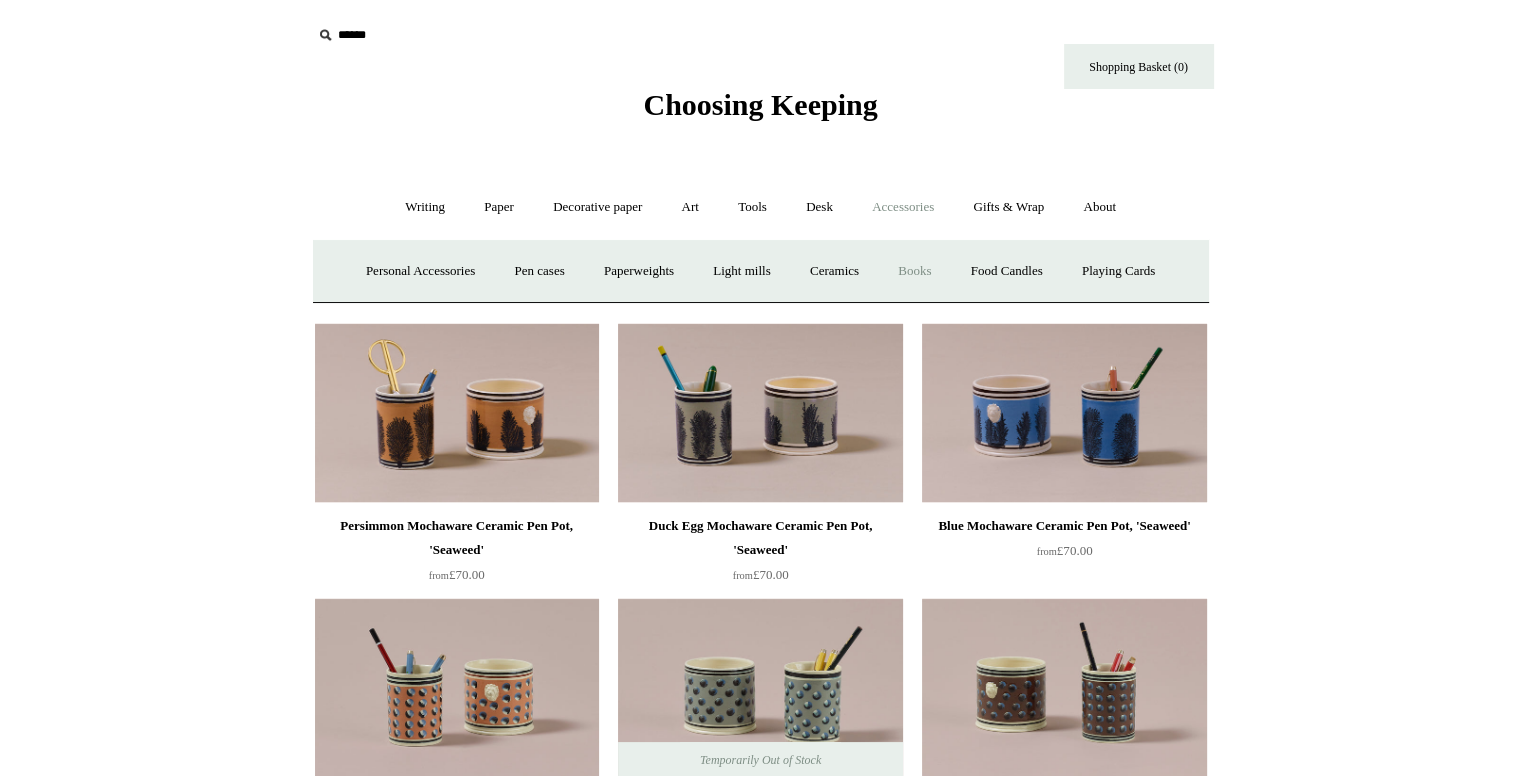 click on "Books" at bounding box center (914, 271) 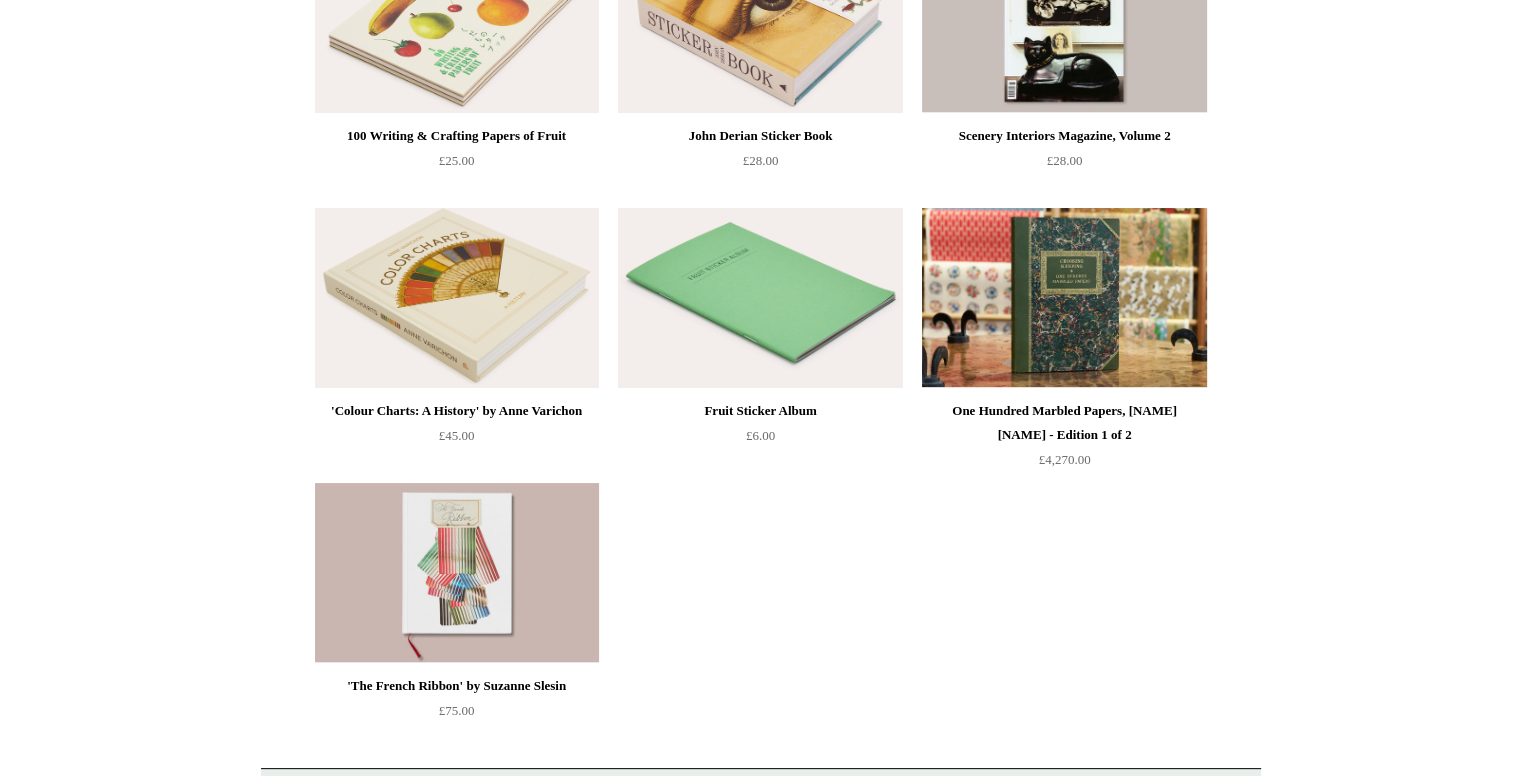 scroll, scrollTop: 0, scrollLeft: 0, axis: both 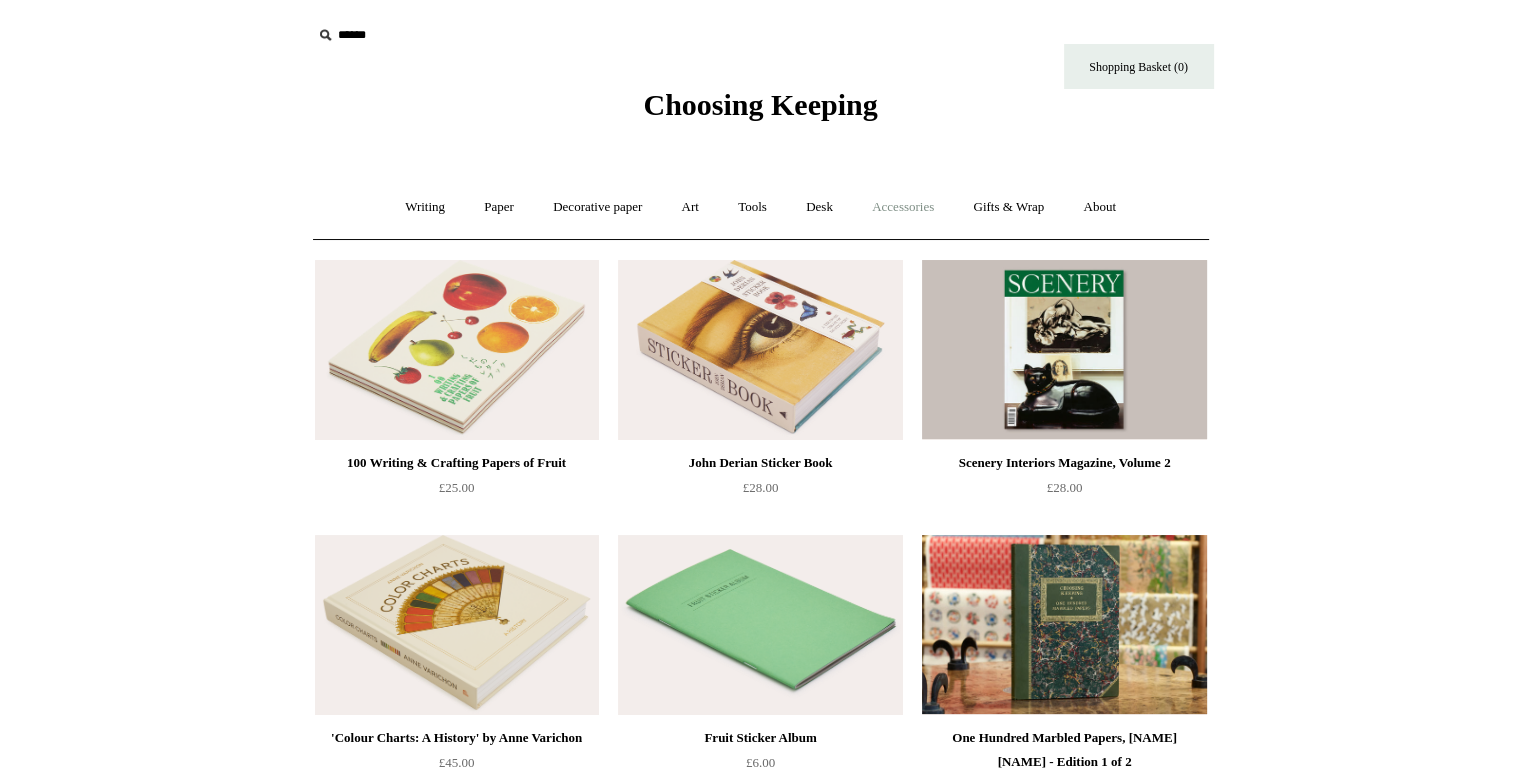 click on "Accessories +" at bounding box center [903, 207] 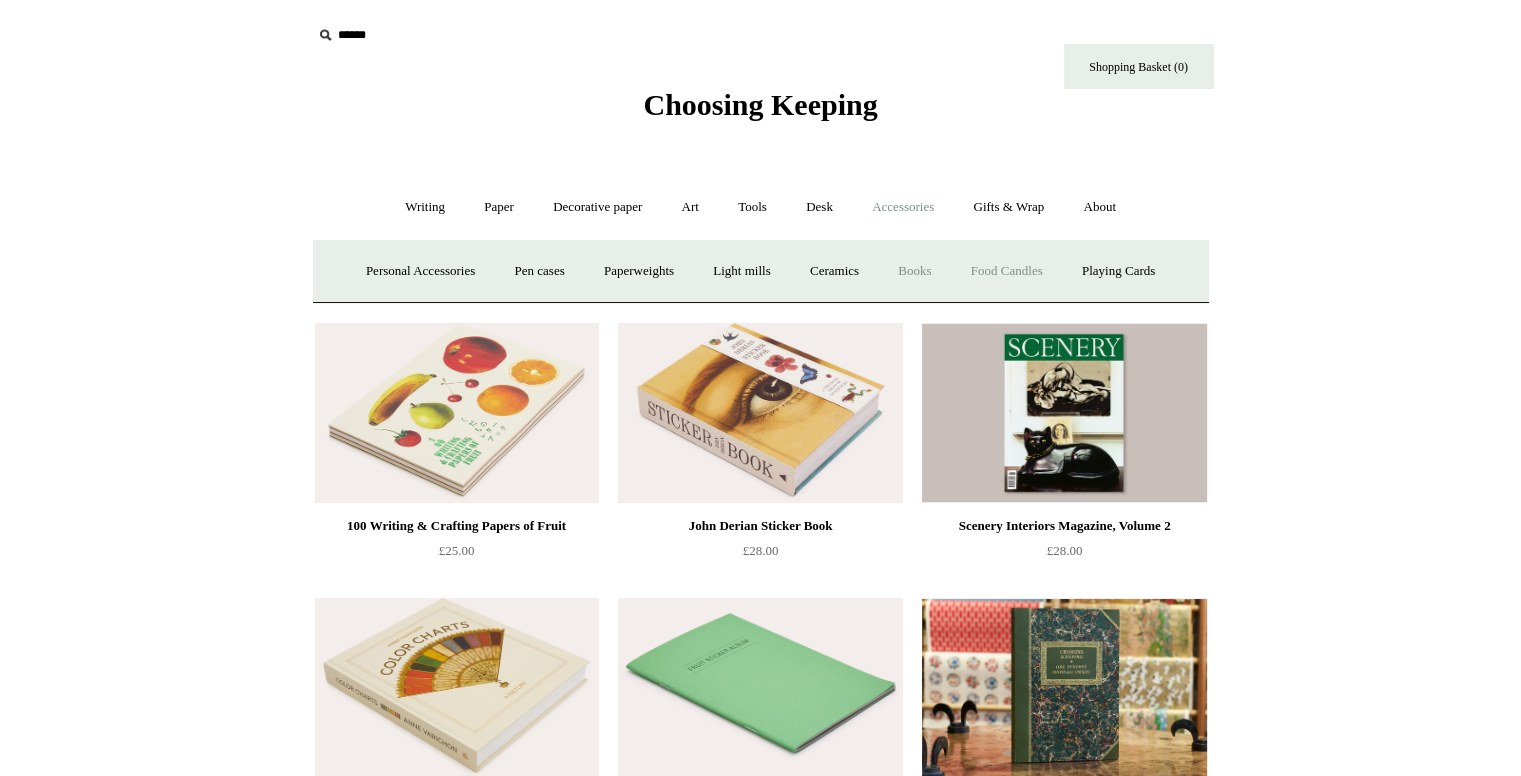 click on "Food Candles" at bounding box center (1007, 271) 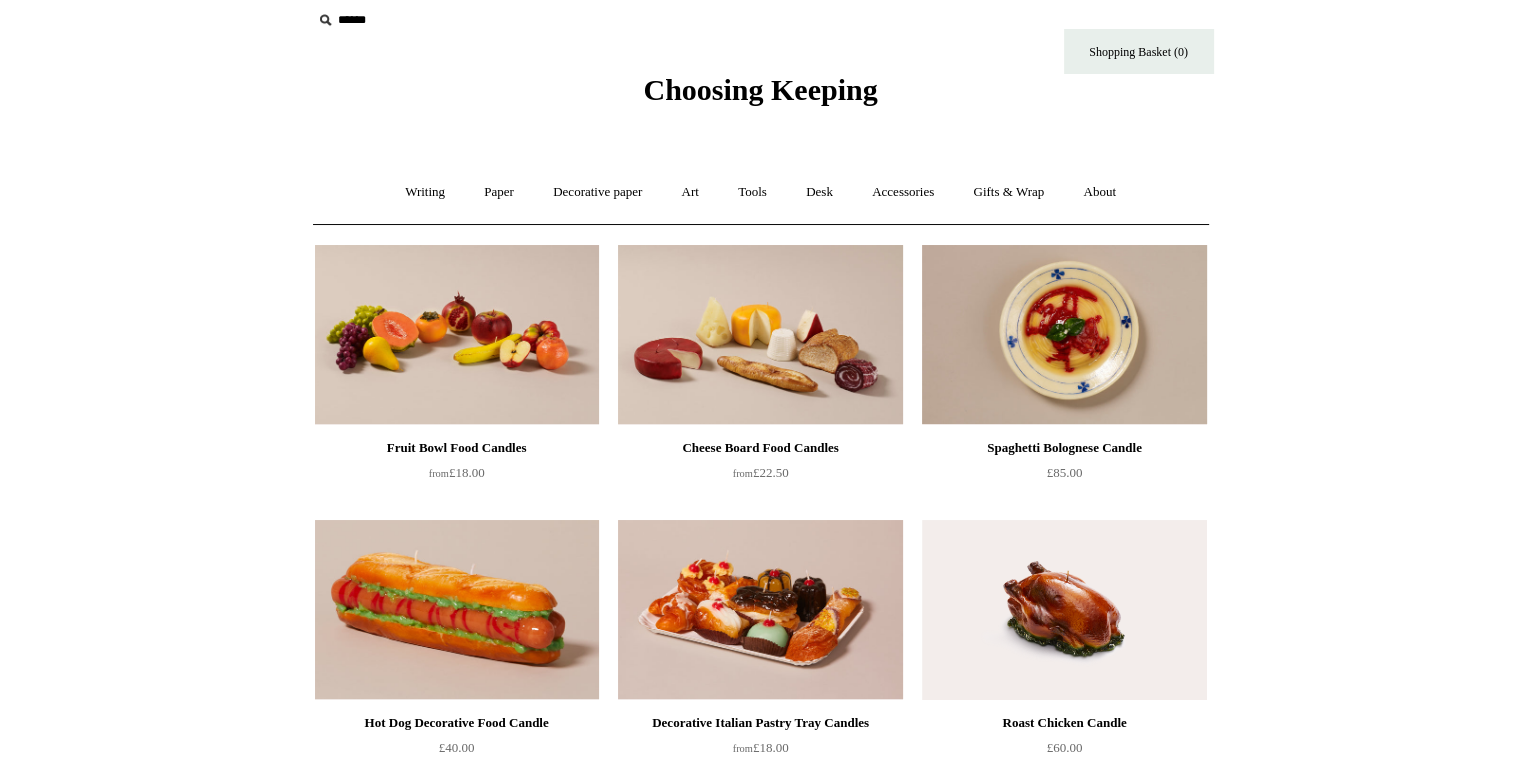 scroll, scrollTop: 0, scrollLeft: 0, axis: both 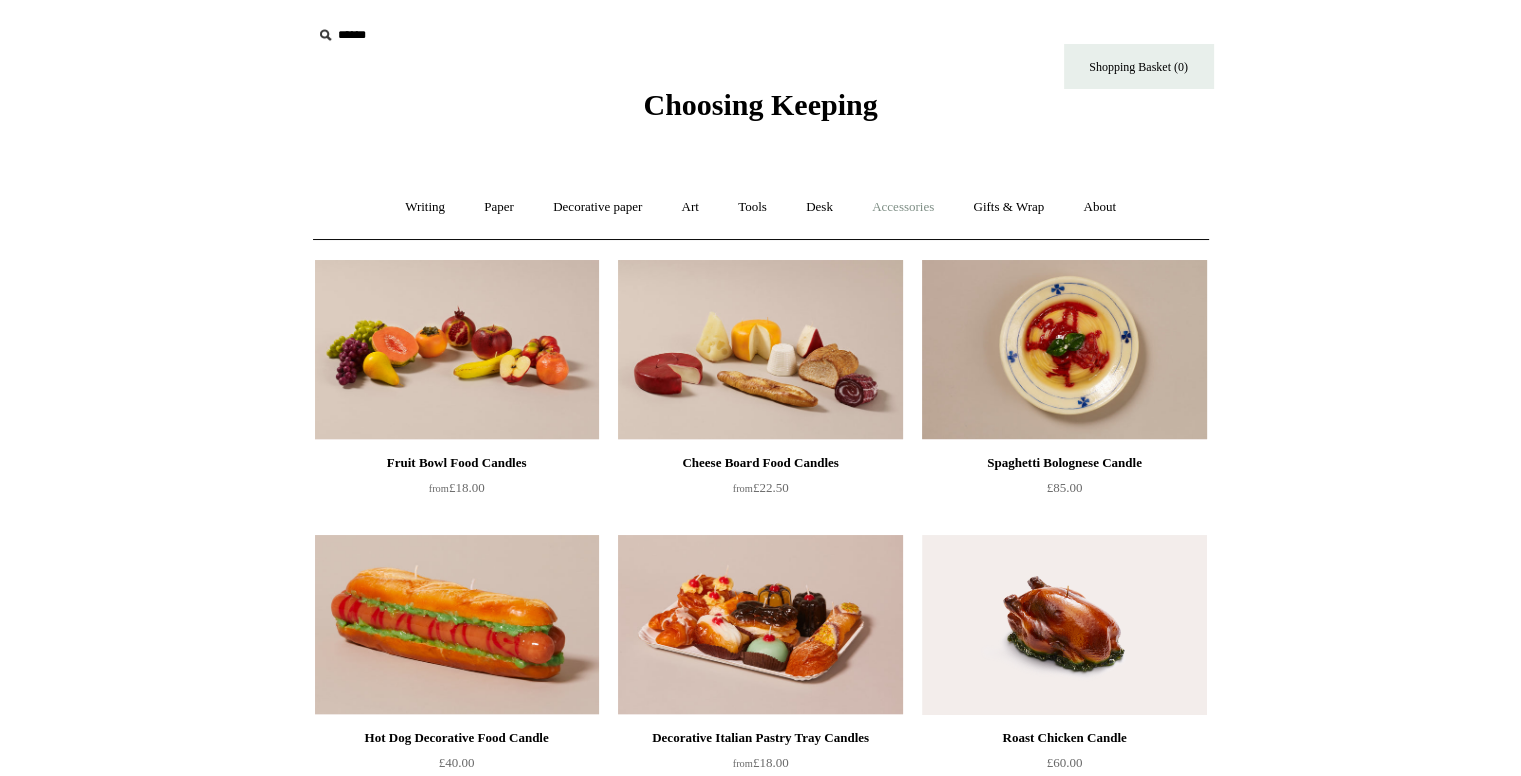 click on "Accessories +" at bounding box center [903, 207] 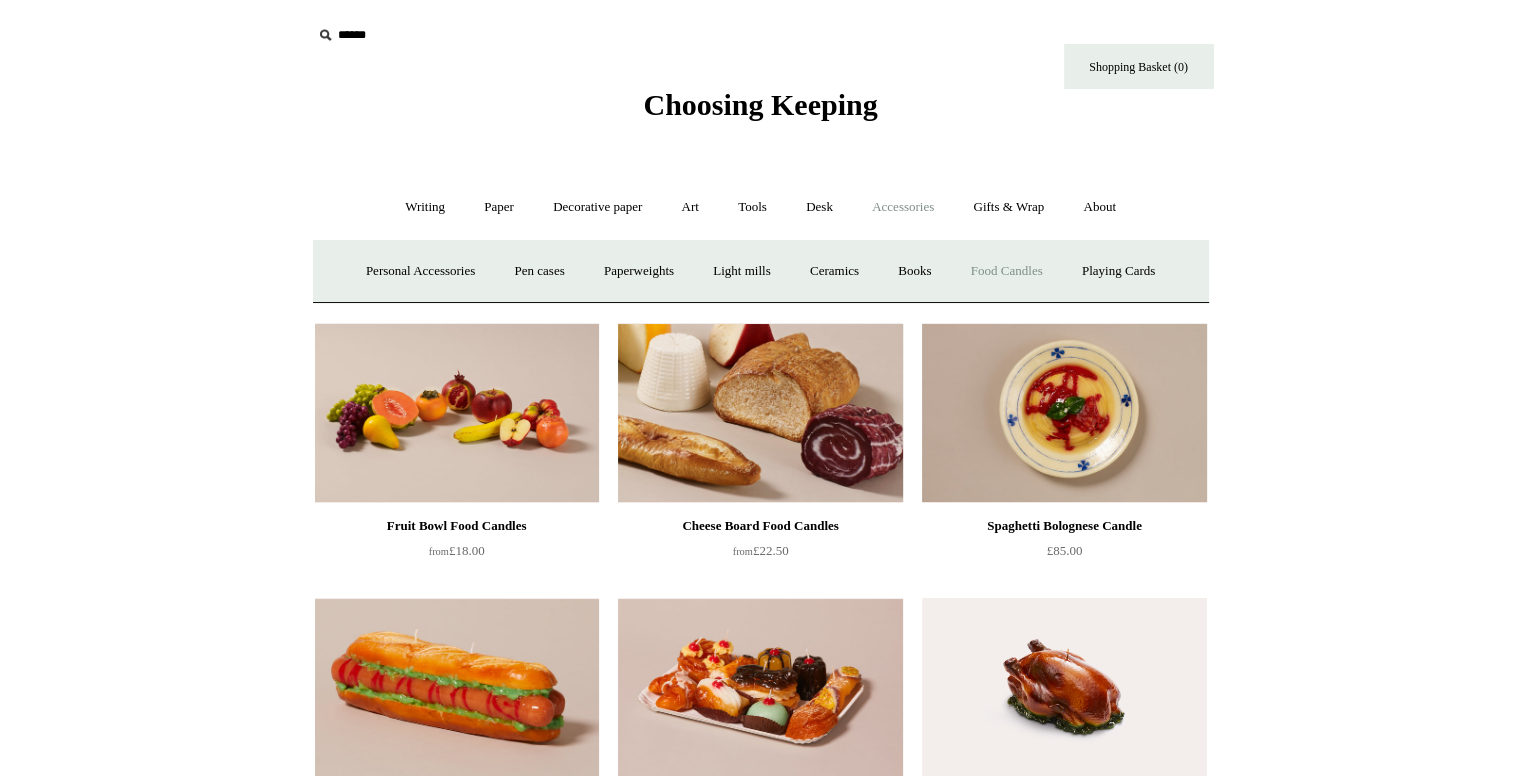 click at bounding box center (760, 413) 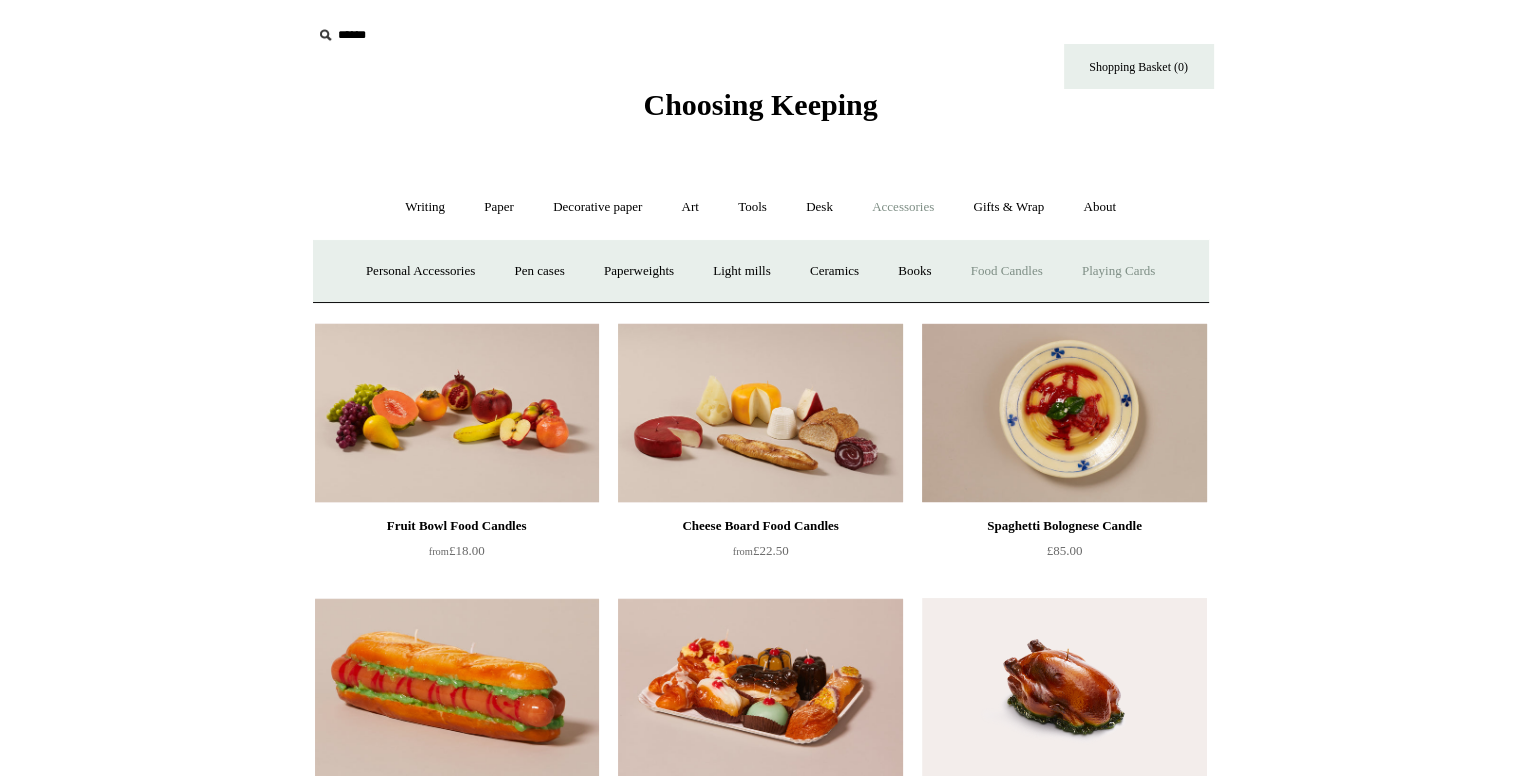 click on "Playing Cards" at bounding box center (1118, 271) 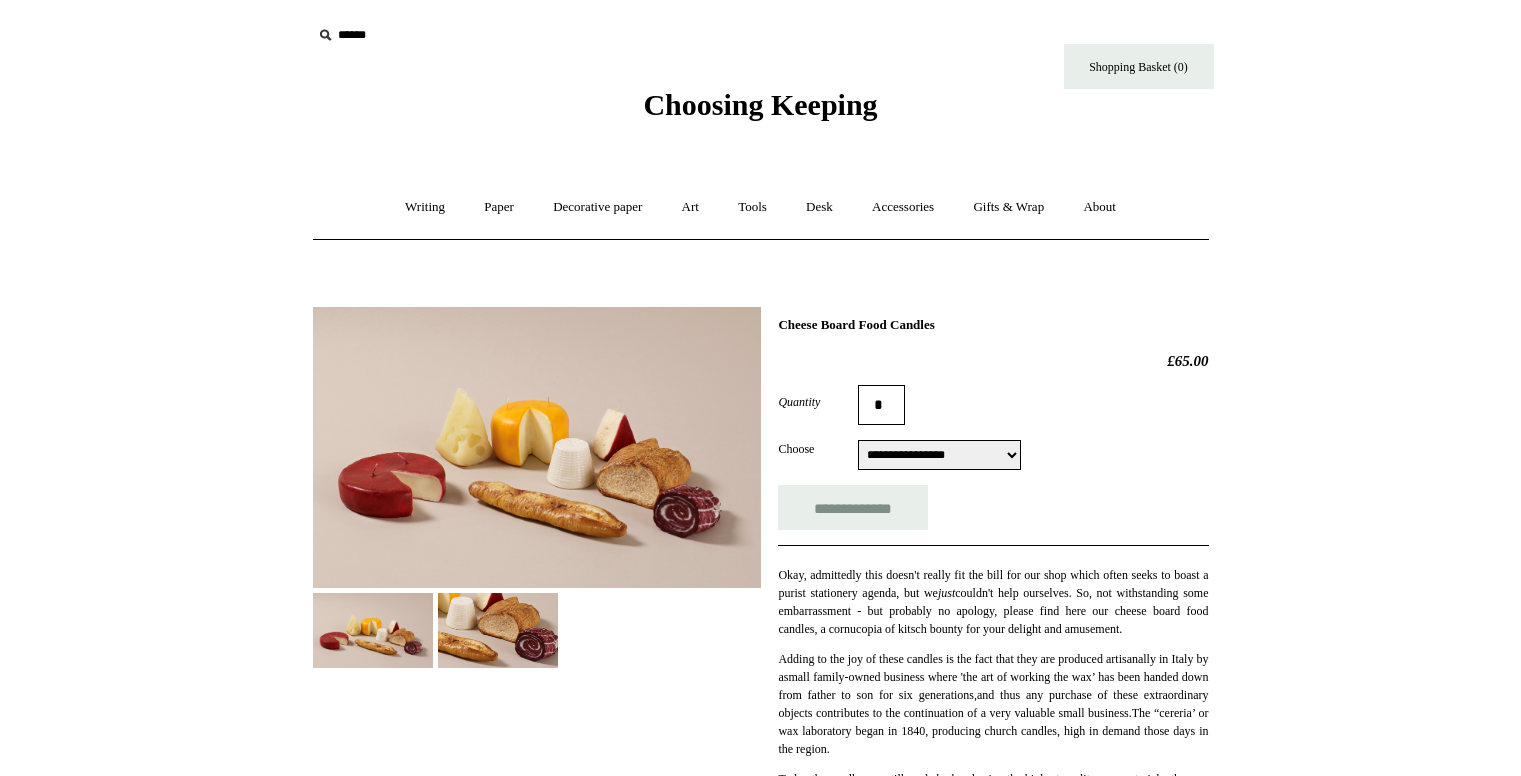 scroll, scrollTop: 0, scrollLeft: 0, axis: both 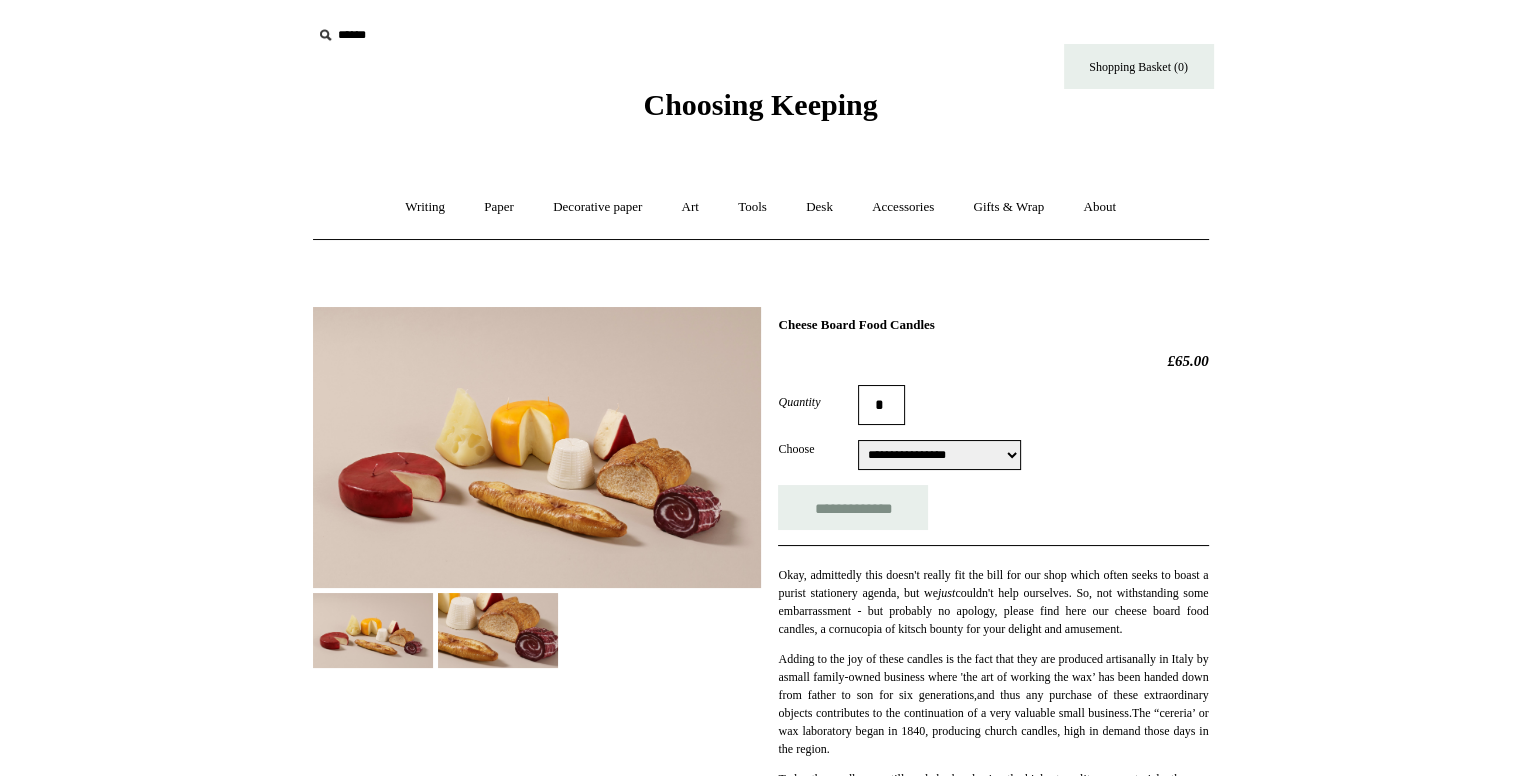 click on "**********" at bounding box center [939, 455] 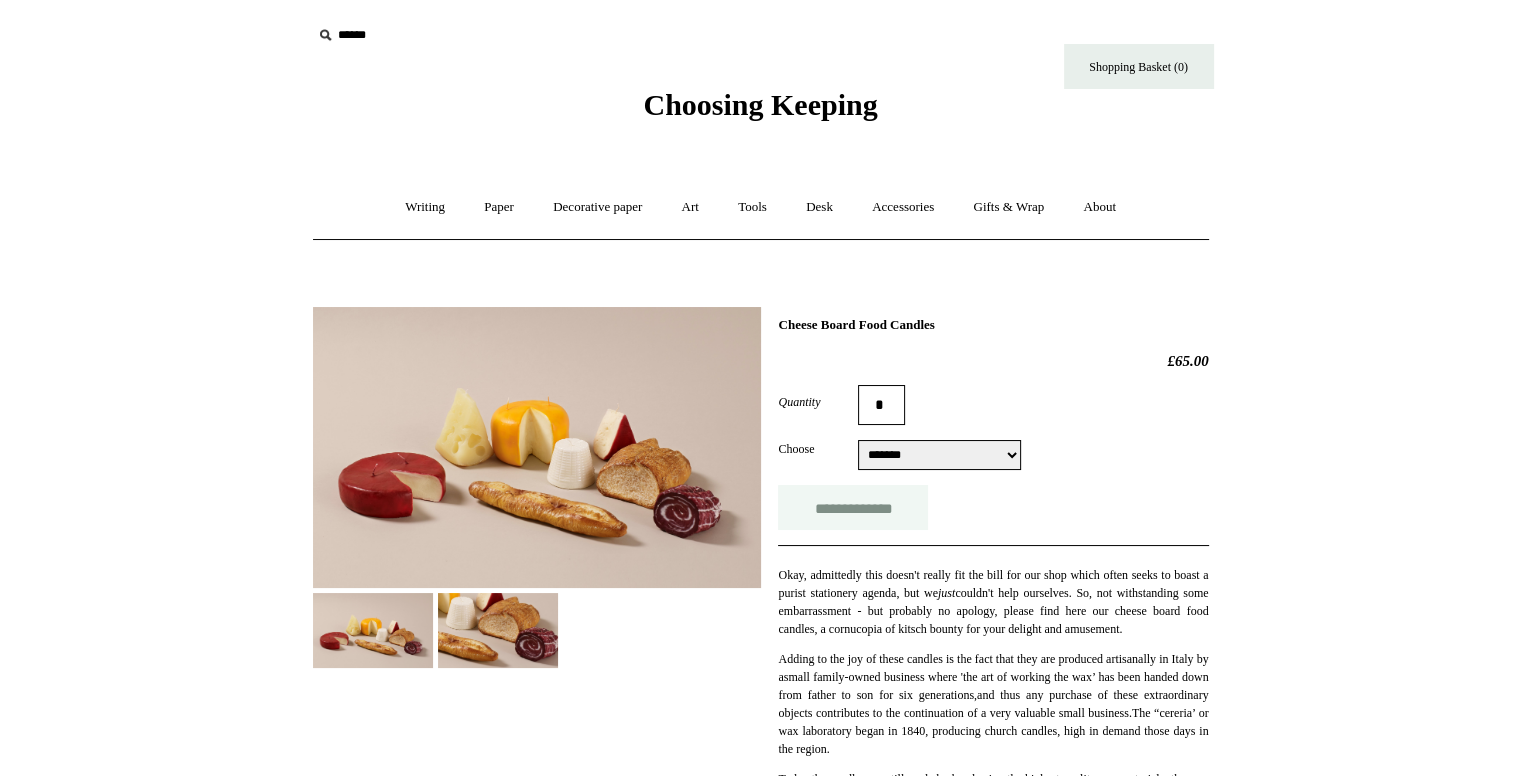click on "**********" at bounding box center (939, 455) 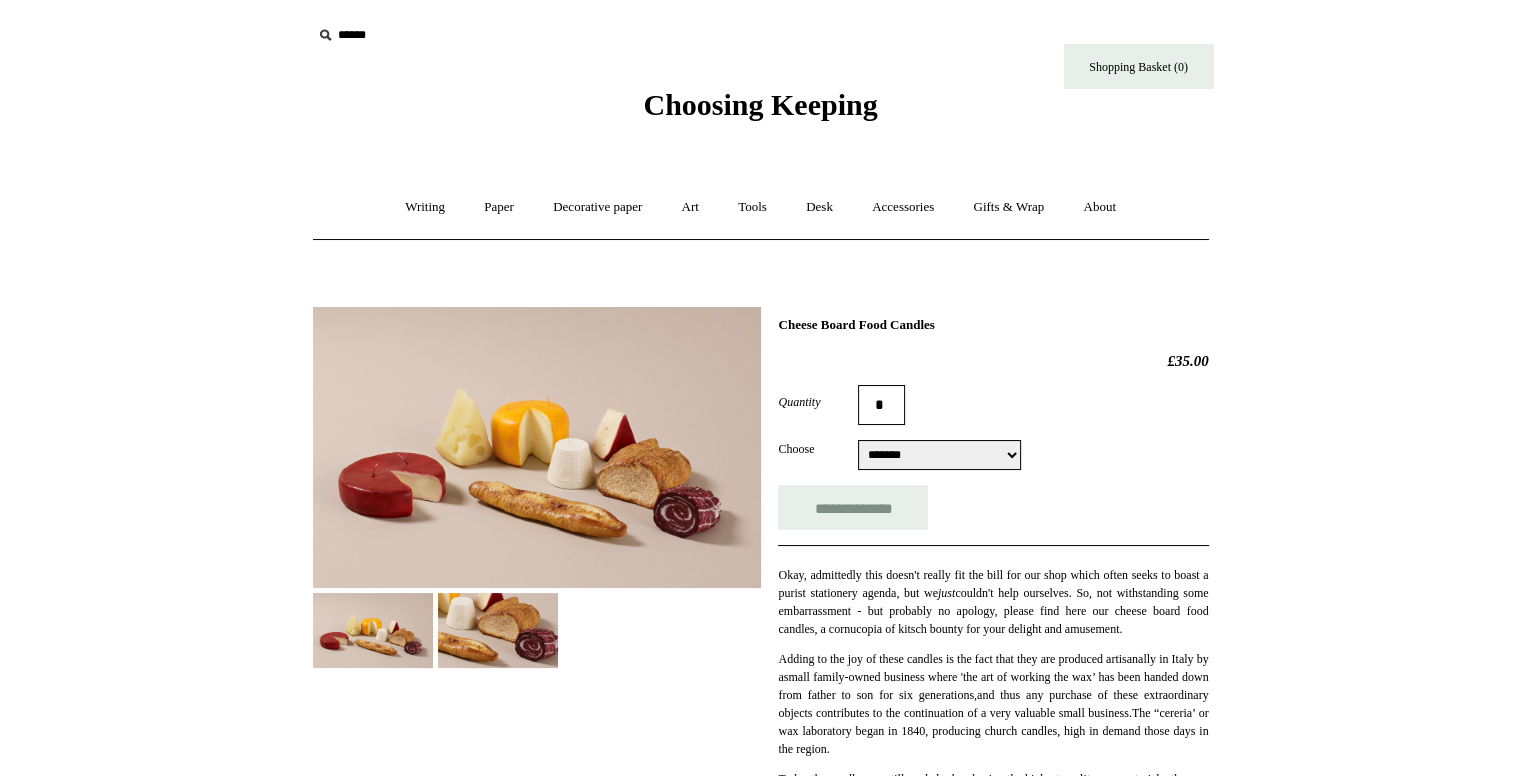 click on "**********" at bounding box center (939, 455) 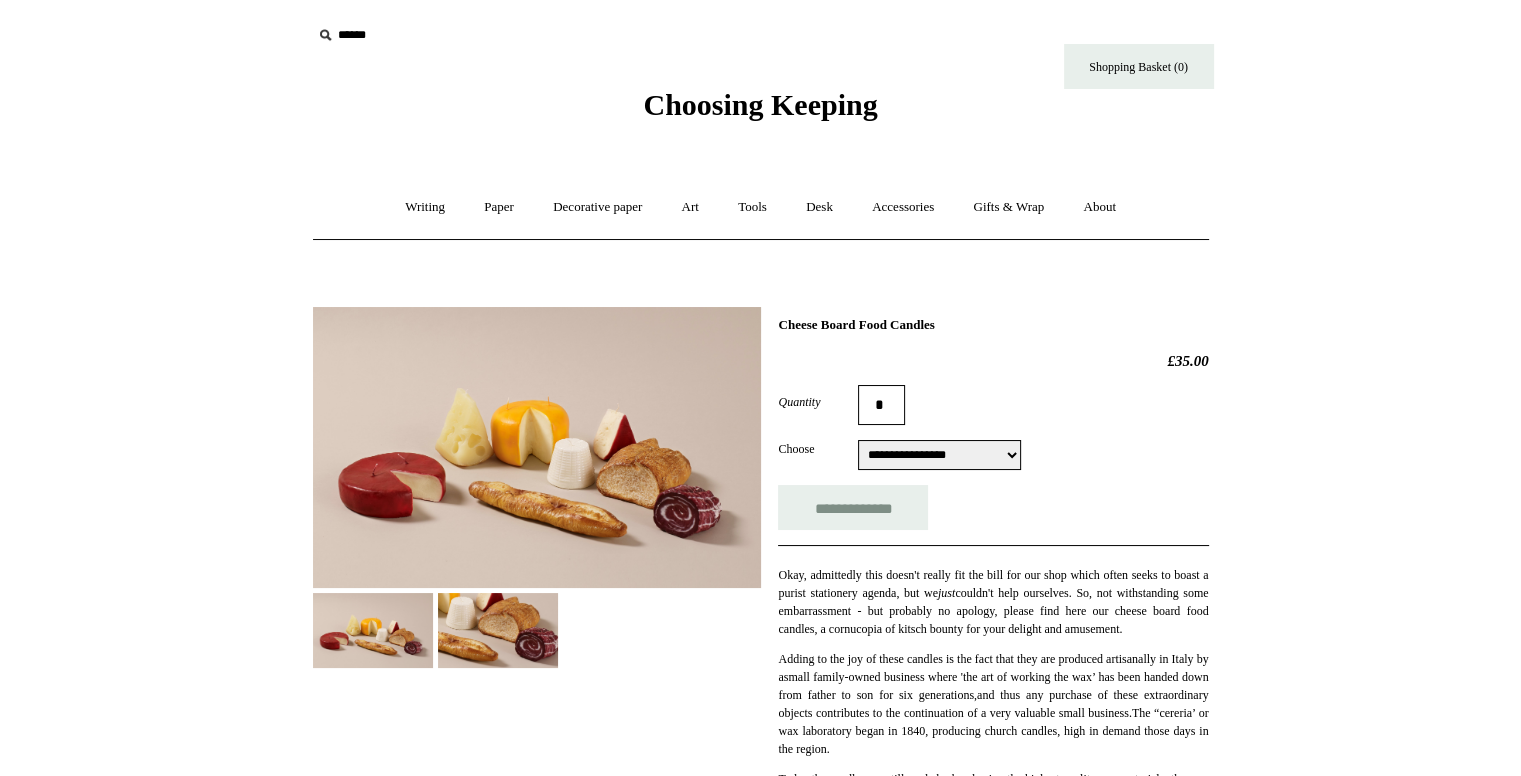 click on "**********" at bounding box center [939, 455] 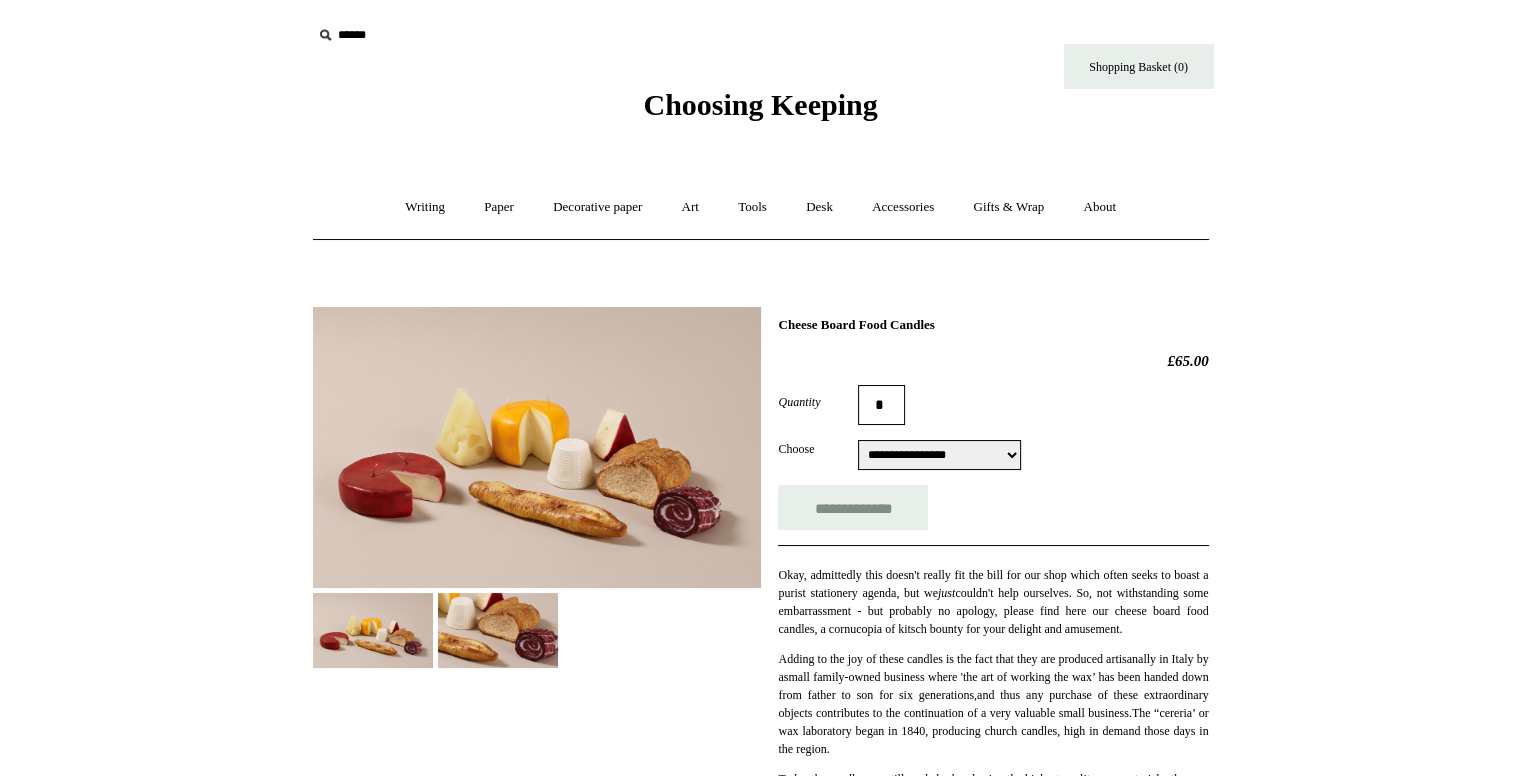 click at bounding box center (537, 447) 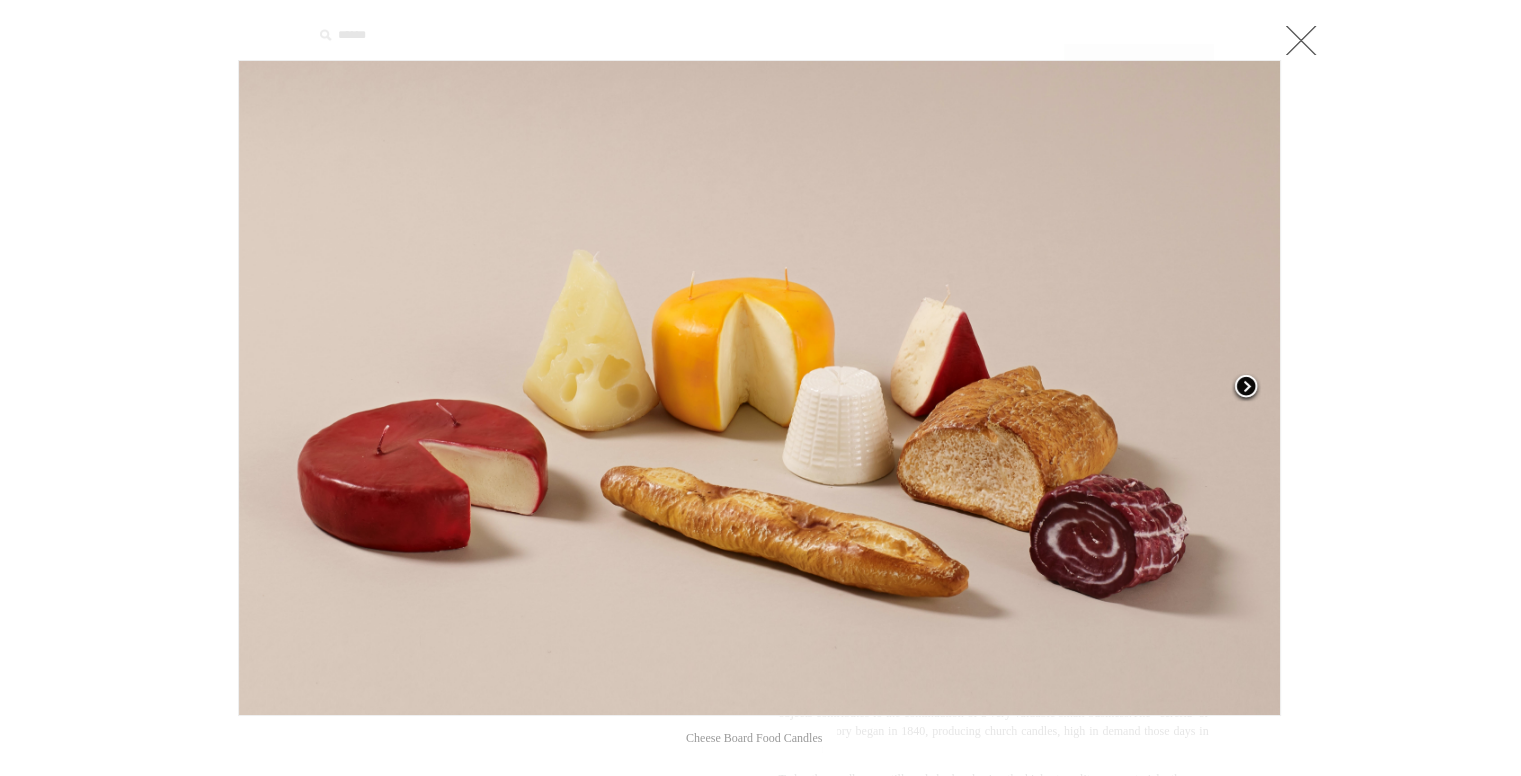 click at bounding box center [1246, 388] 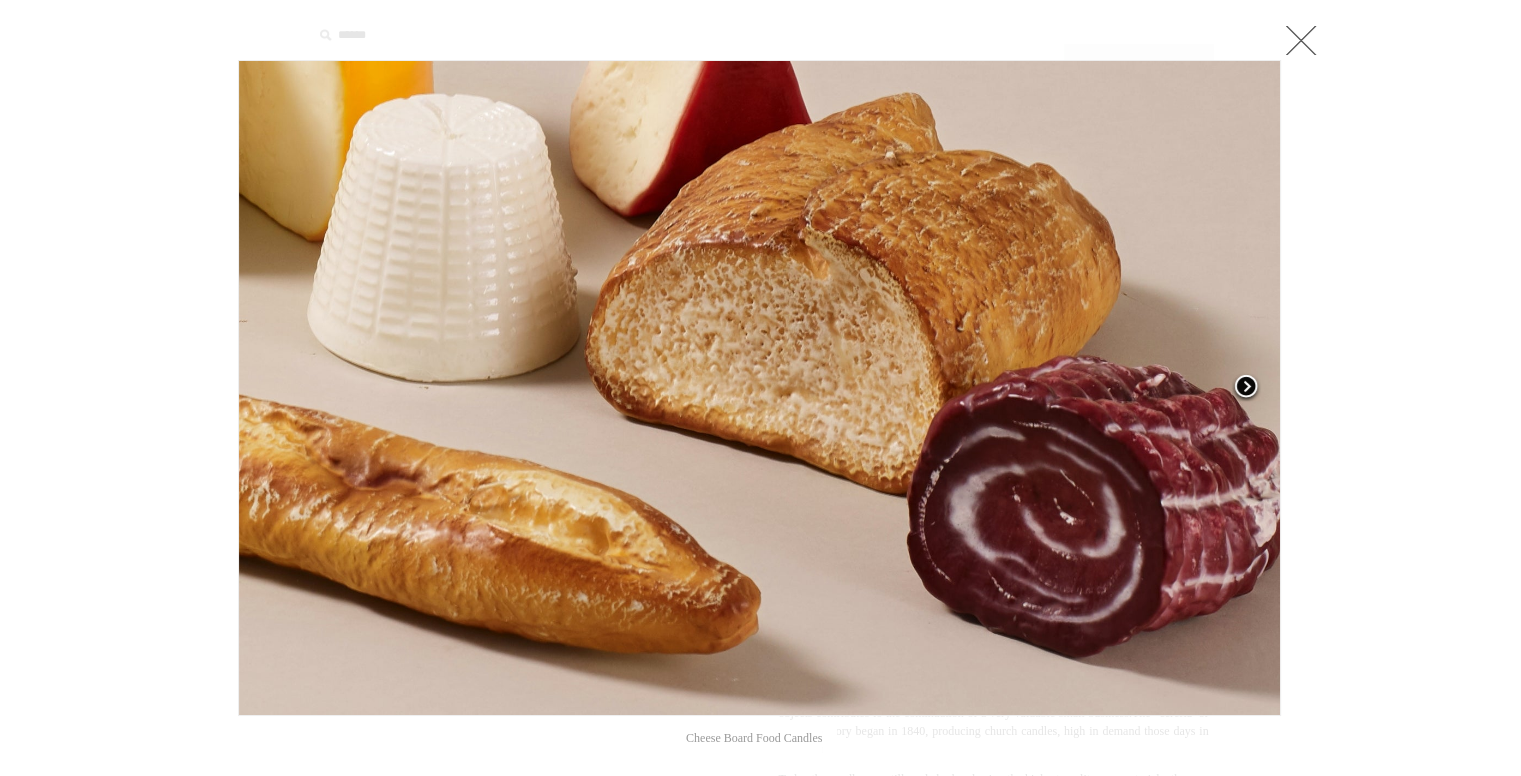 click at bounding box center [1246, 388] 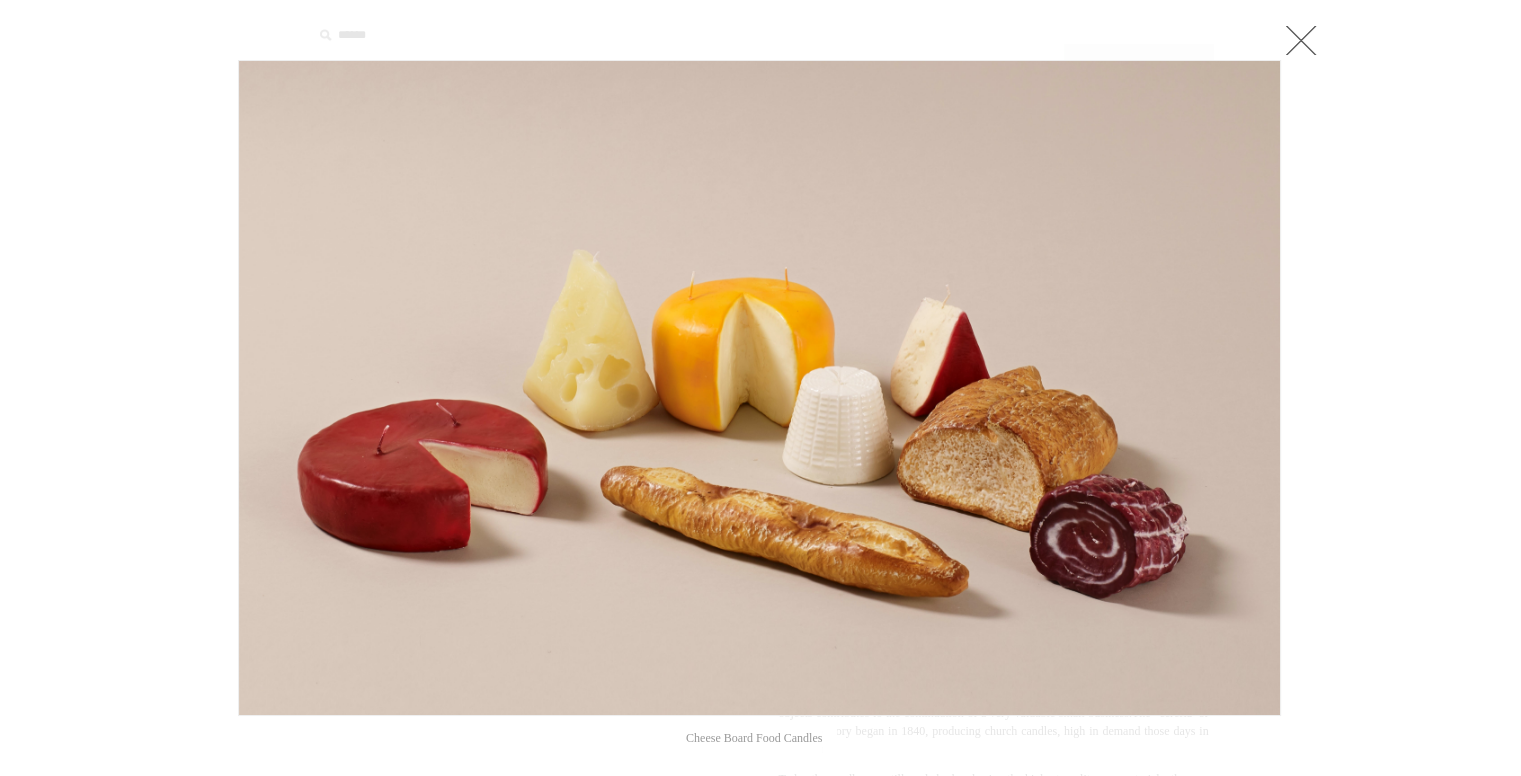 click at bounding box center (1301, 40) 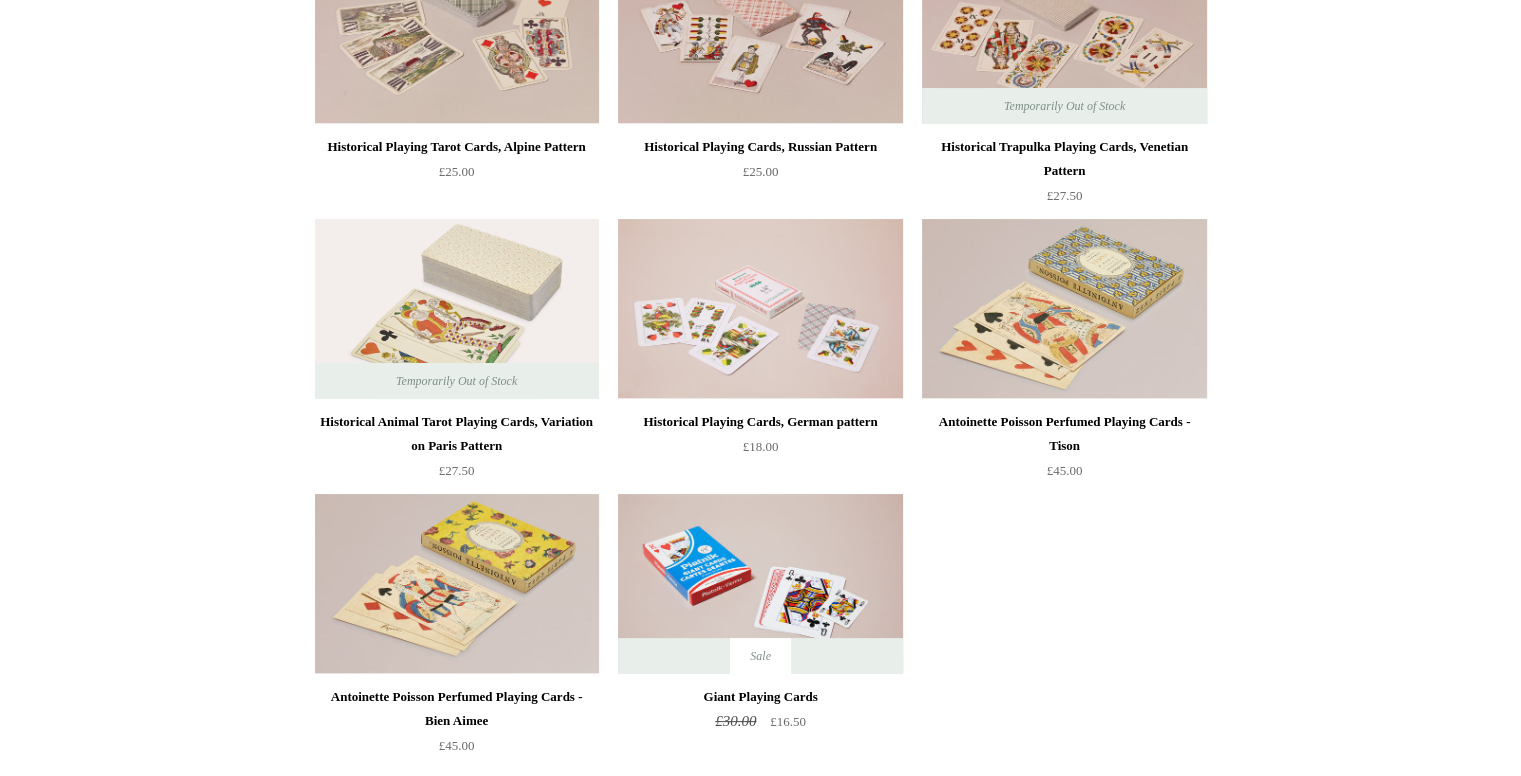 scroll, scrollTop: 0, scrollLeft: 0, axis: both 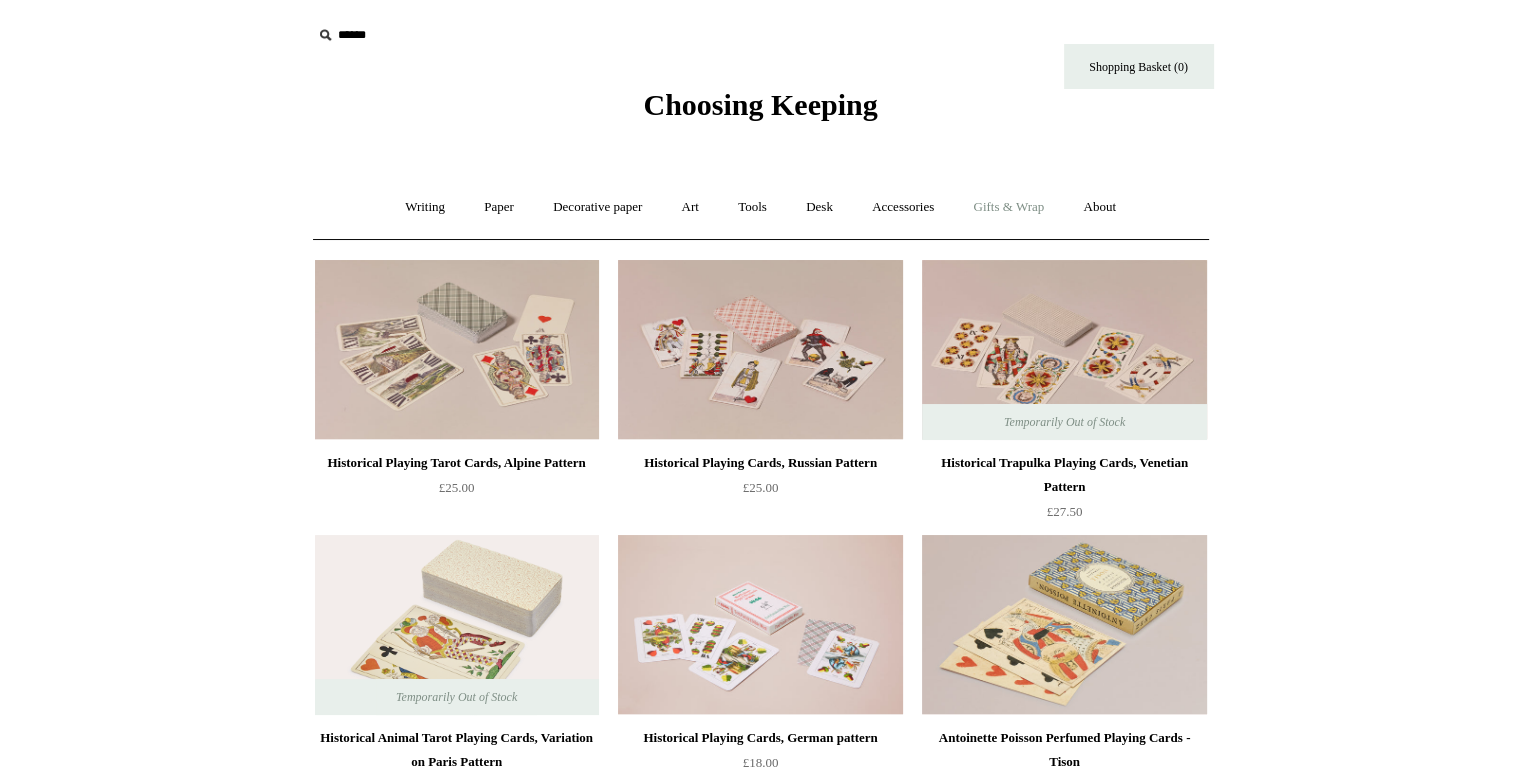 click on "Gifts & Wrap +" at bounding box center (1008, 207) 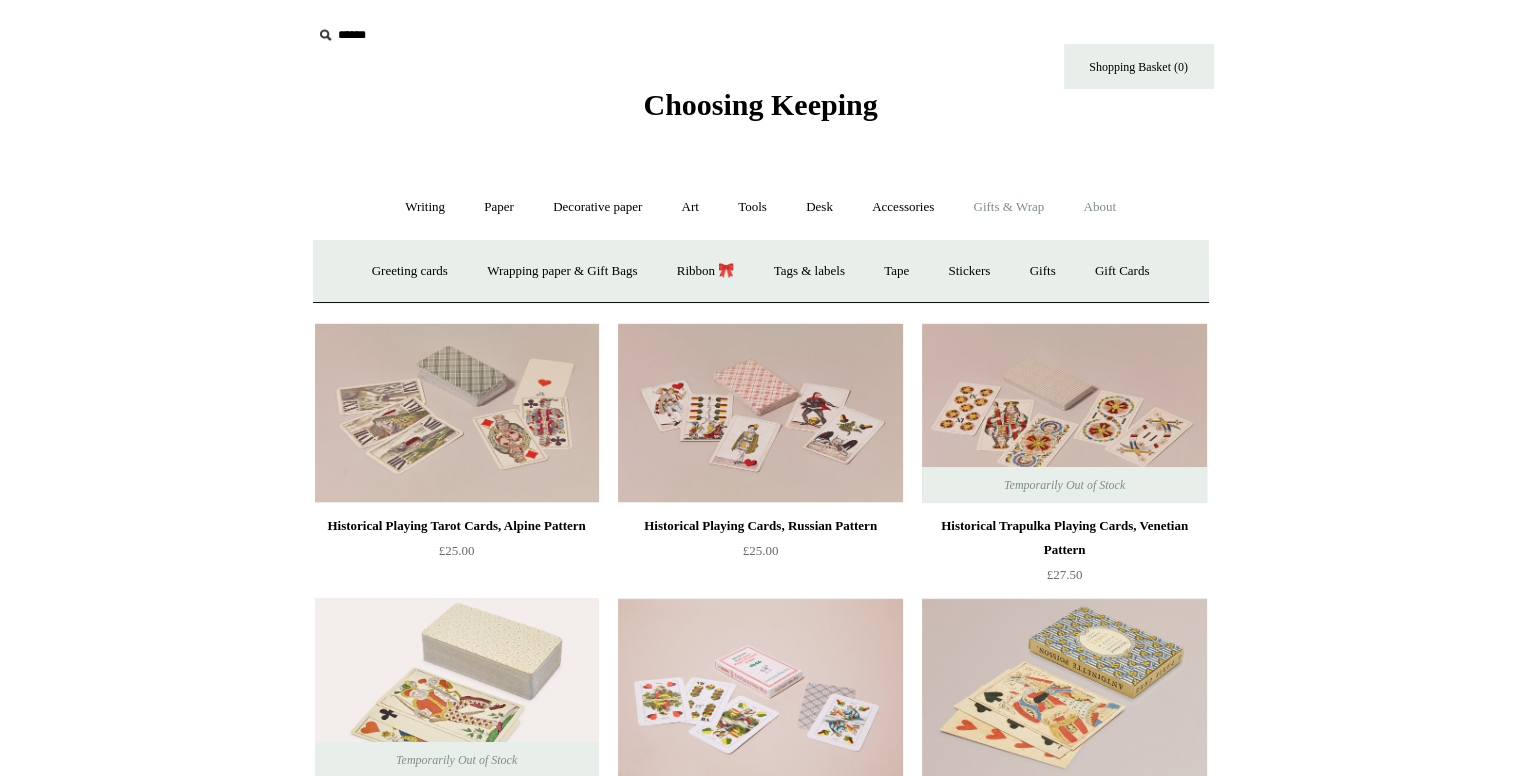 click on "About +" at bounding box center (1099, 207) 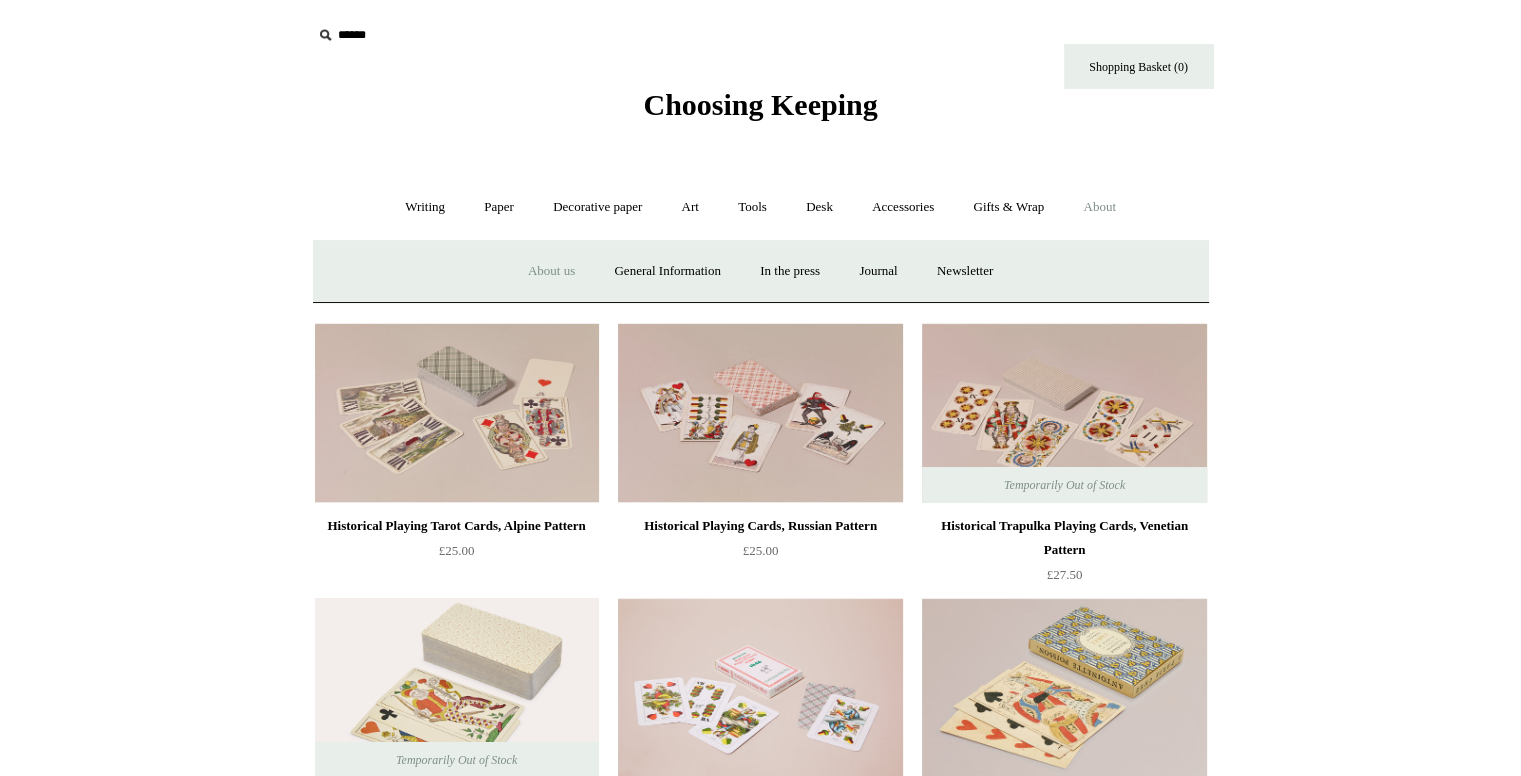 click on "About us" at bounding box center [551, 271] 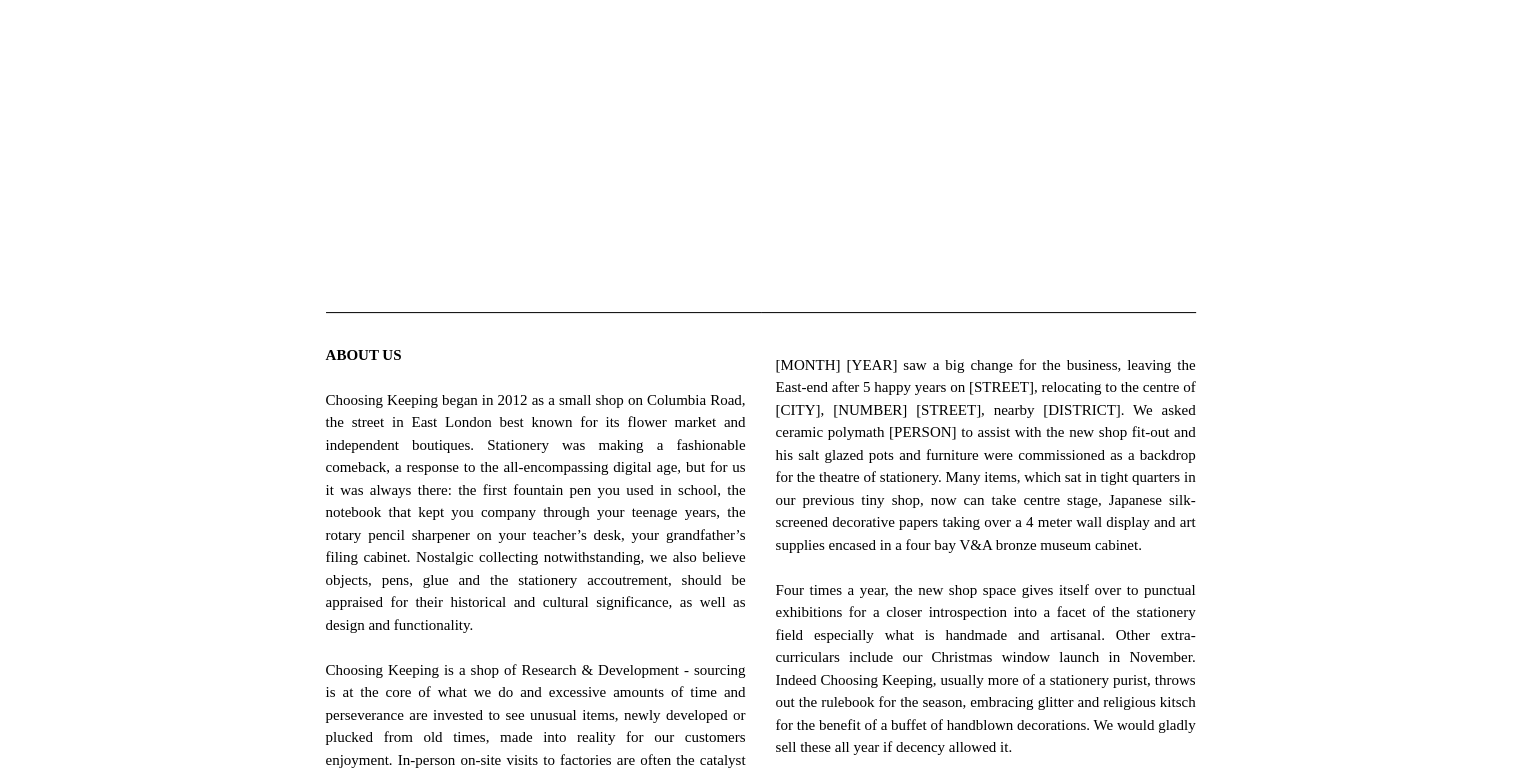 scroll, scrollTop: 0, scrollLeft: 0, axis: both 